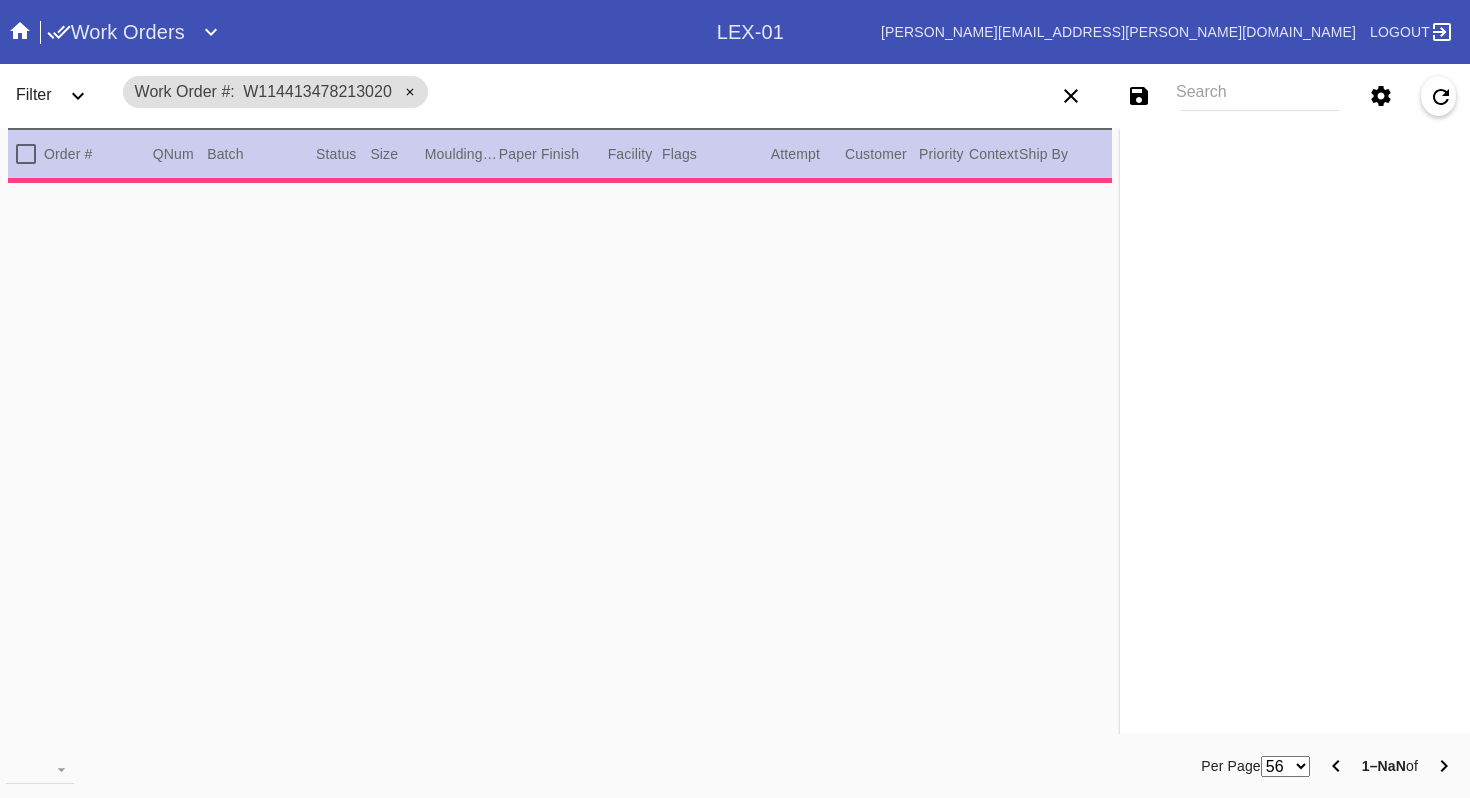 scroll, scrollTop: 0, scrollLeft: 0, axis: both 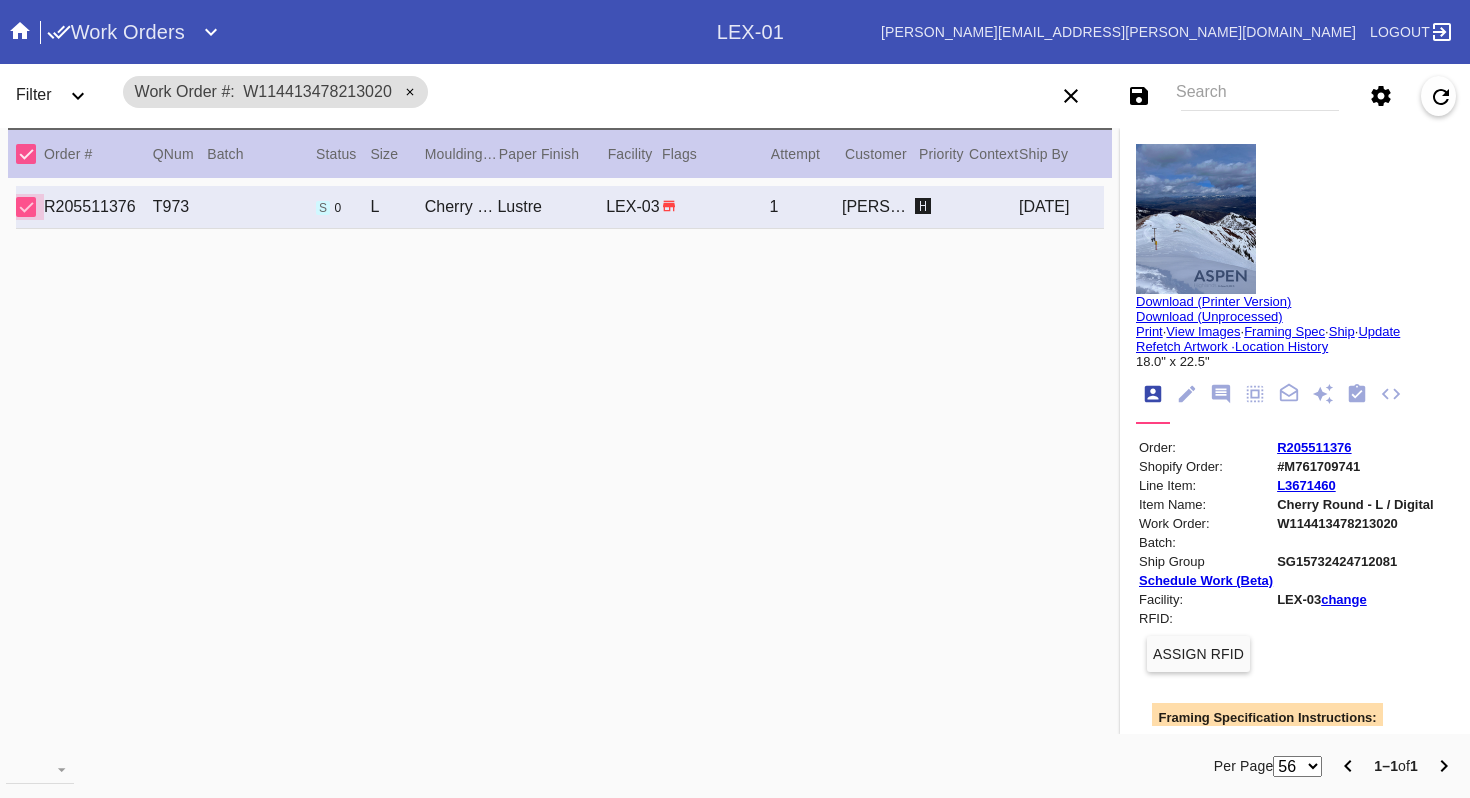 click at bounding box center [26, 207] 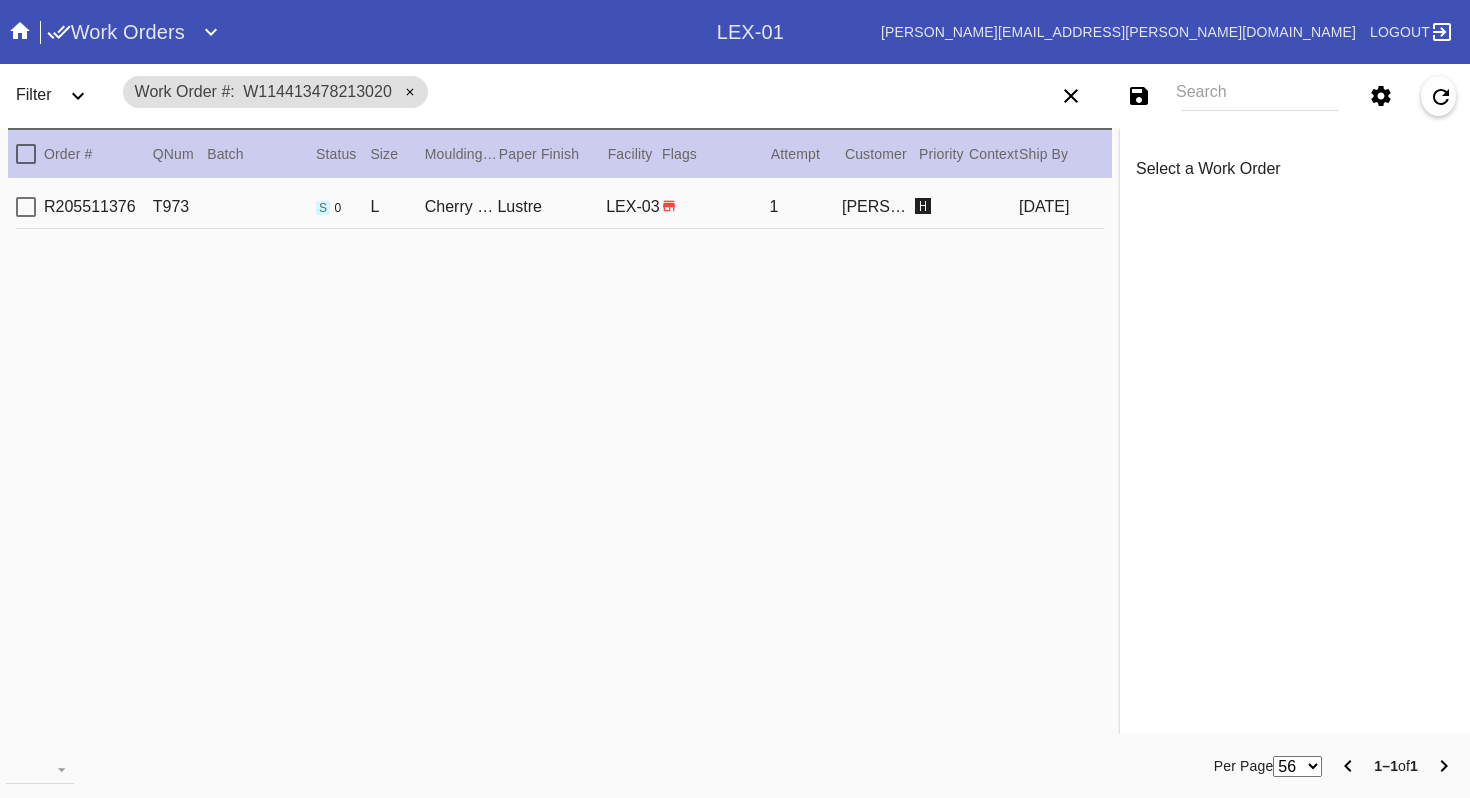 click 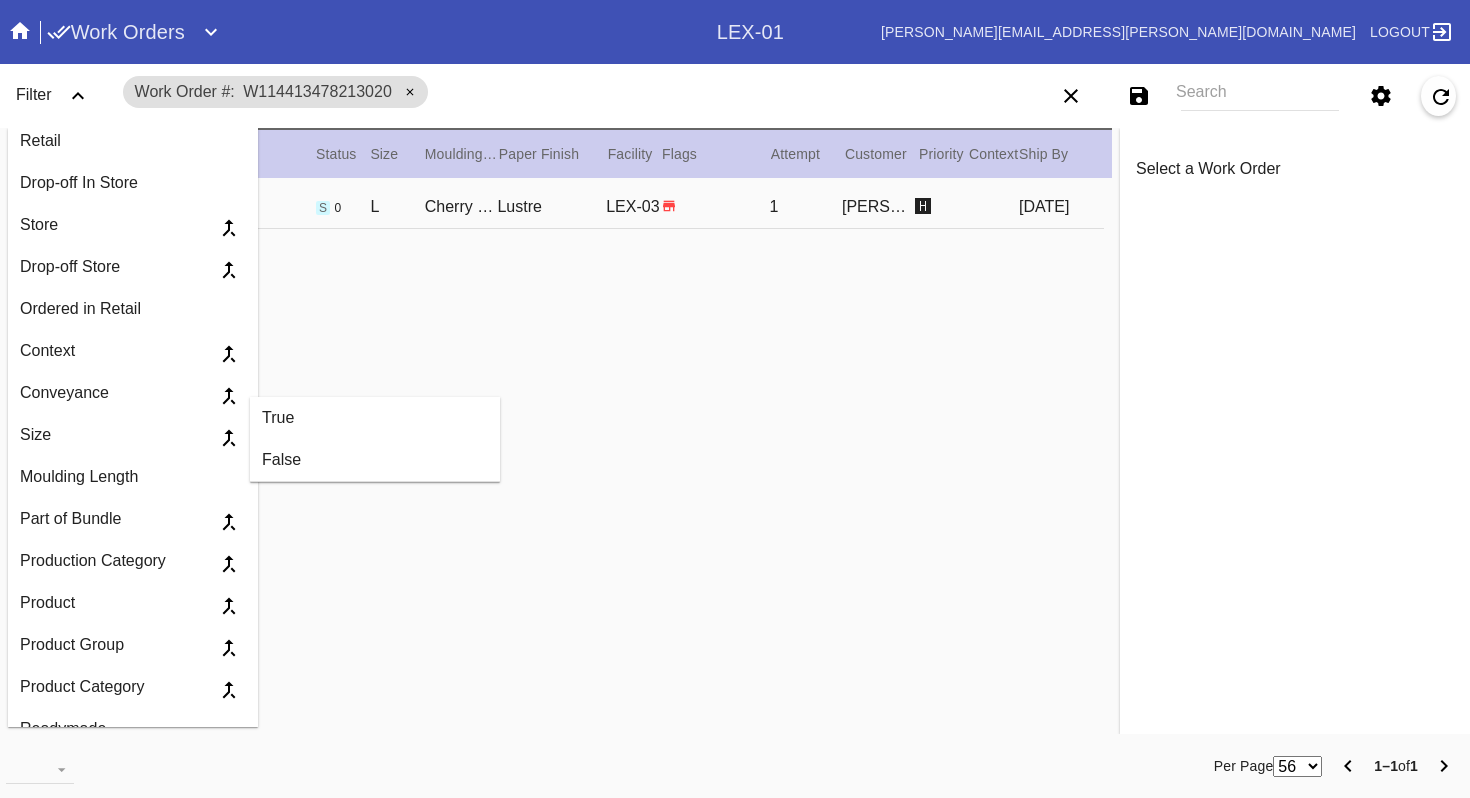 scroll, scrollTop: 724, scrollLeft: 0, axis: vertical 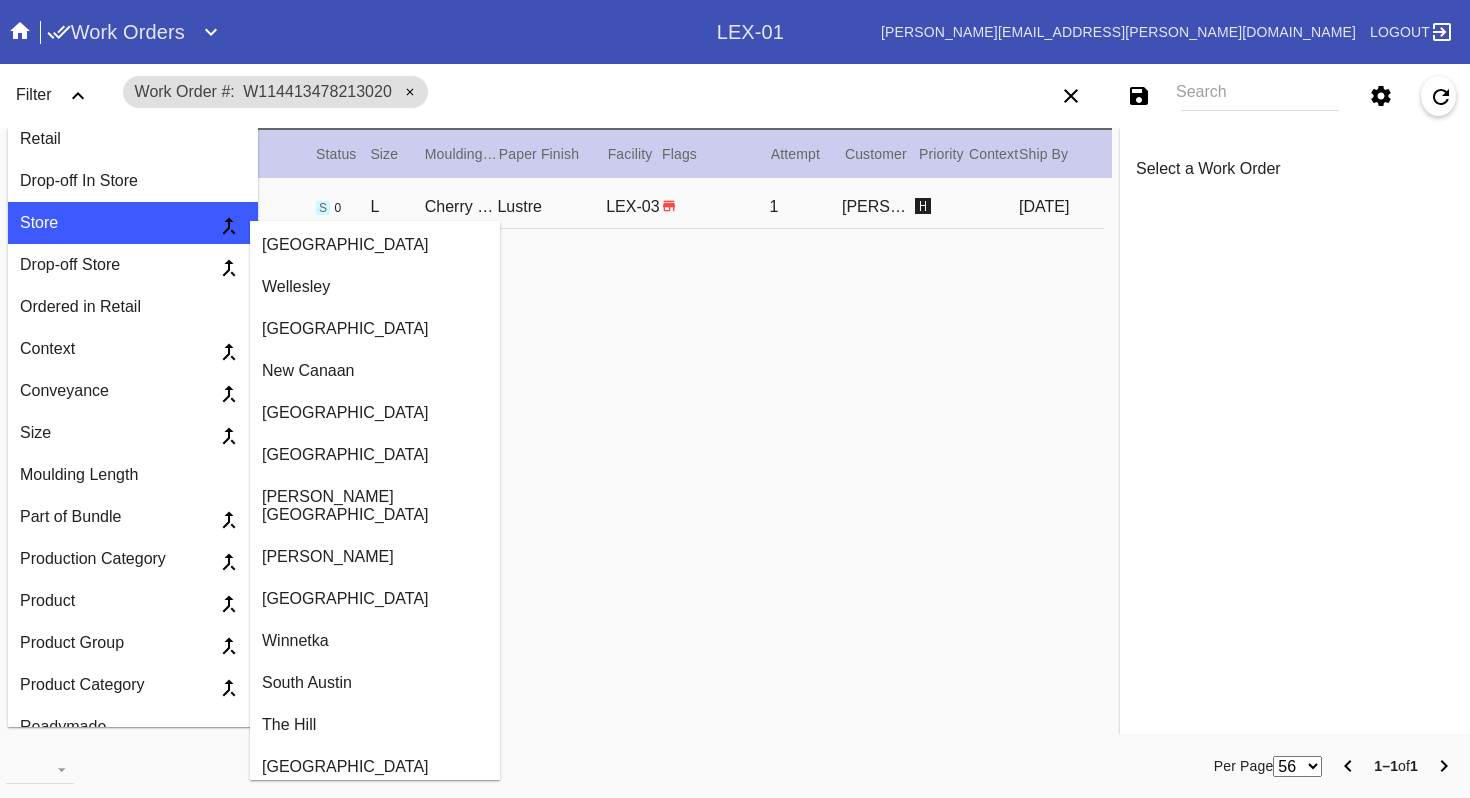 click on "Winnetka" at bounding box center (375, 641) 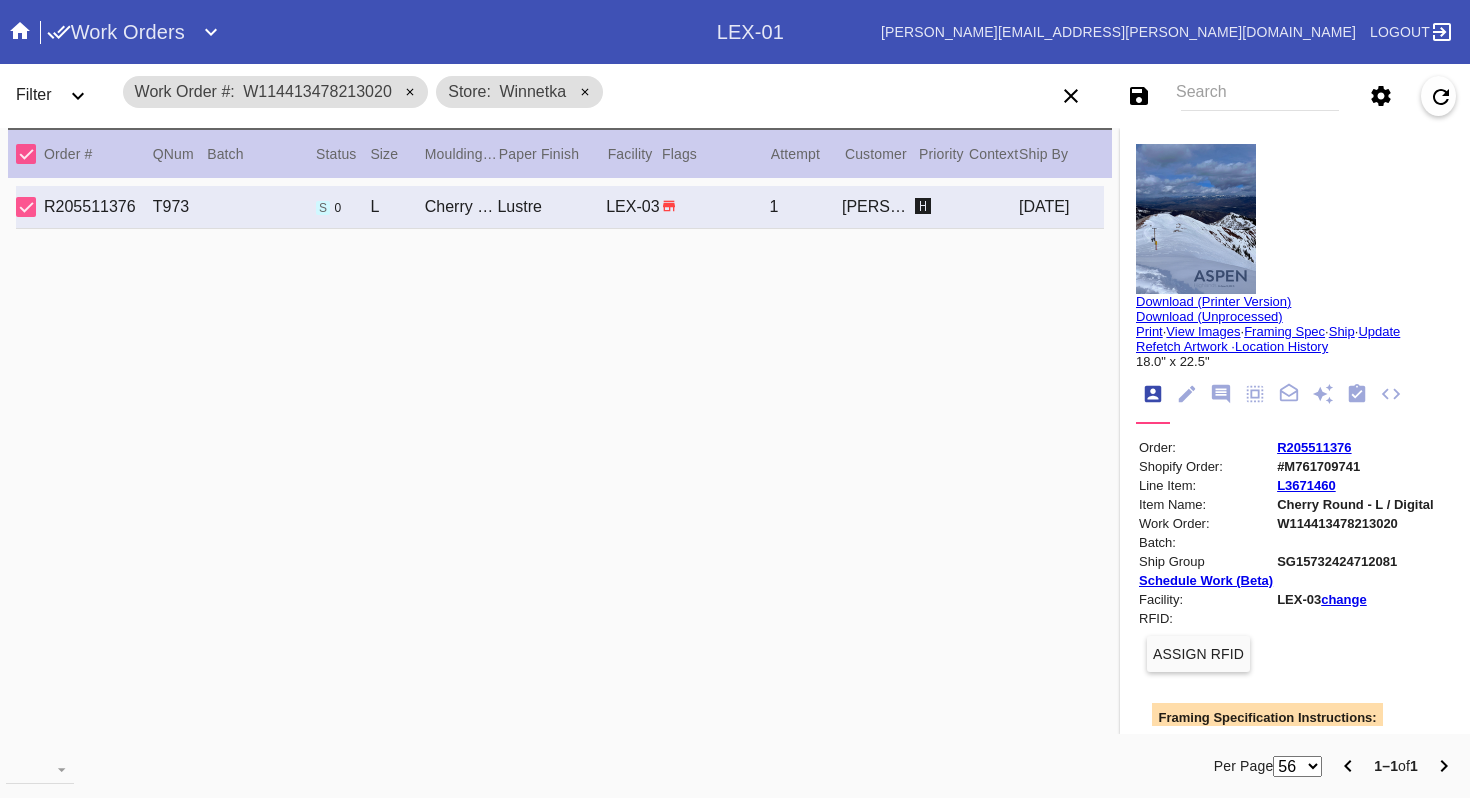 click 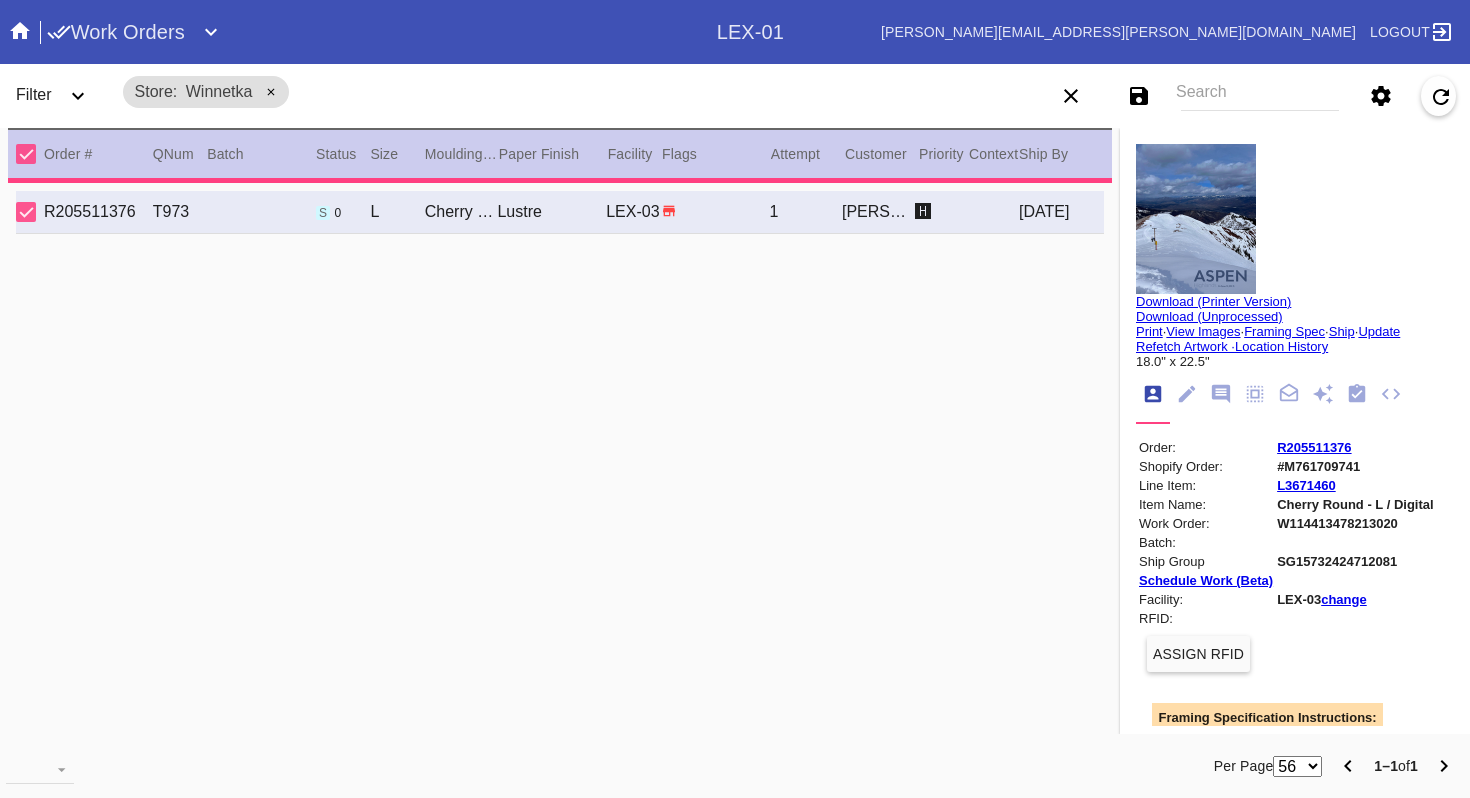 click 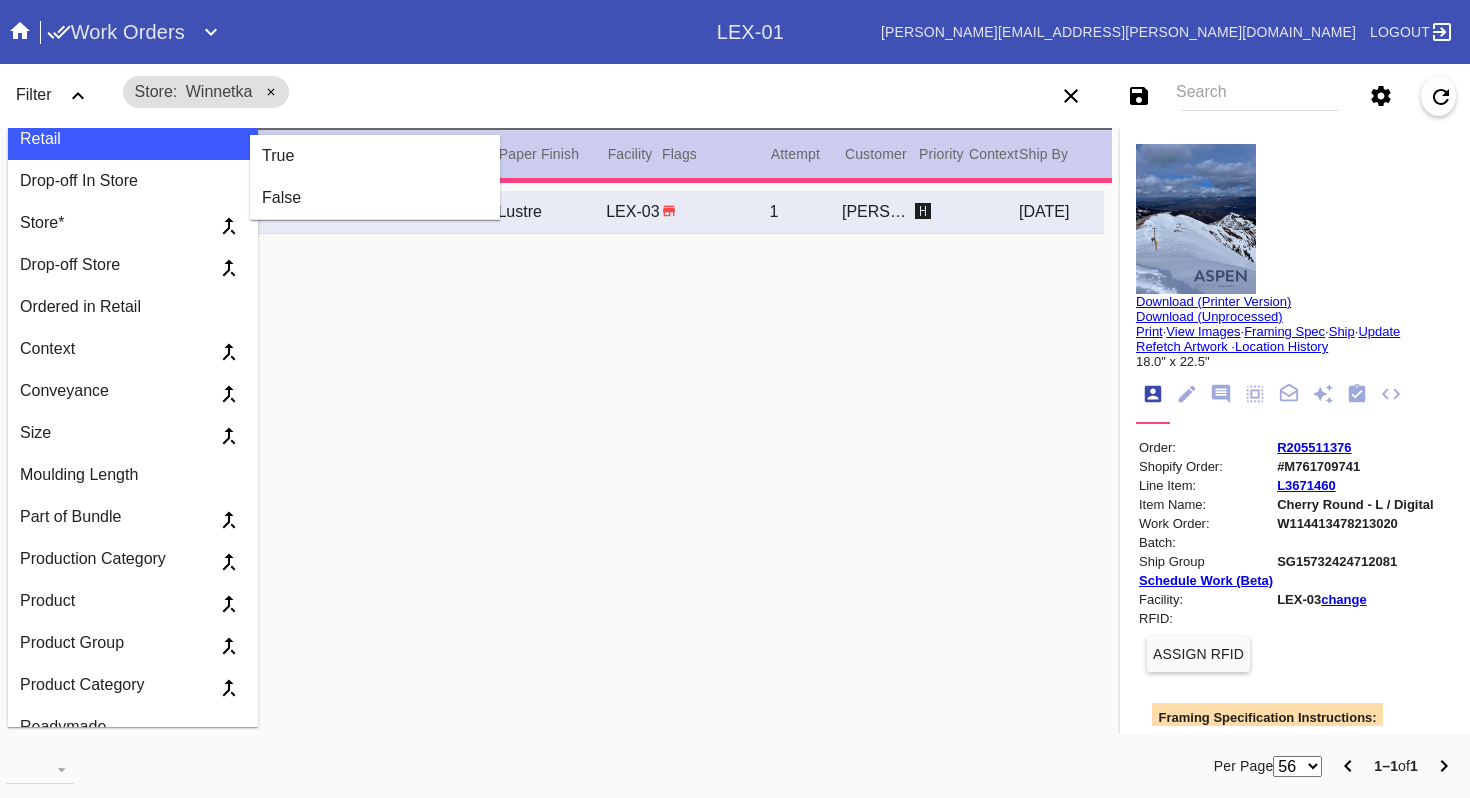 scroll, scrollTop: 0, scrollLeft: 0, axis: both 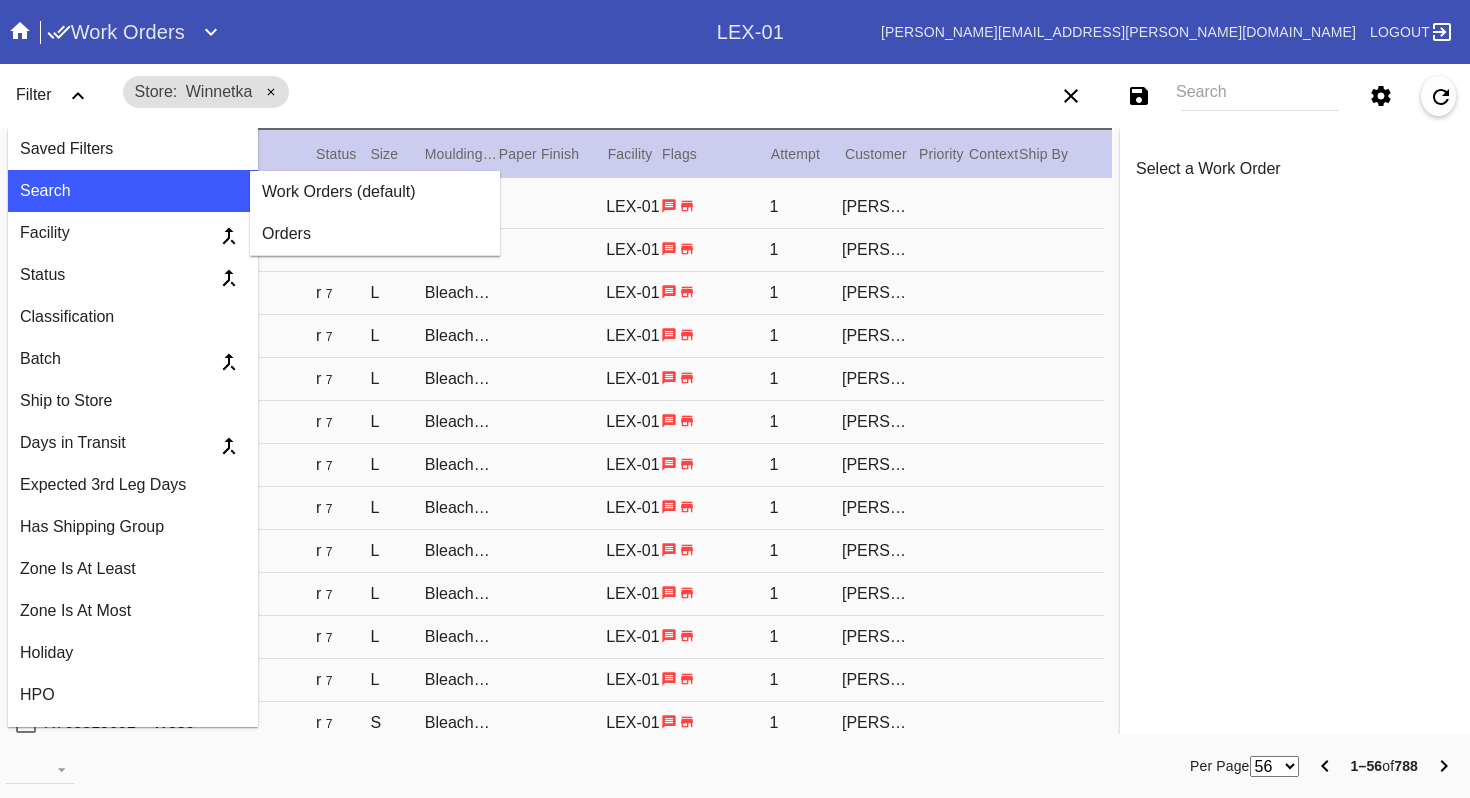 click on "Store
[GEOGRAPHIC_DATA]" at bounding box center (542, 92) 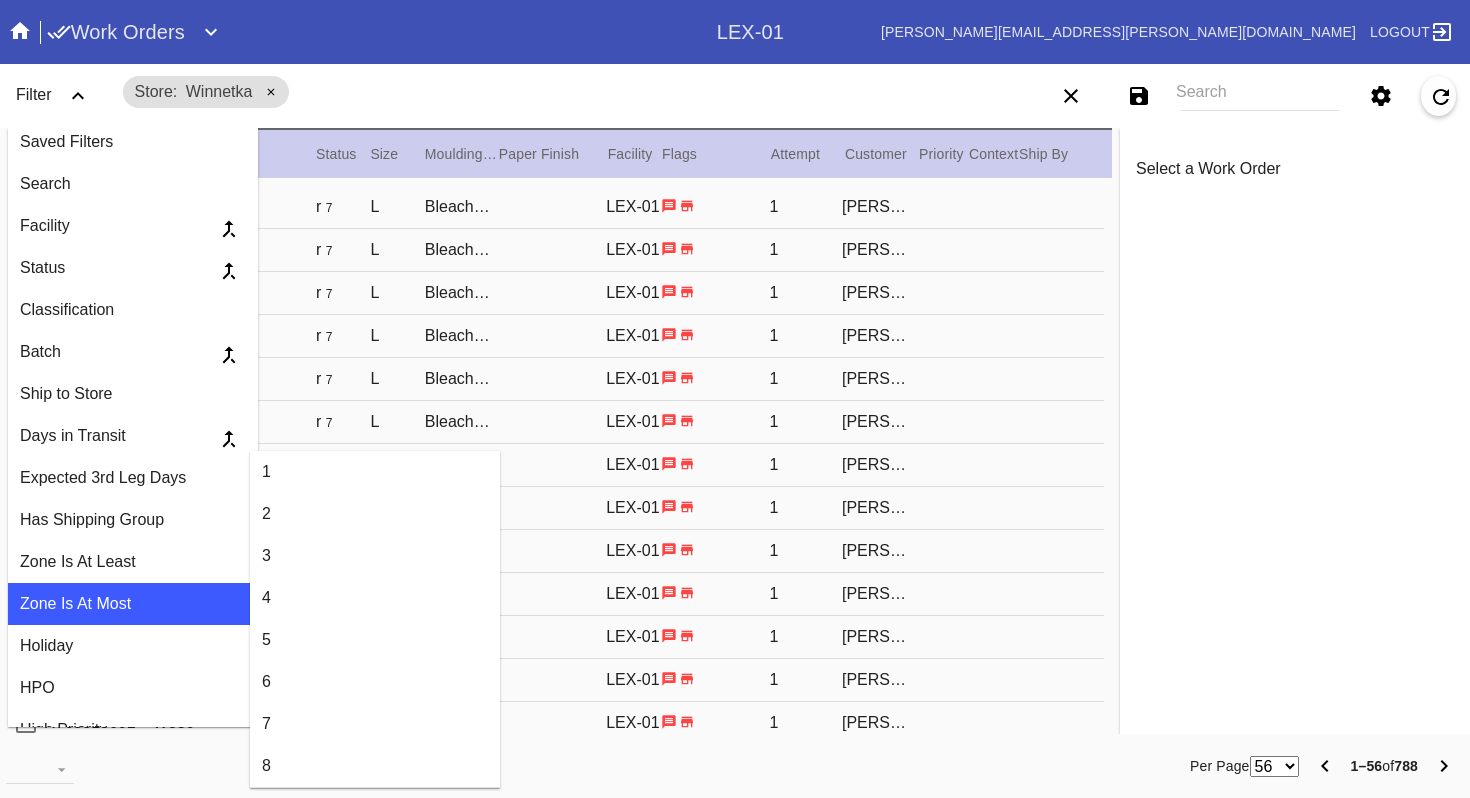 scroll, scrollTop: 0, scrollLeft: 0, axis: both 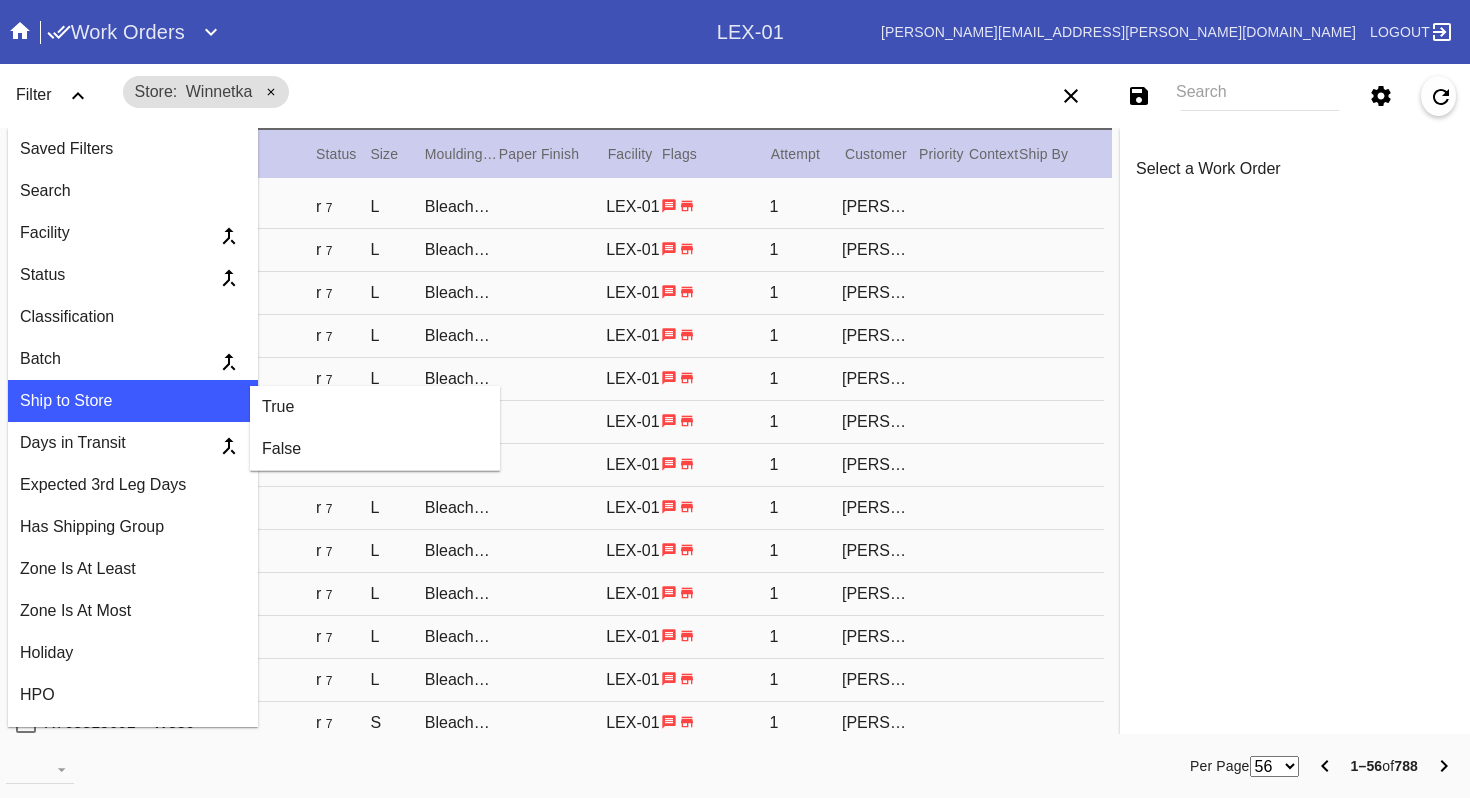 click on "Store
[GEOGRAPHIC_DATA]" at bounding box center (542, 92) 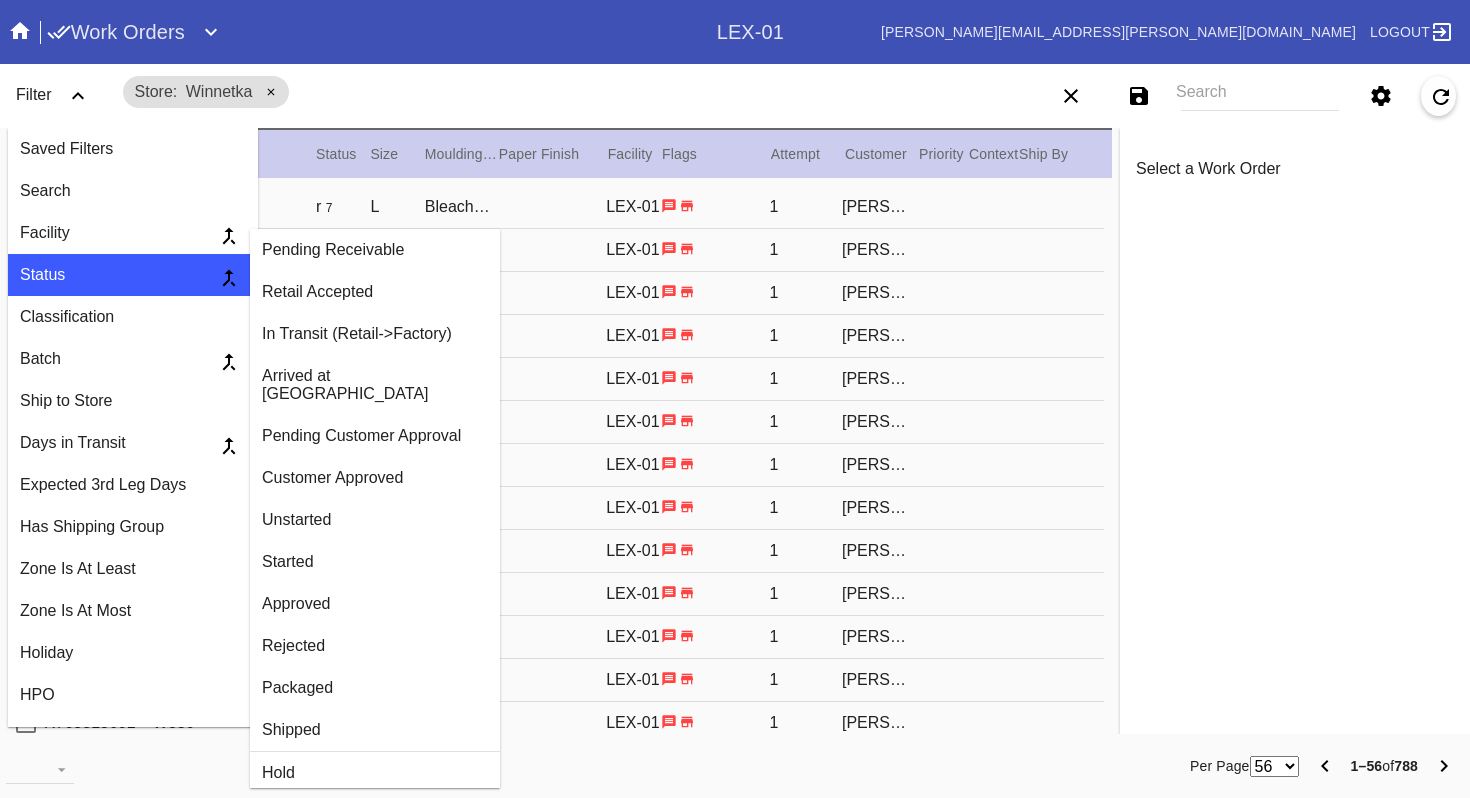 scroll, scrollTop: 45, scrollLeft: 0, axis: vertical 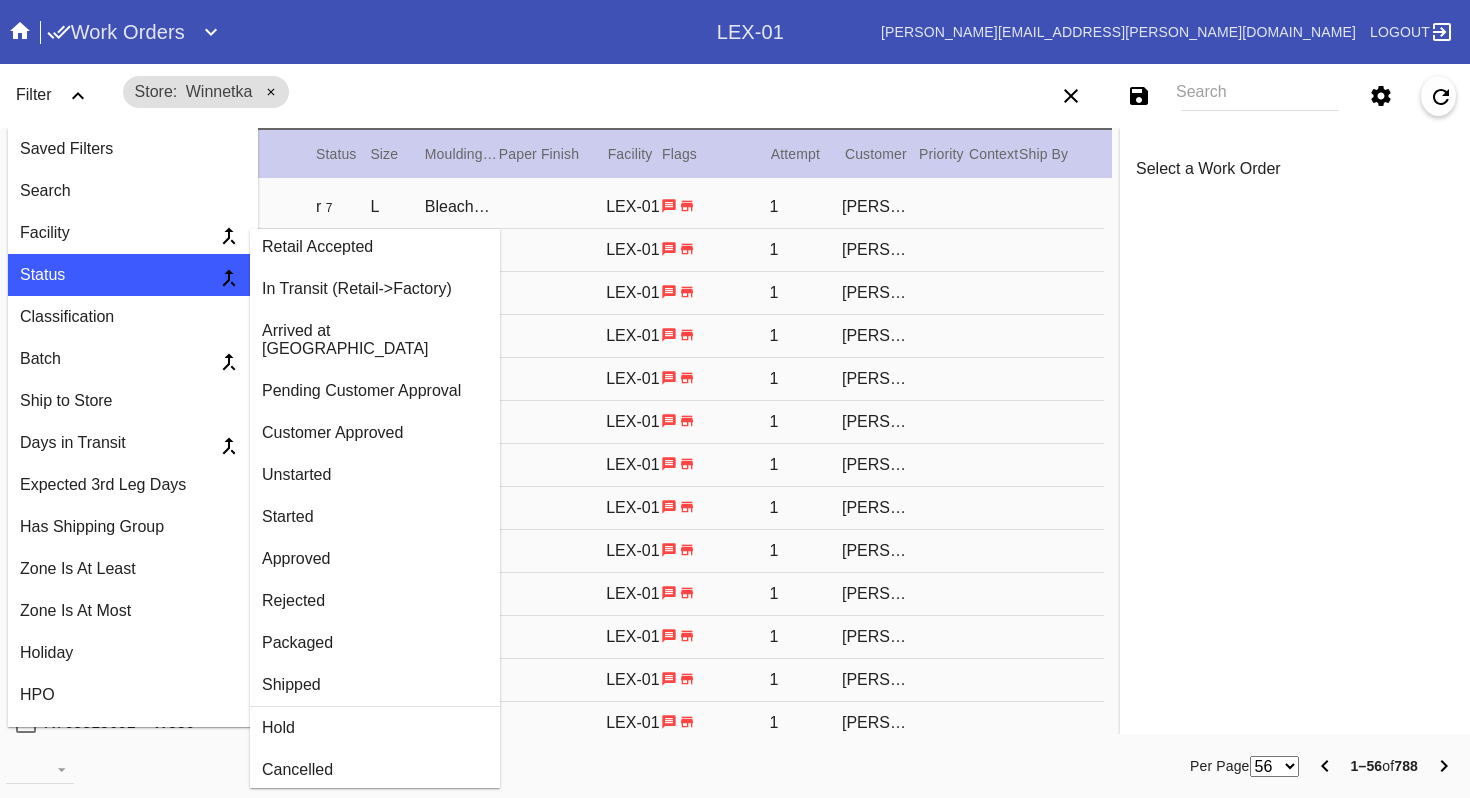 click on "Started" at bounding box center [375, 517] 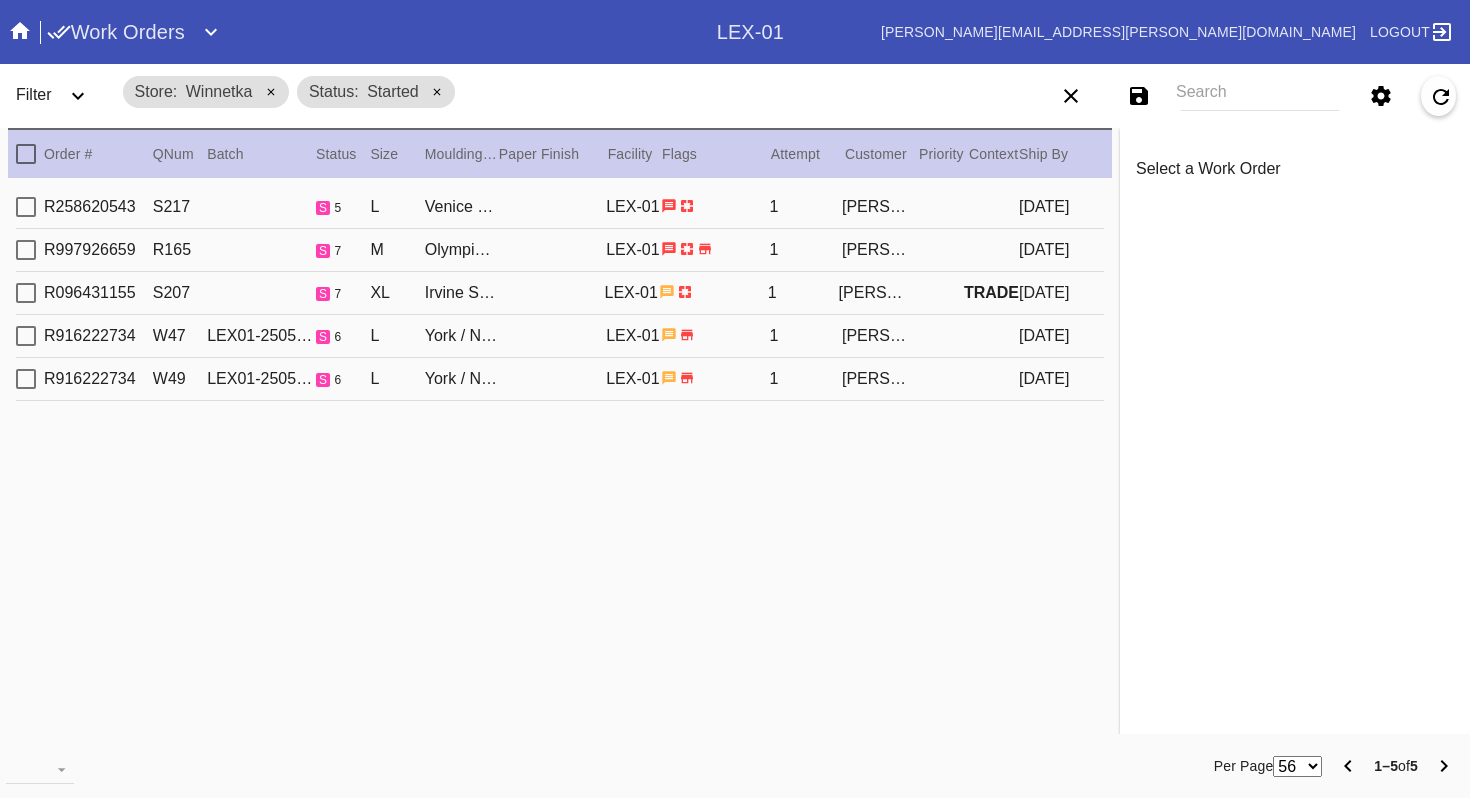 click at bounding box center (26, 379) 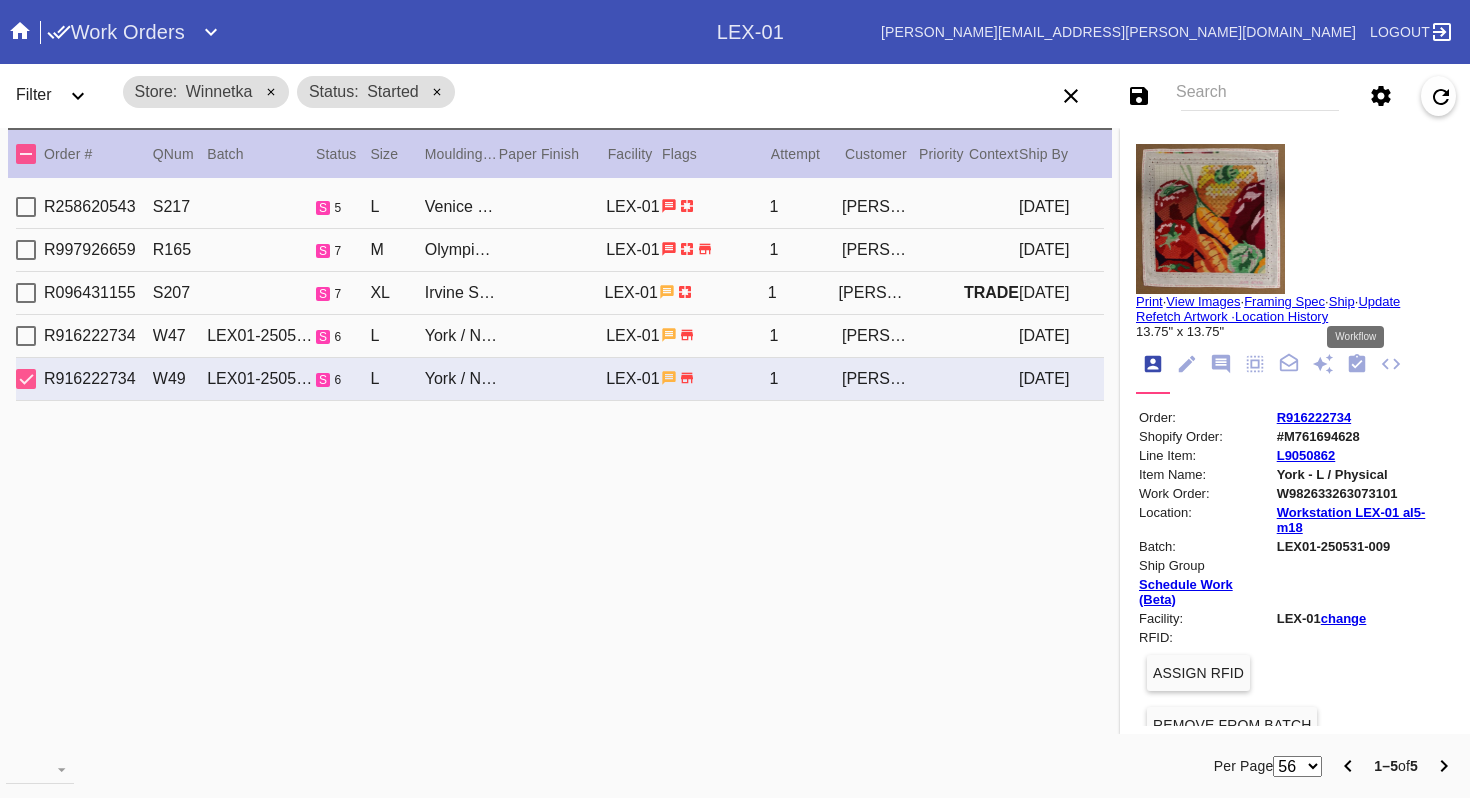 click 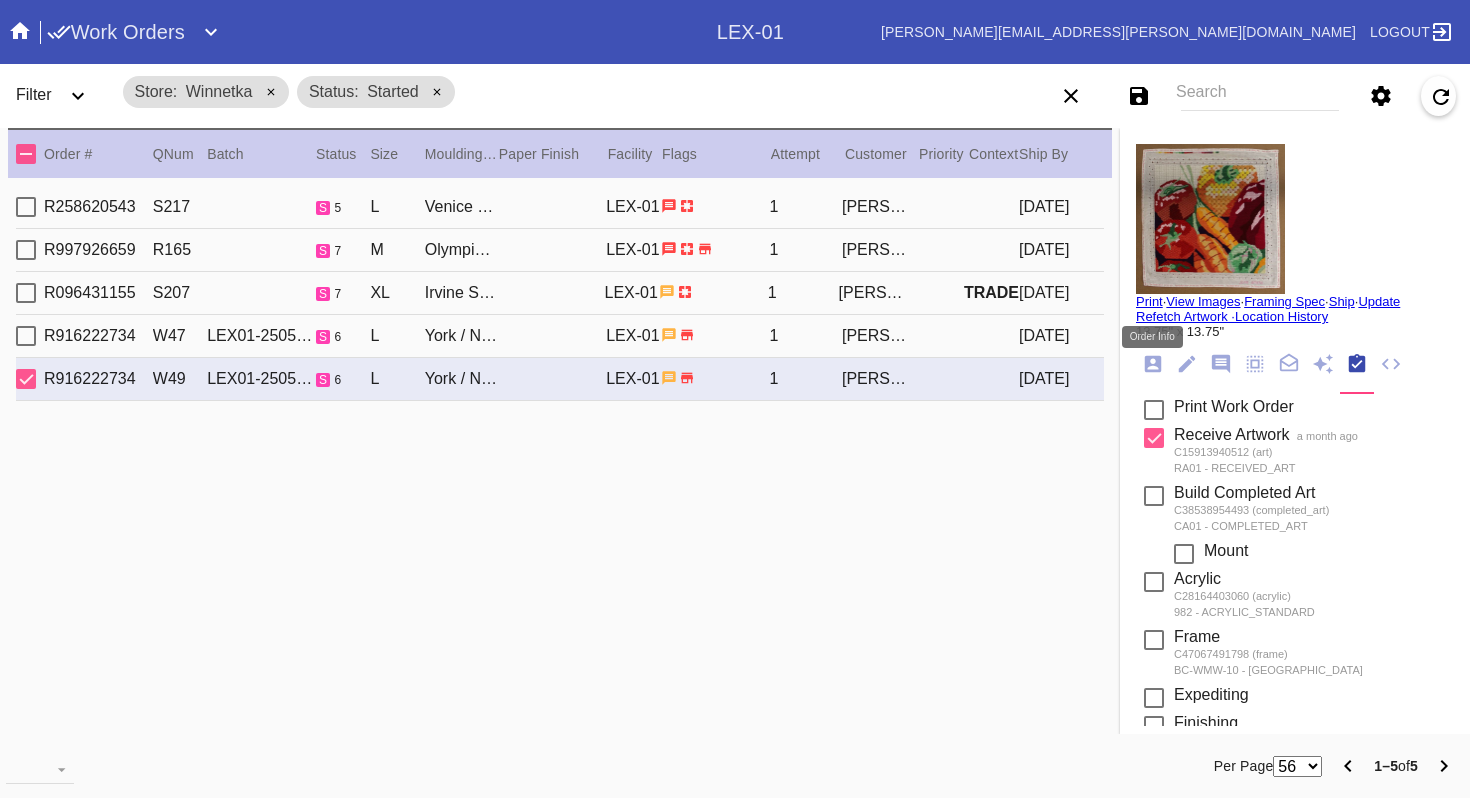 click 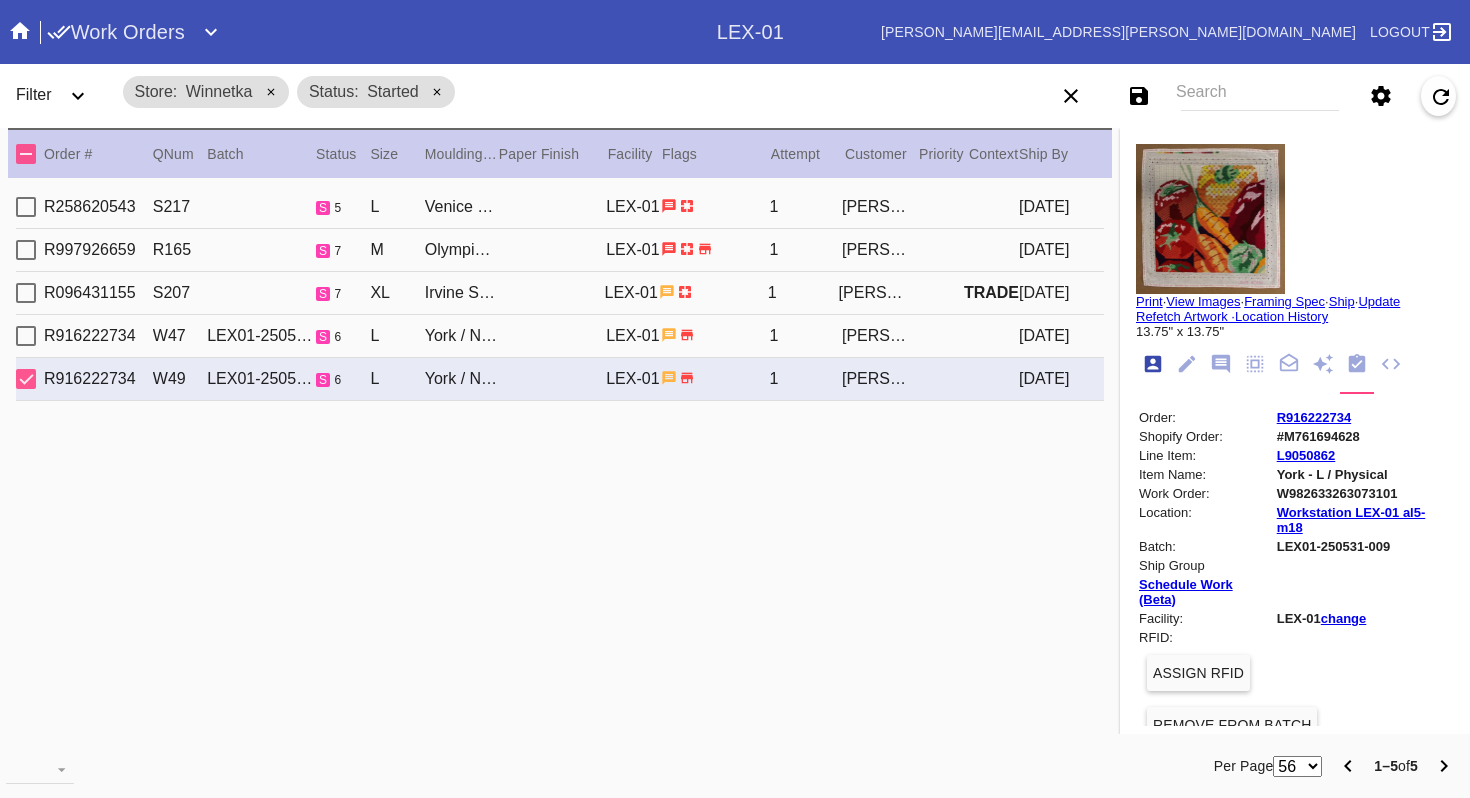 scroll, scrollTop: 24, scrollLeft: 0, axis: vertical 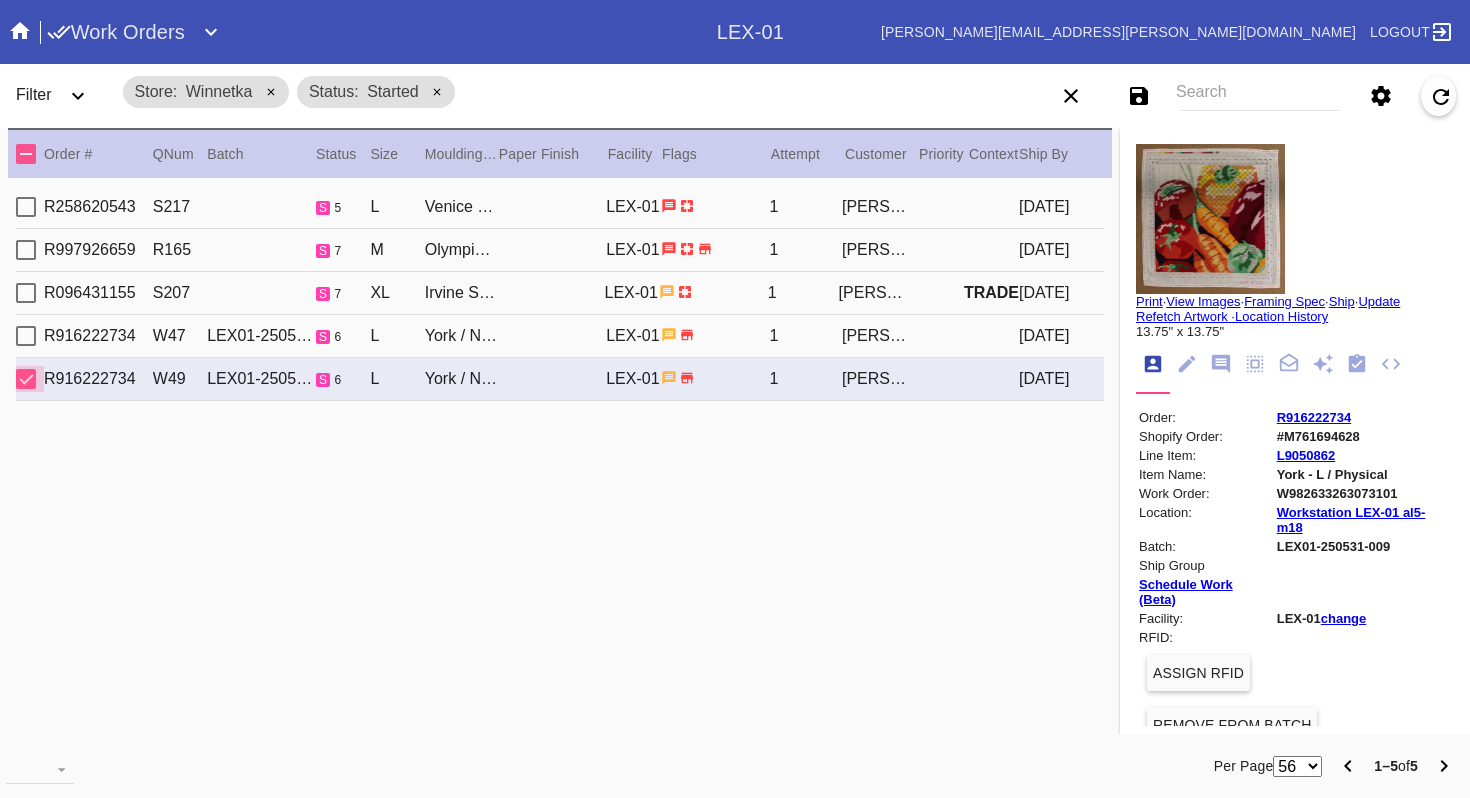 click at bounding box center [26, 379] 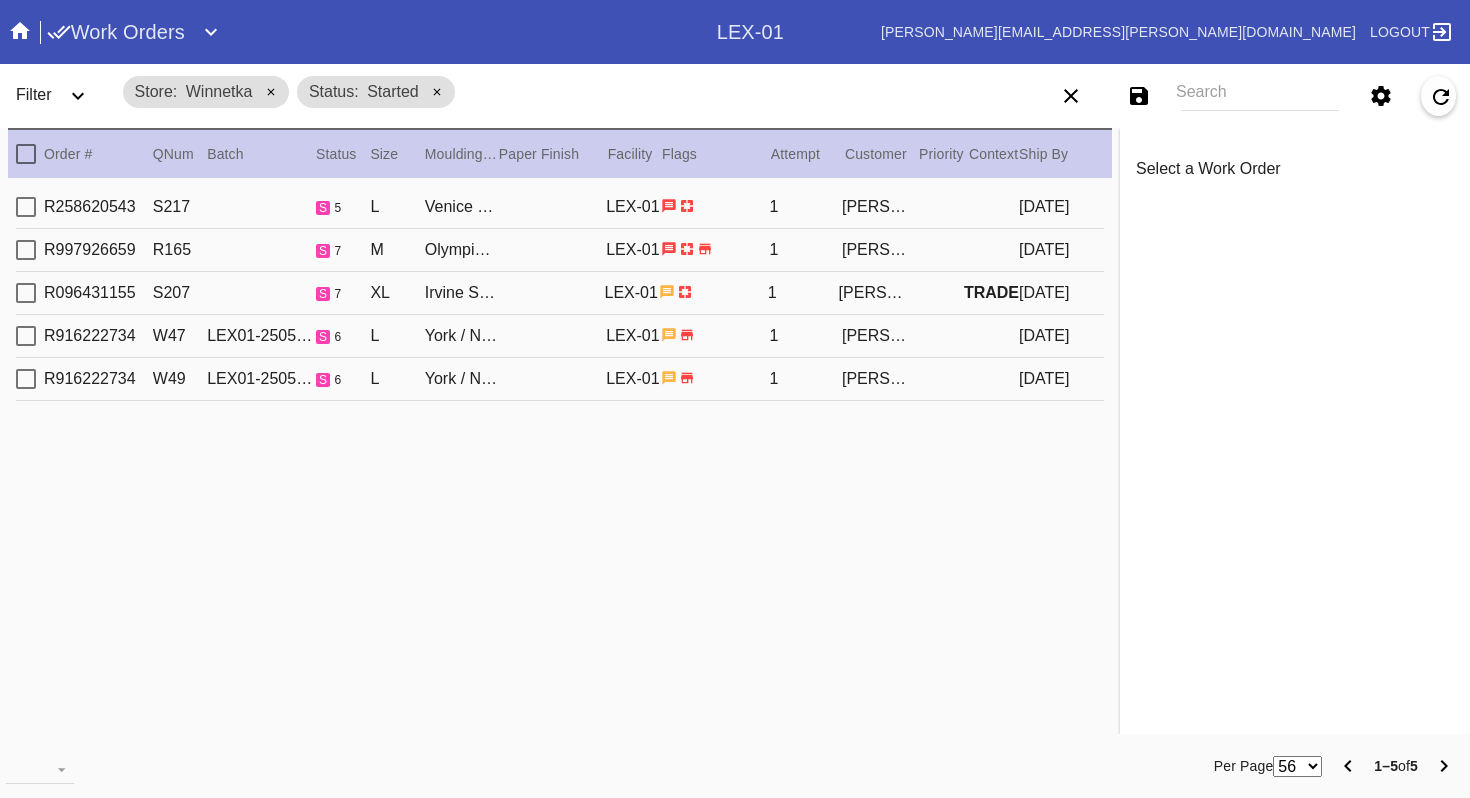 click at bounding box center (26, 293) 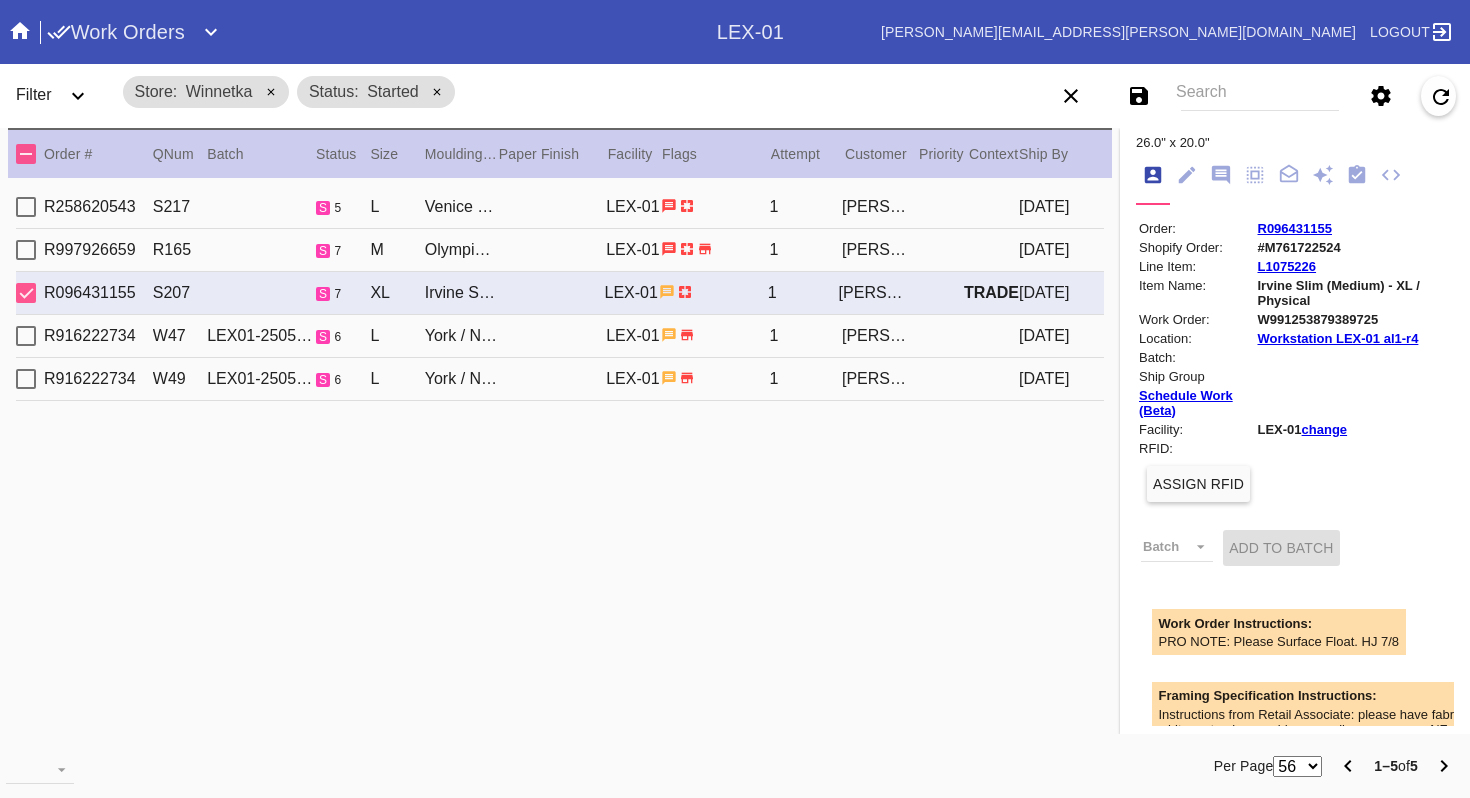 scroll, scrollTop: 0, scrollLeft: 0, axis: both 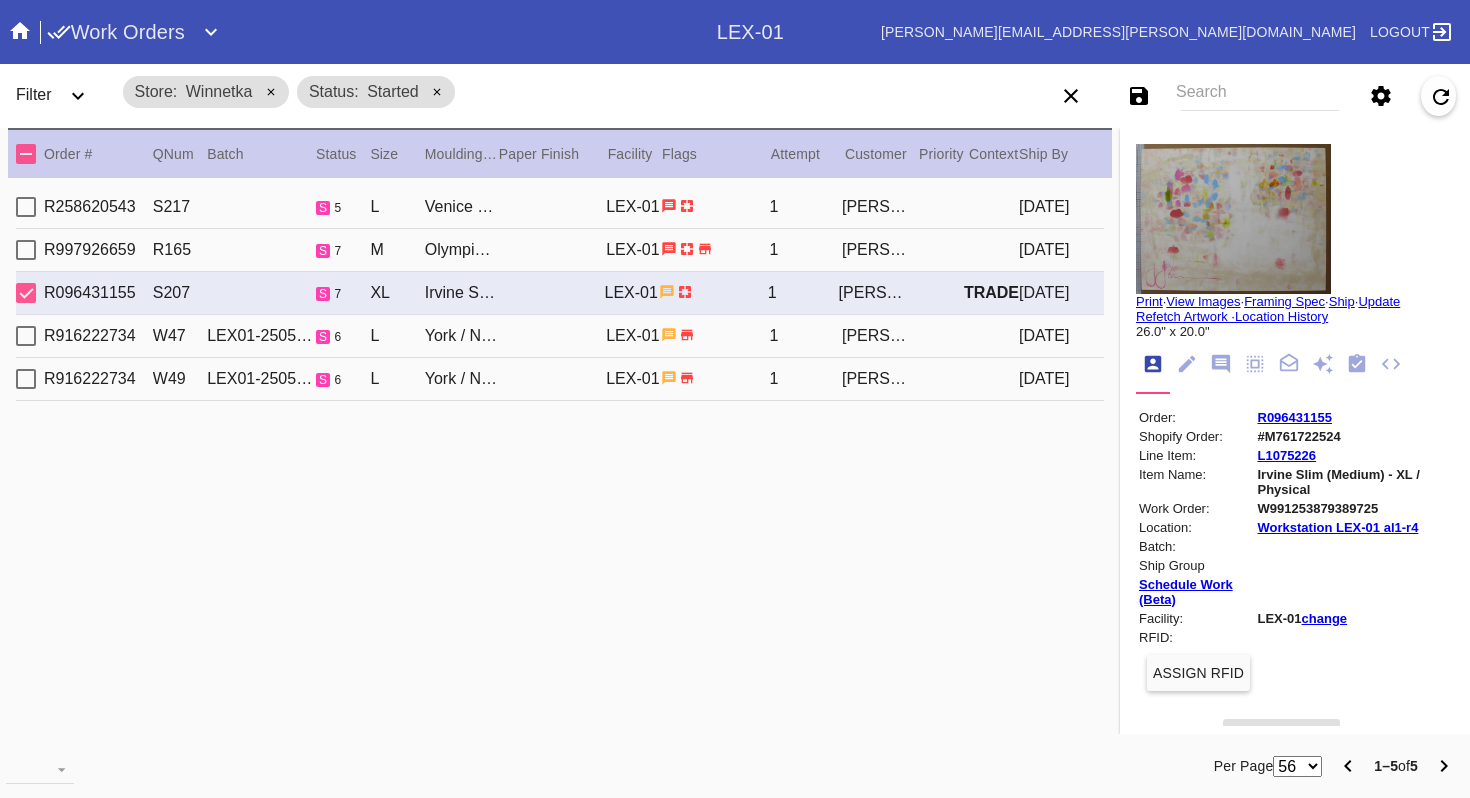 click on "R096431155" at bounding box center (1295, 417) 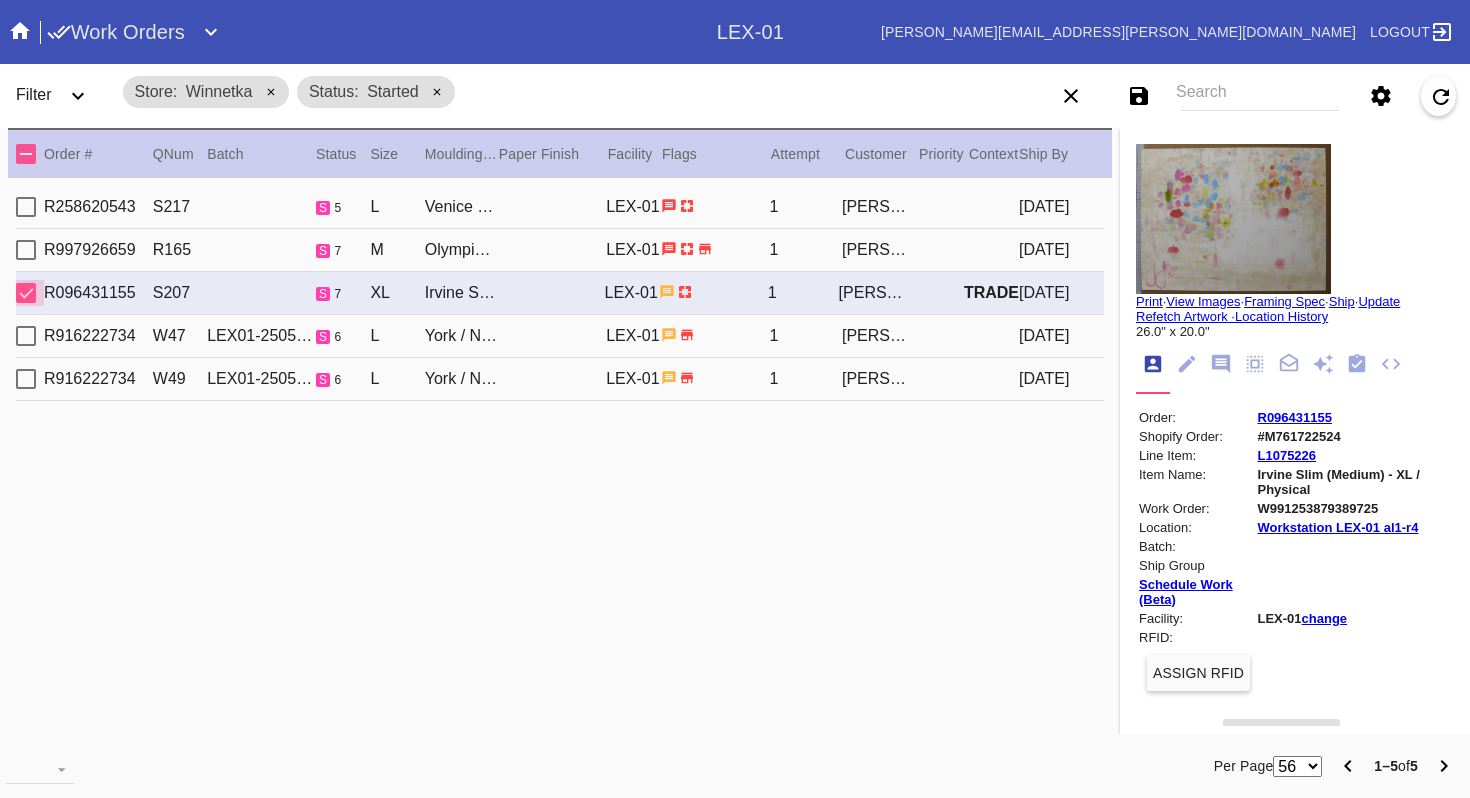 click at bounding box center [26, 293] 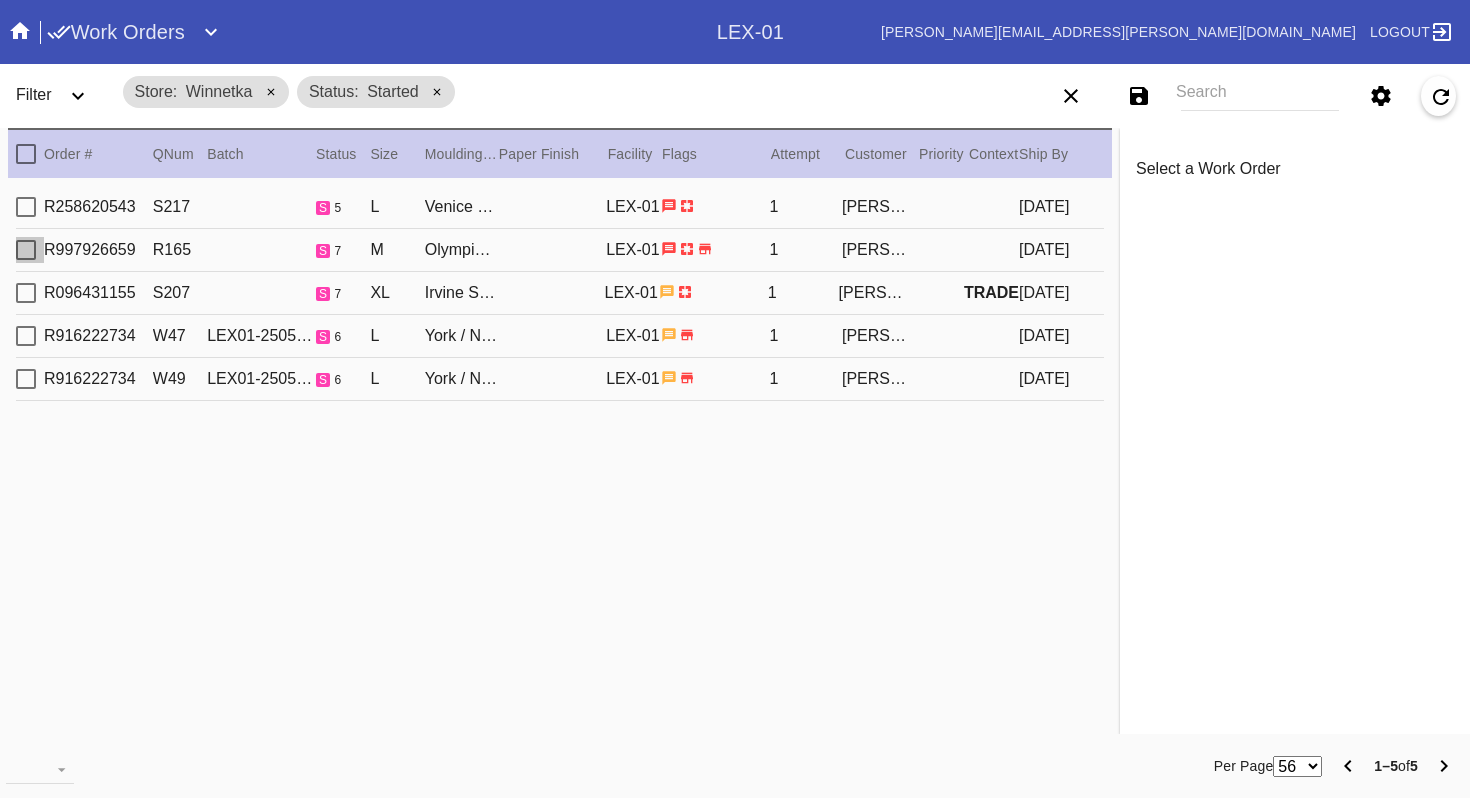 click at bounding box center (26, 250) 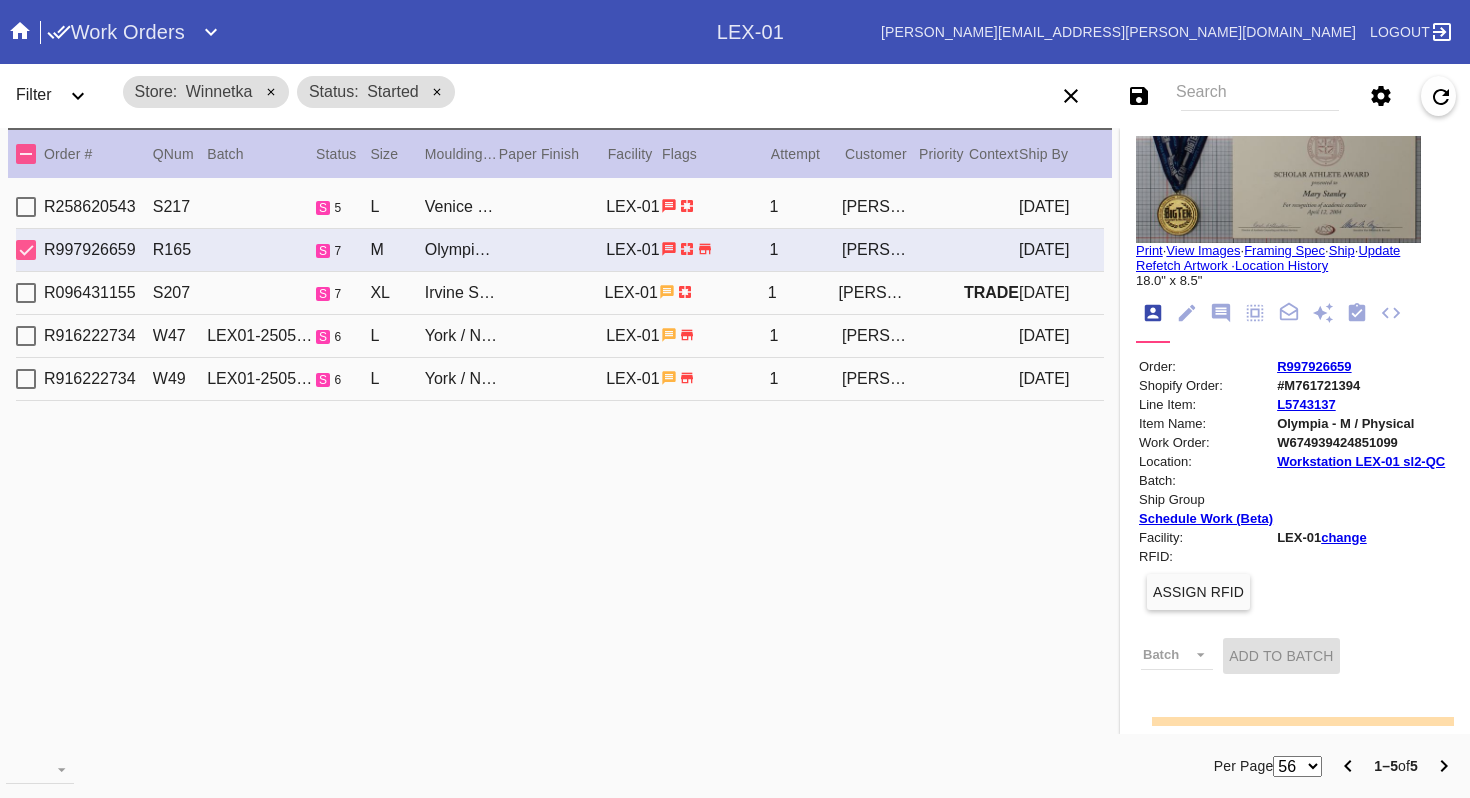 scroll, scrollTop: 0, scrollLeft: 0, axis: both 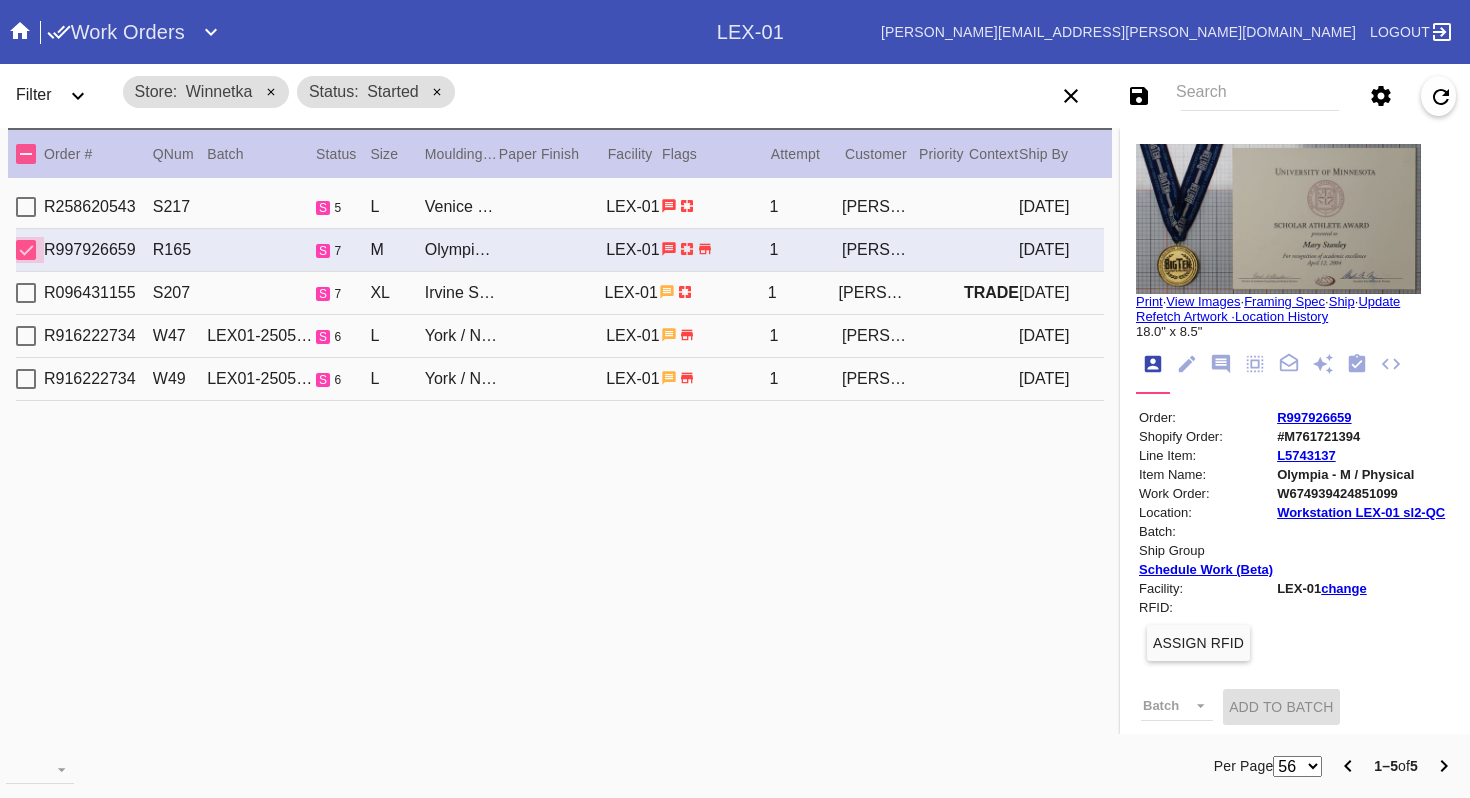 click at bounding box center [26, 250] 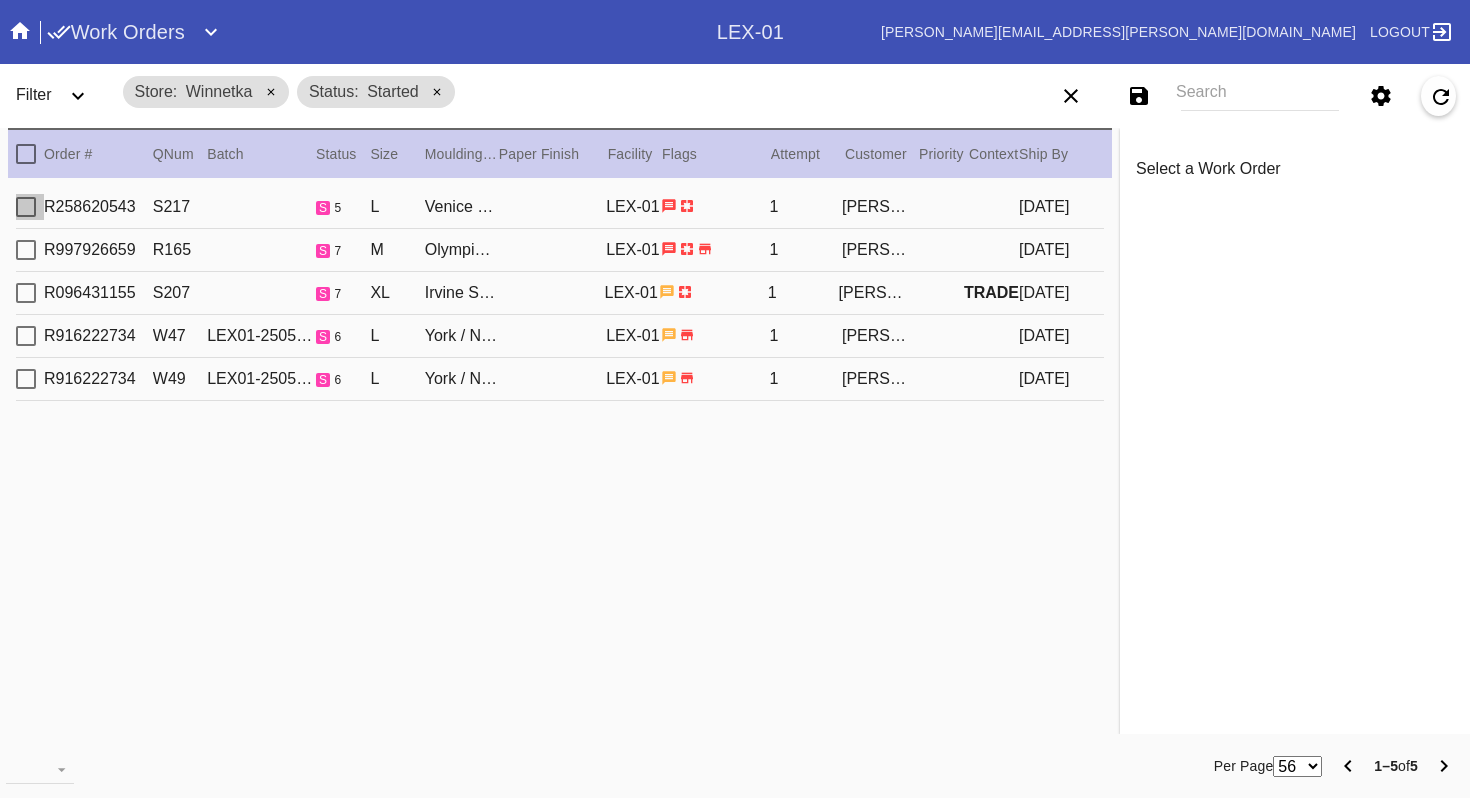 click at bounding box center (26, 207) 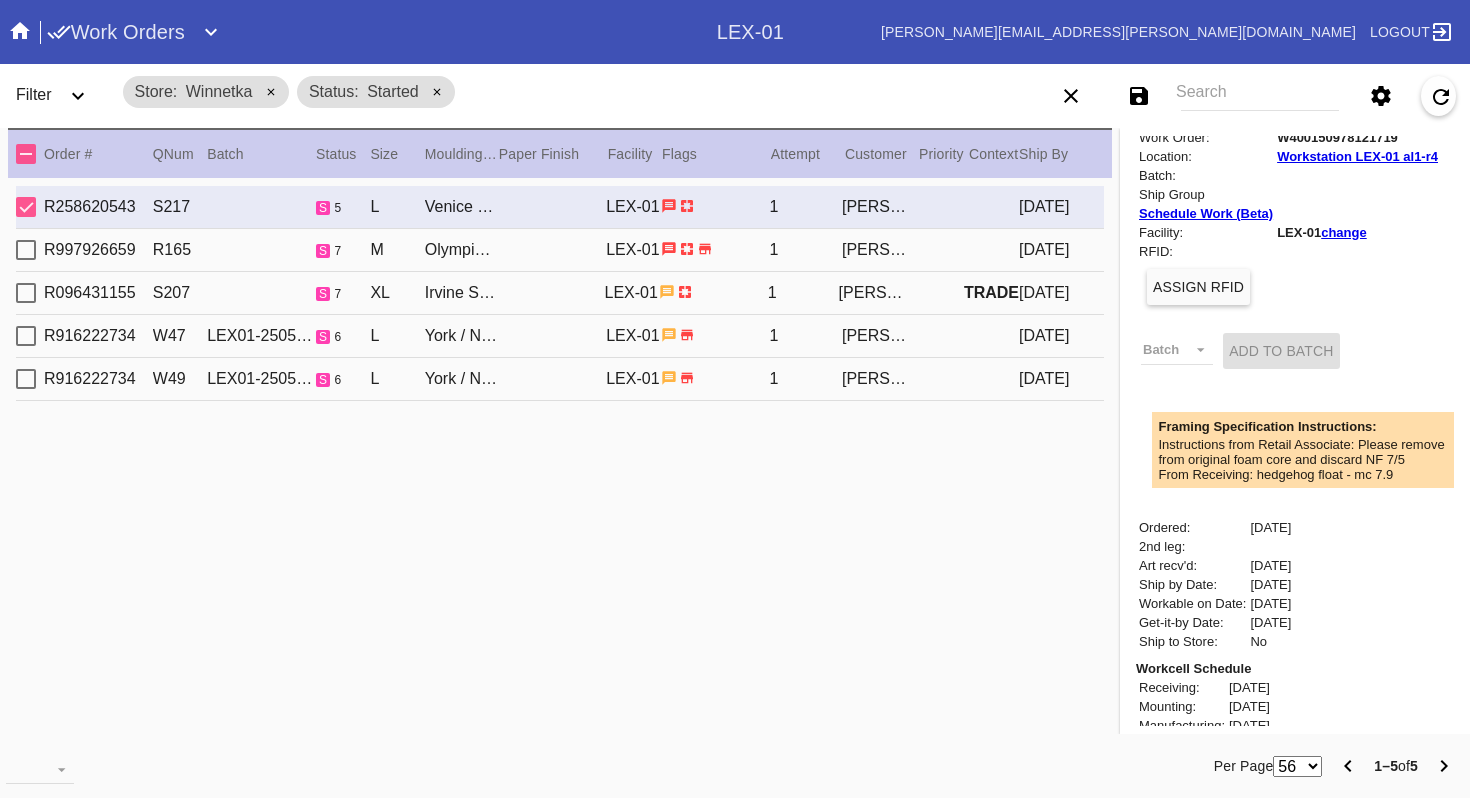 scroll, scrollTop: 0, scrollLeft: 0, axis: both 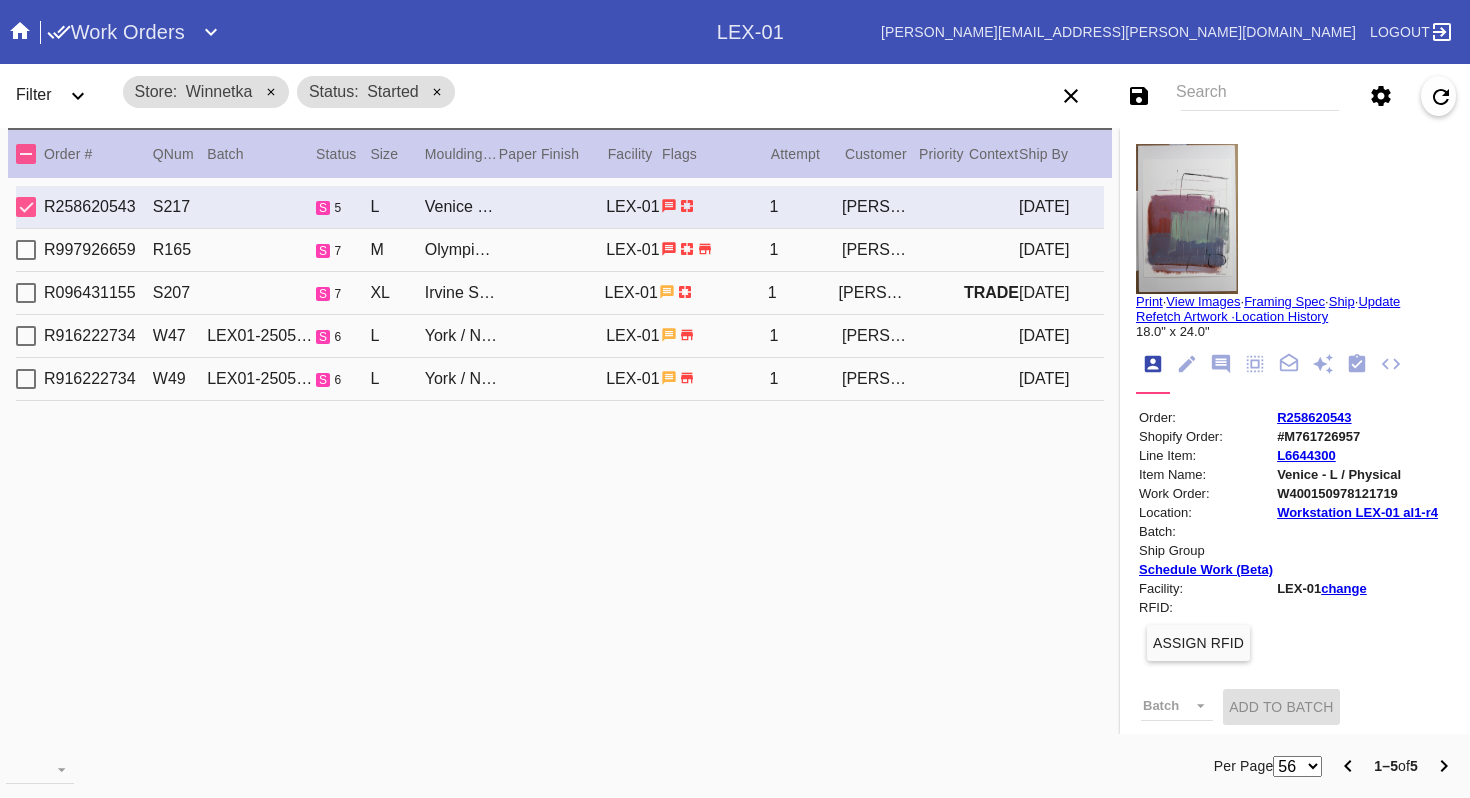 click at bounding box center (26, 207) 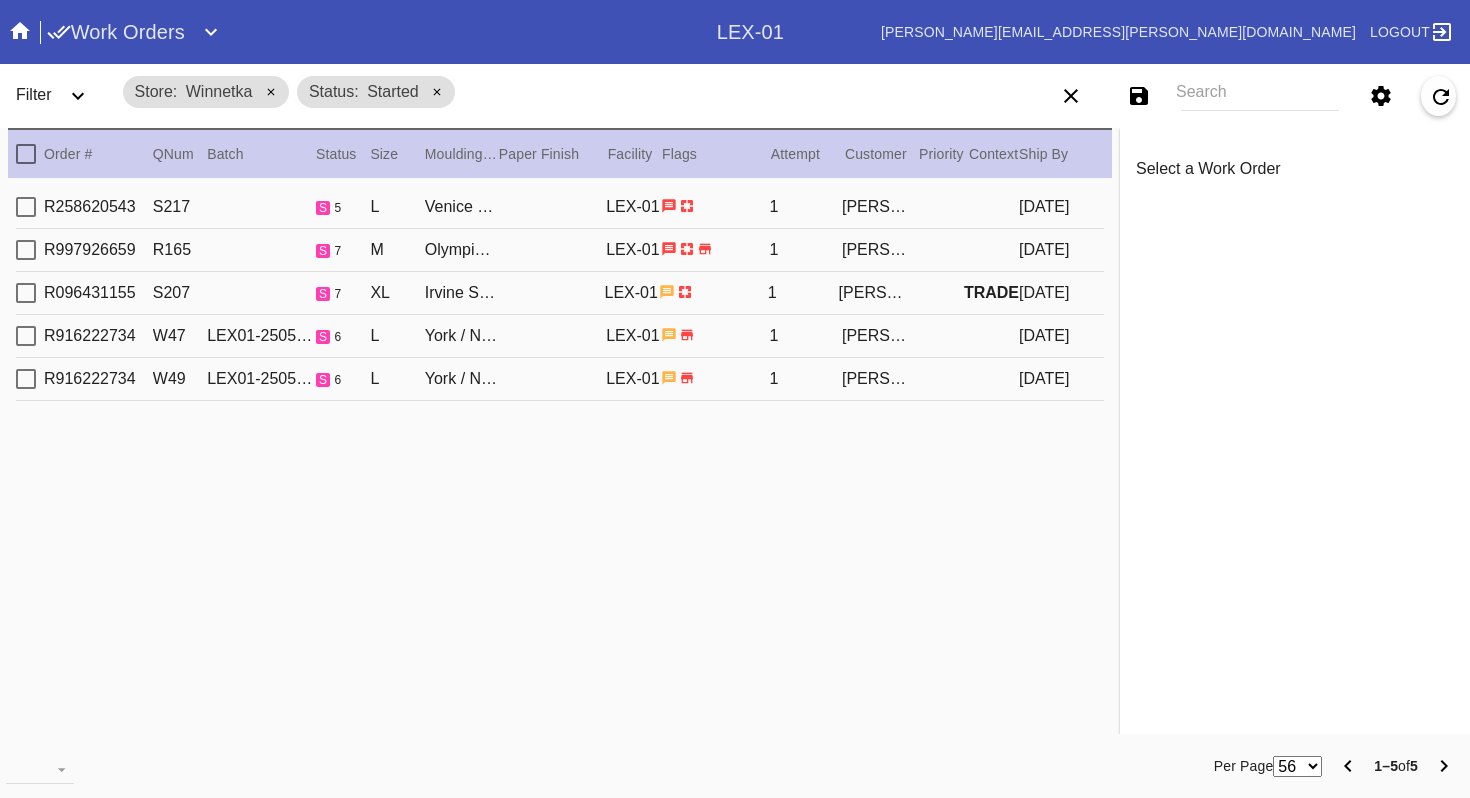 click 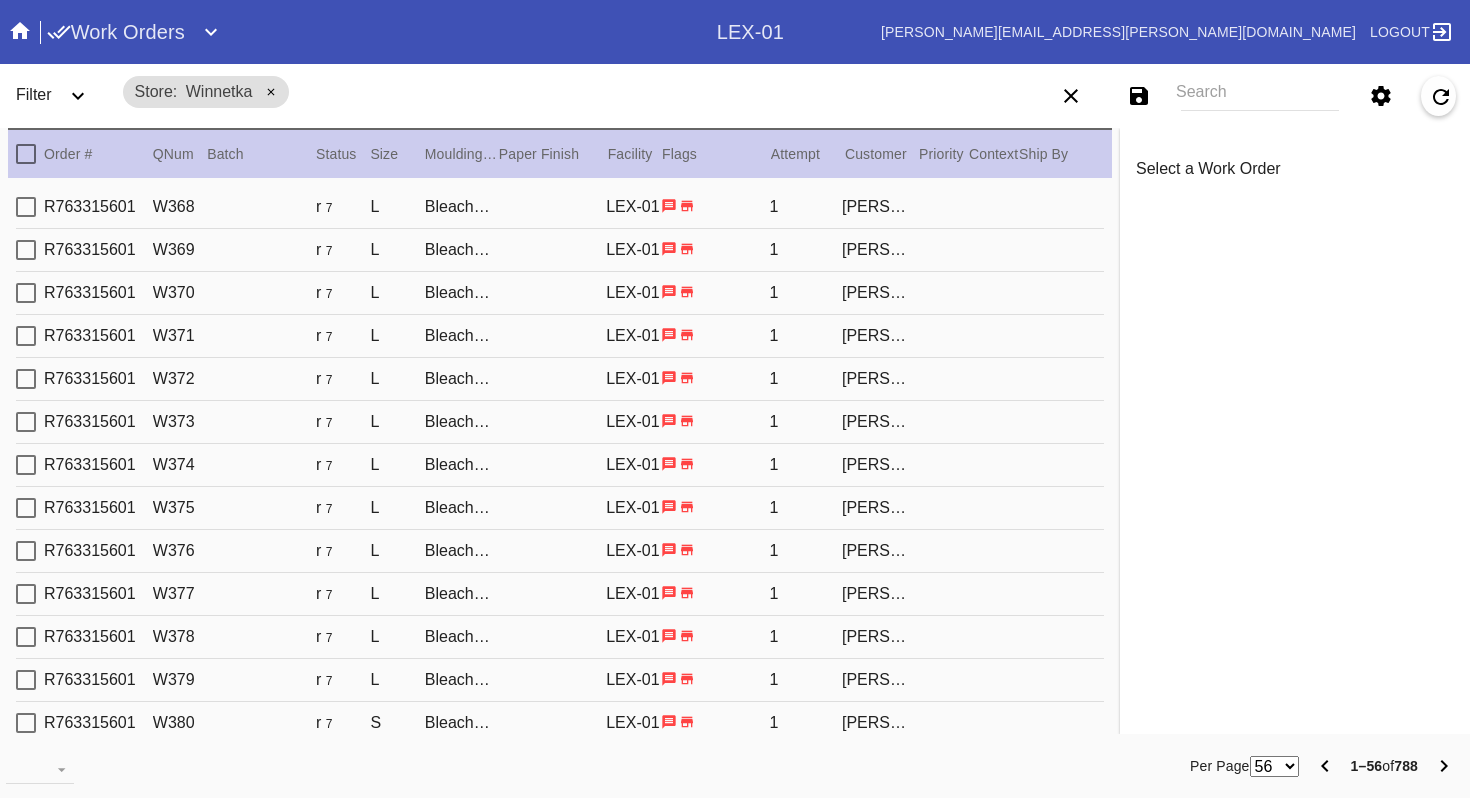 click at bounding box center (78, 96) 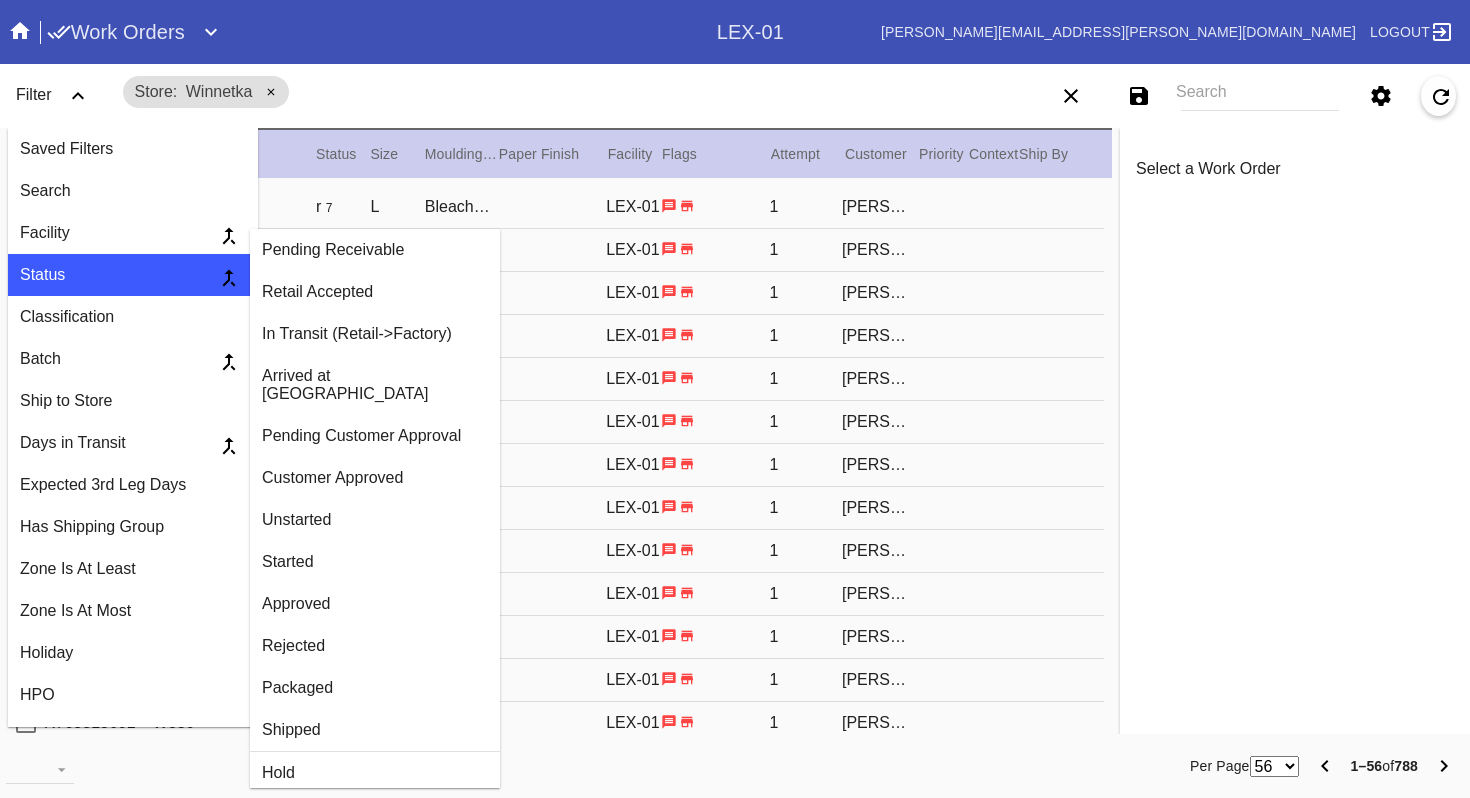 scroll, scrollTop: 45, scrollLeft: 0, axis: vertical 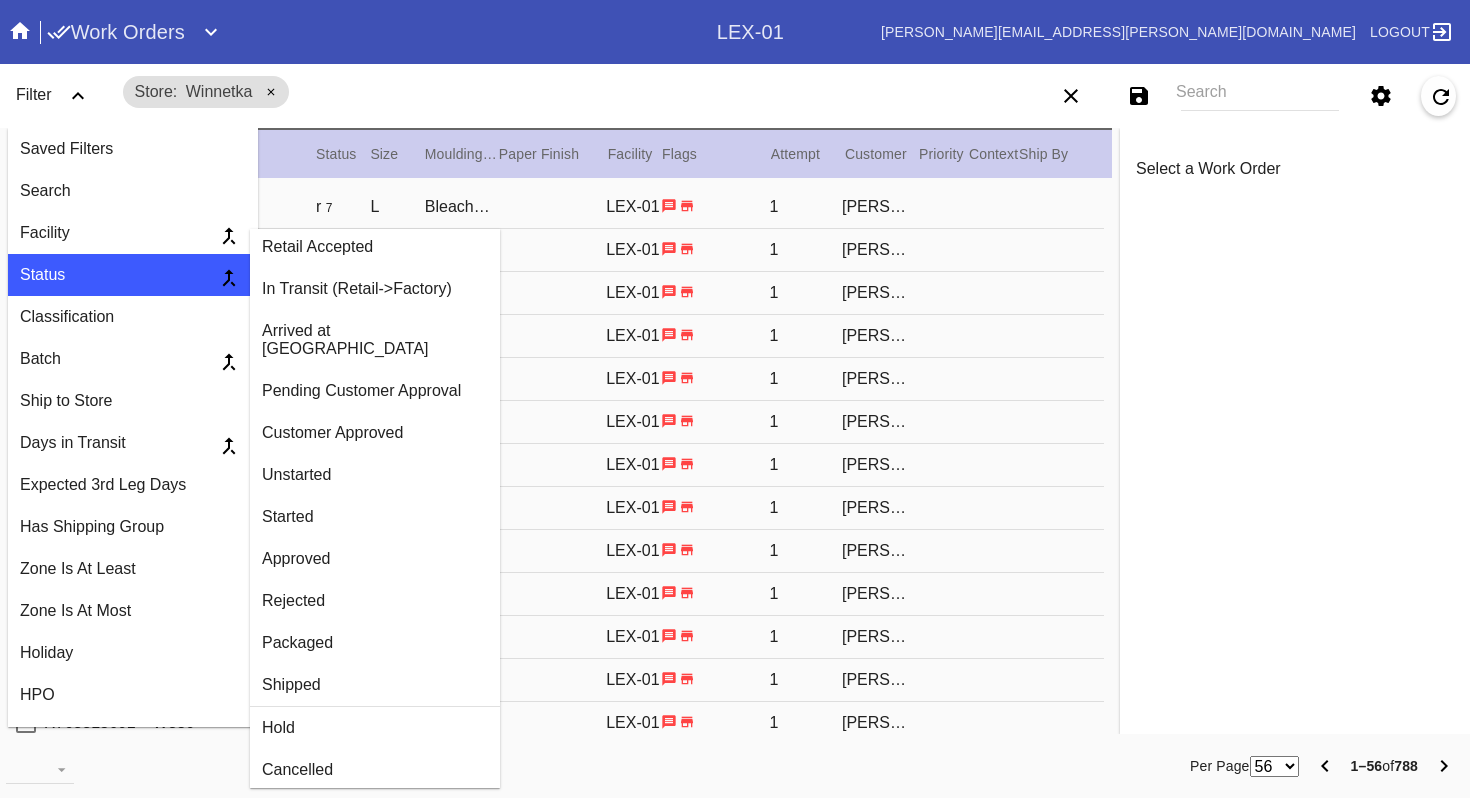 click on "Unstarted" at bounding box center [375, 475] 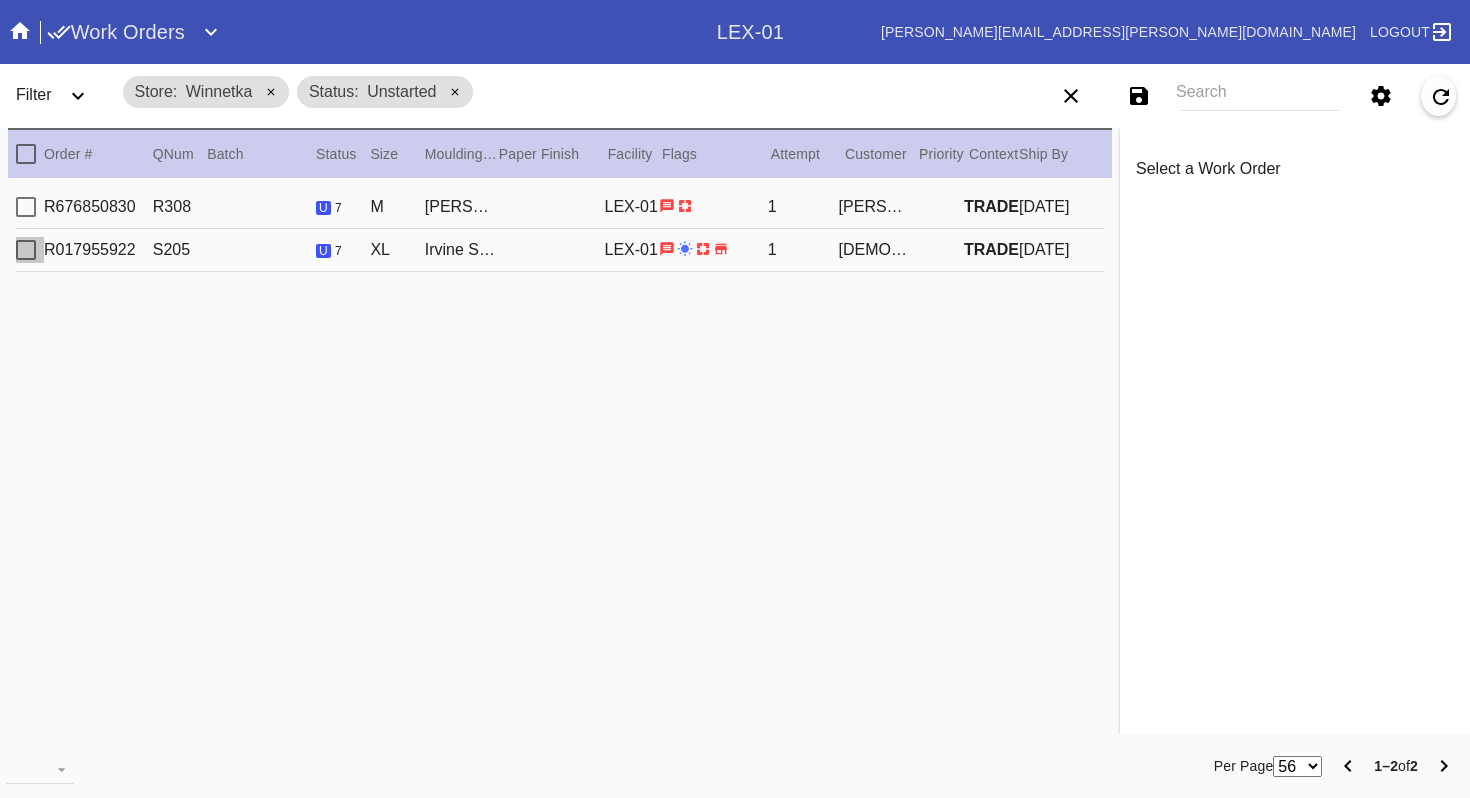 click at bounding box center (26, 250) 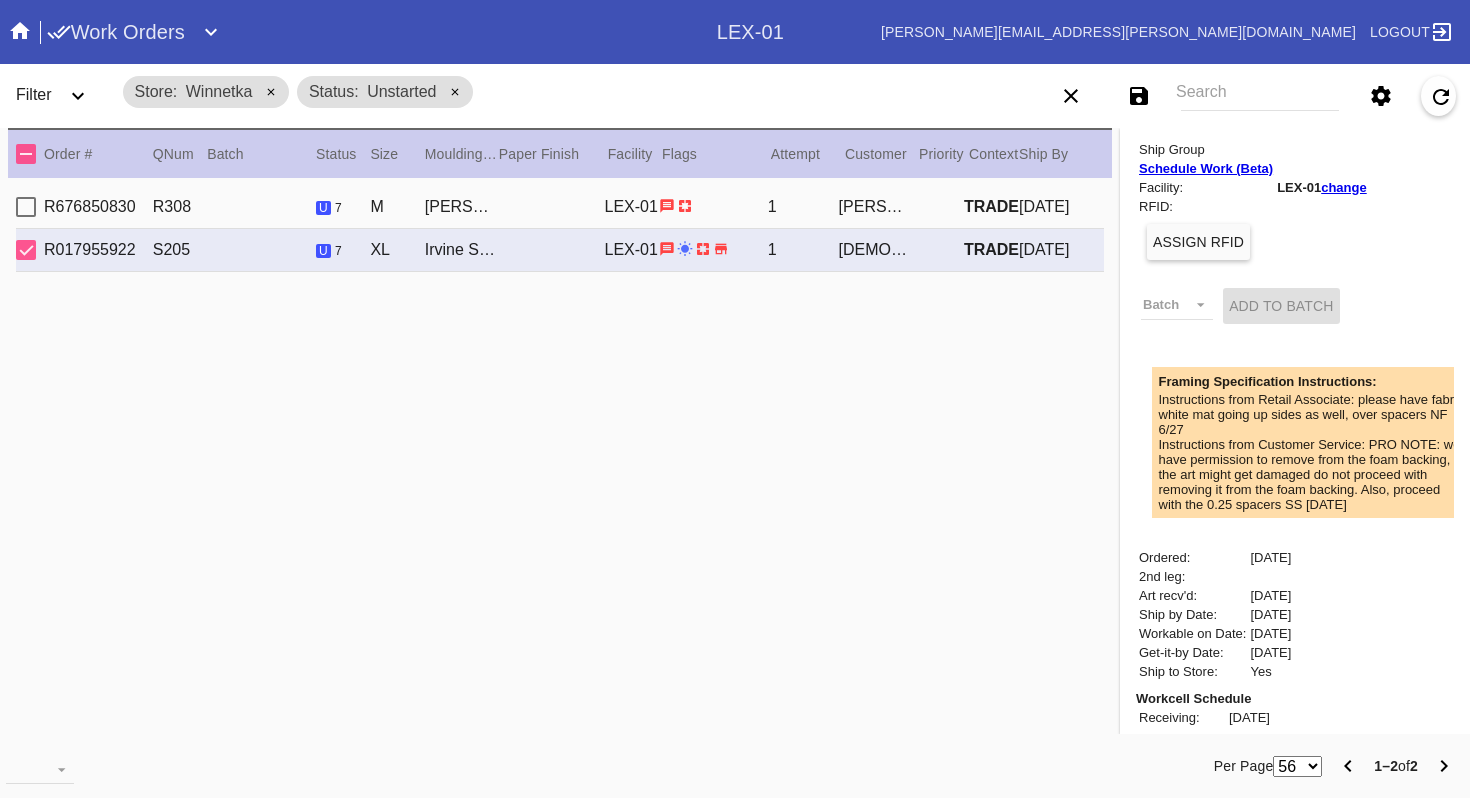 scroll, scrollTop: 0, scrollLeft: 0, axis: both 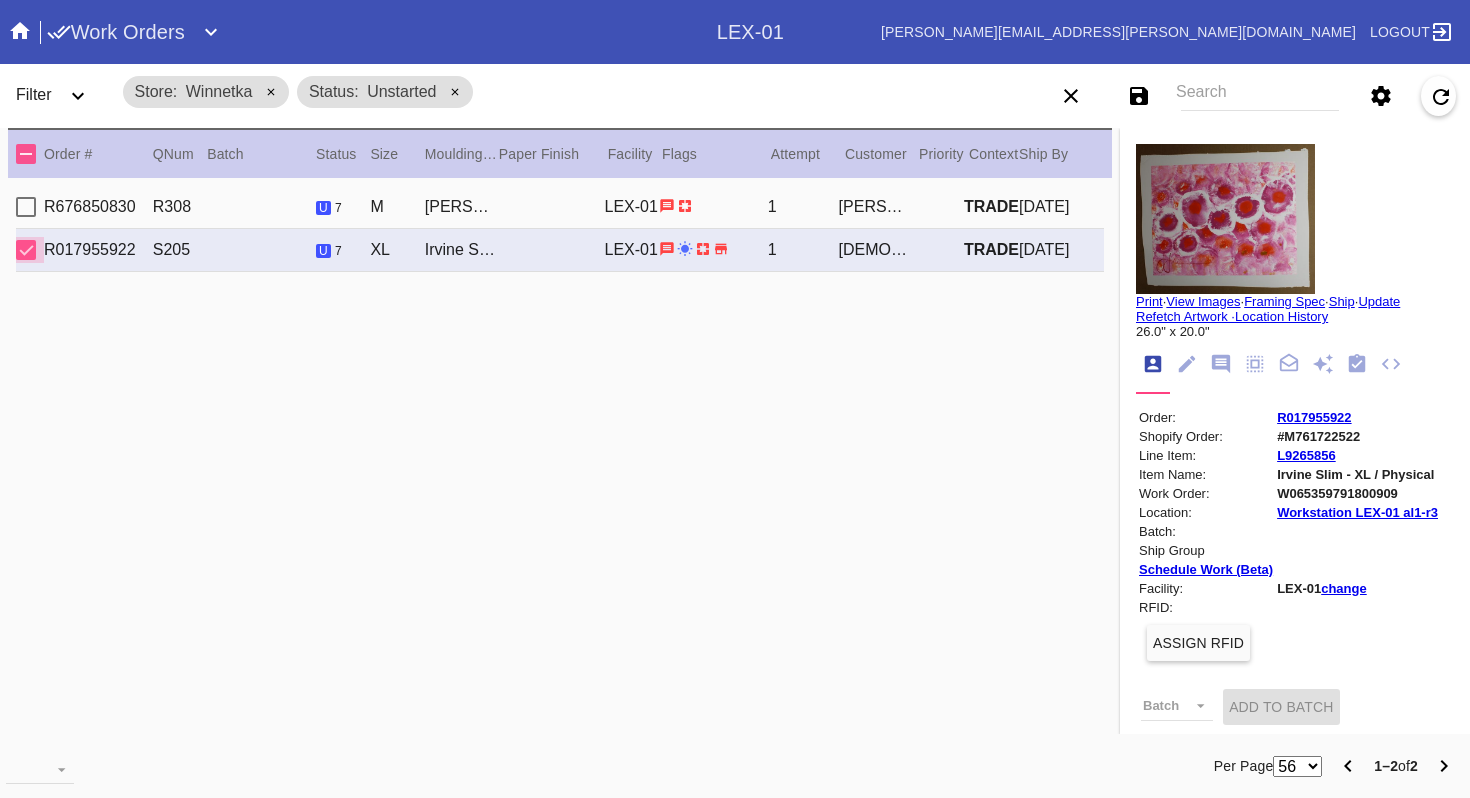 click at bounding box center [26, 250] 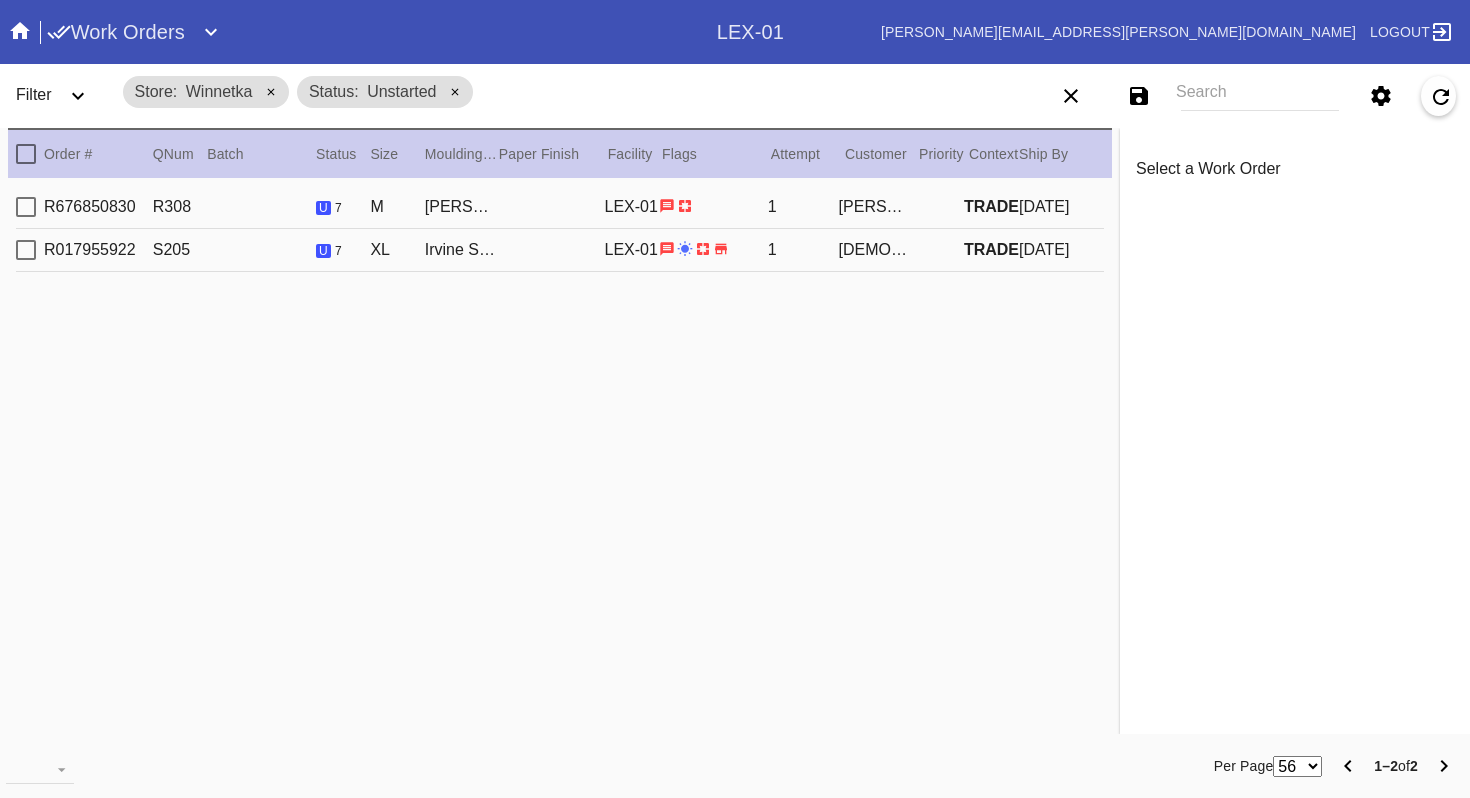 click at bounding box center (26, 207) 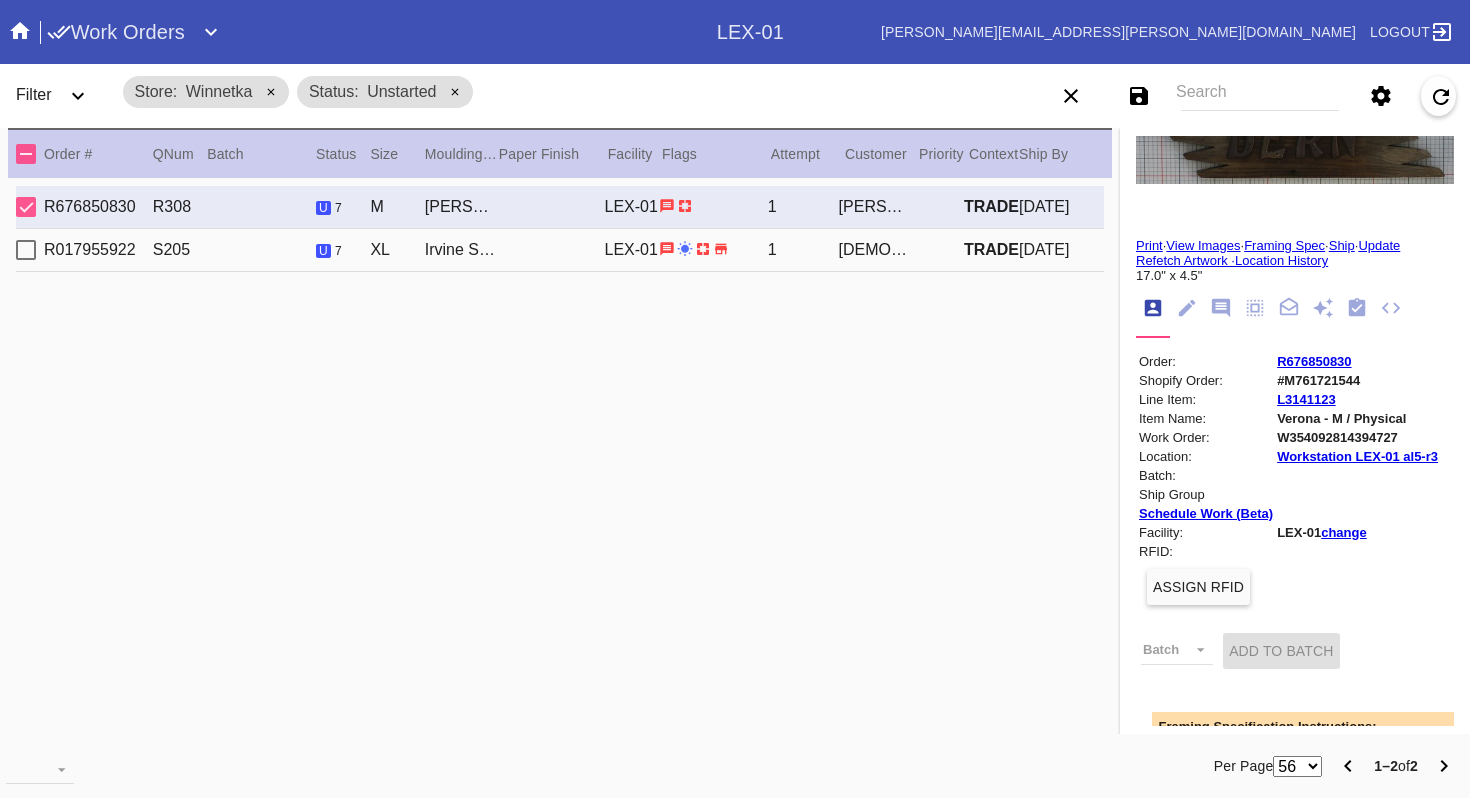 scroll, scrollTop: 0, scrollLeft: 0, axis: both 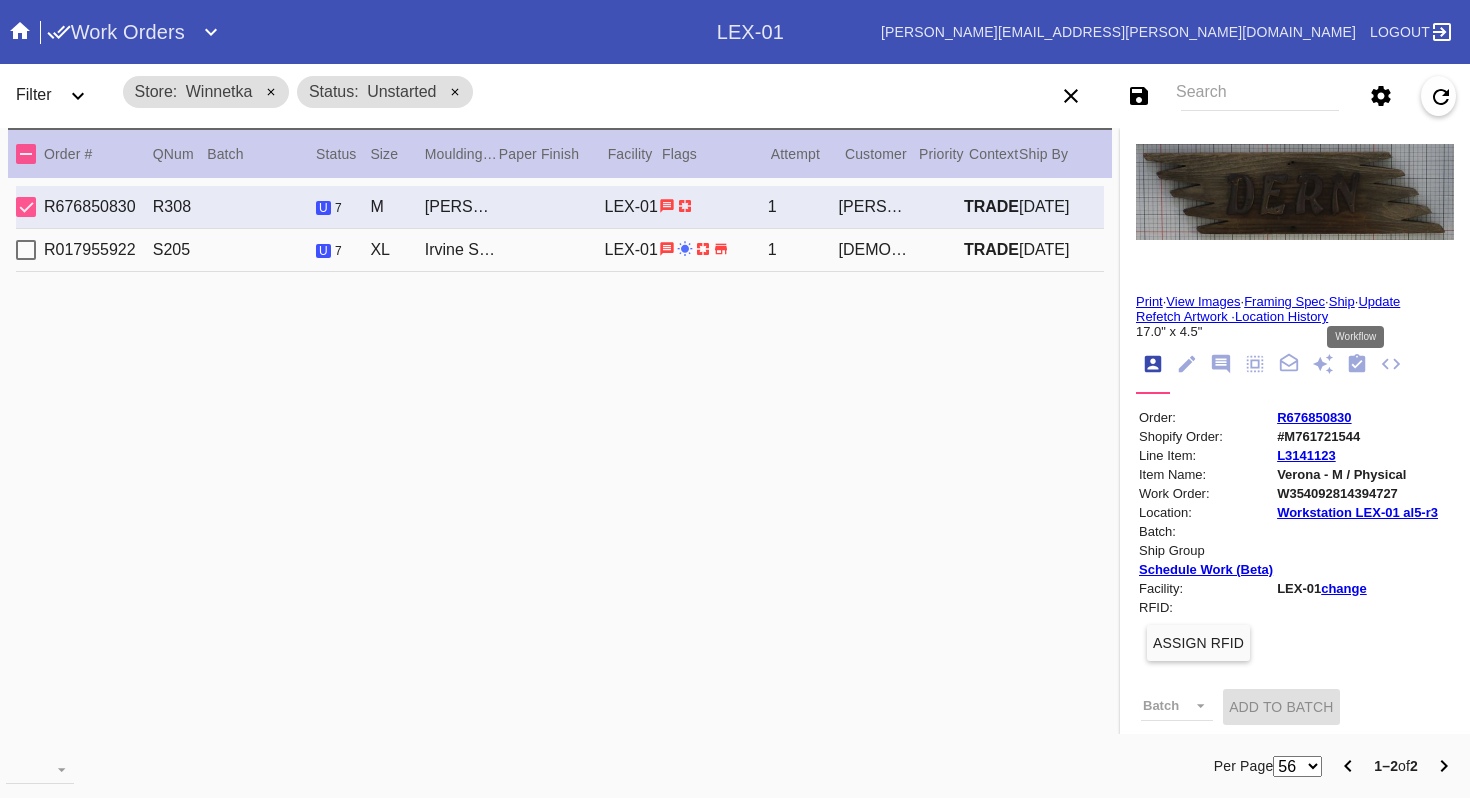 click 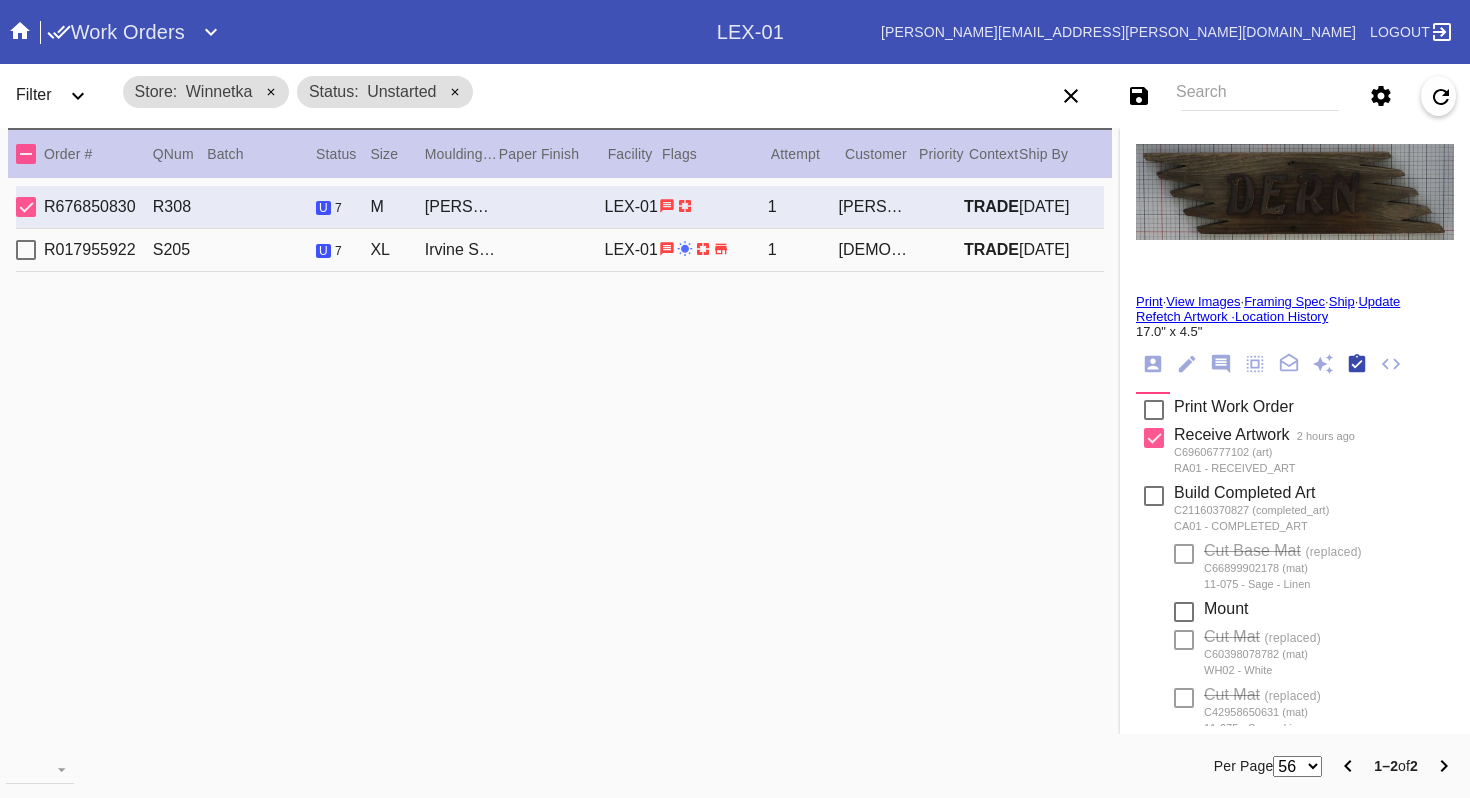 scroll, scrollTop: 320, scrollLeft: 0, axis: vertical 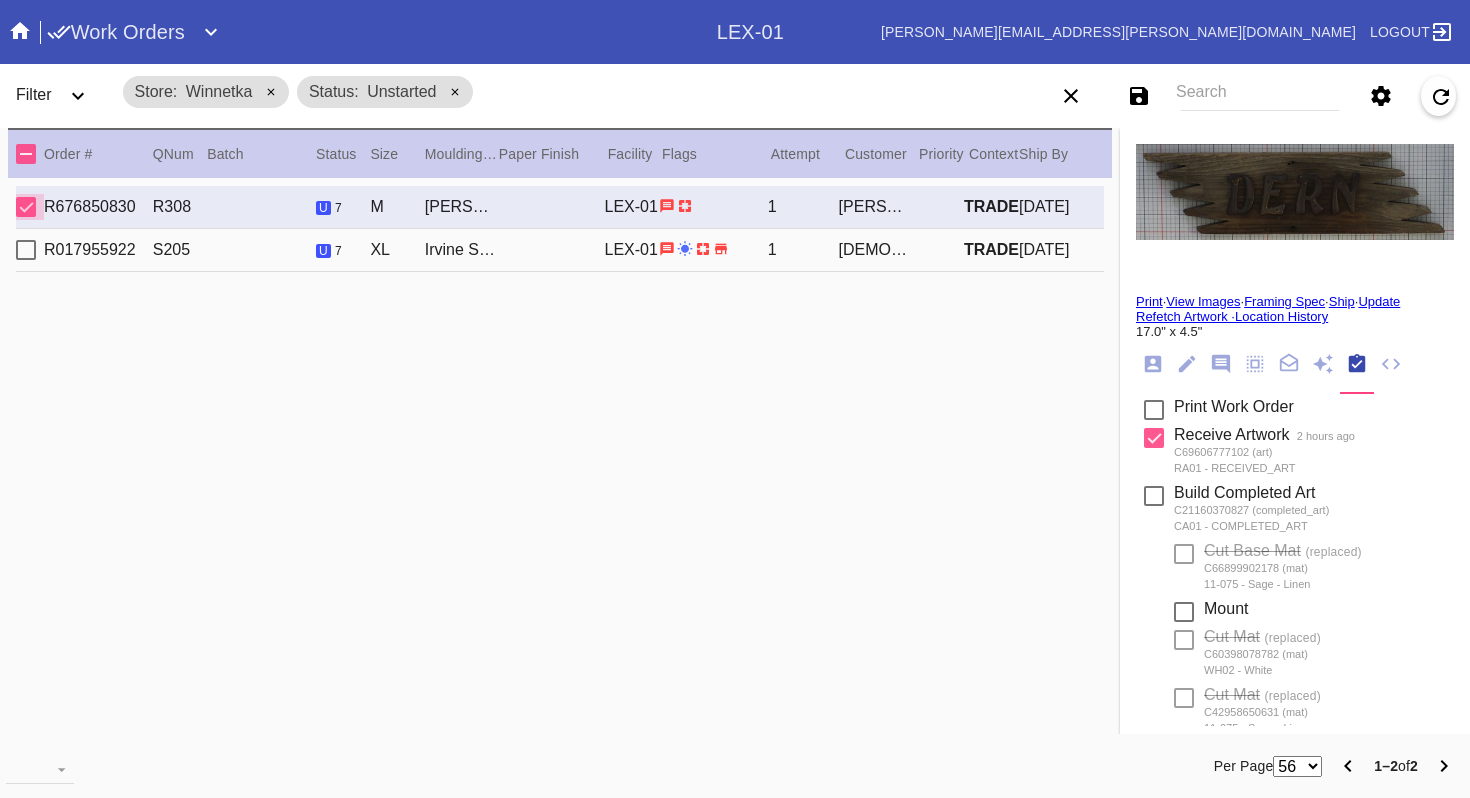 click at bounding box center [26, 207] 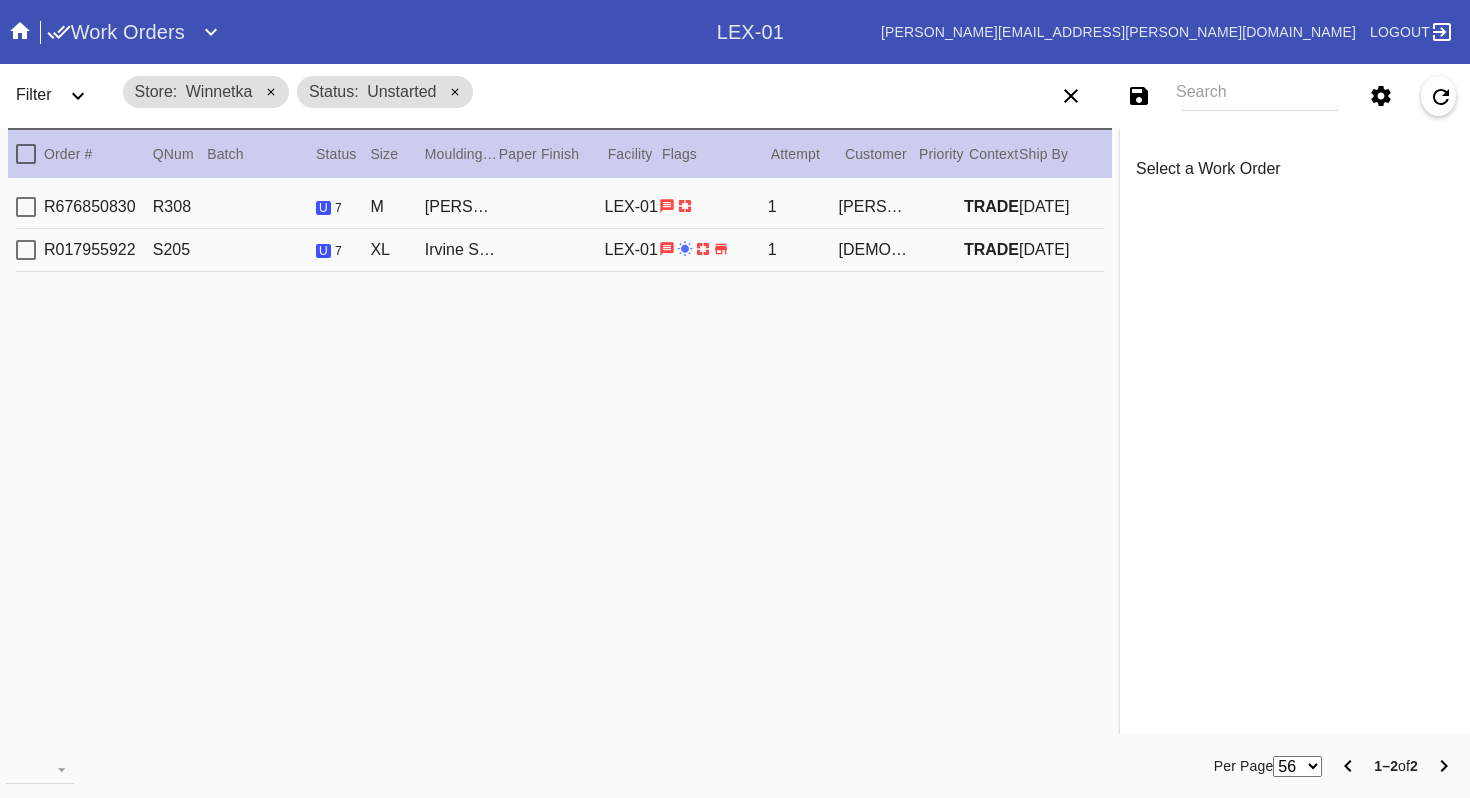 click 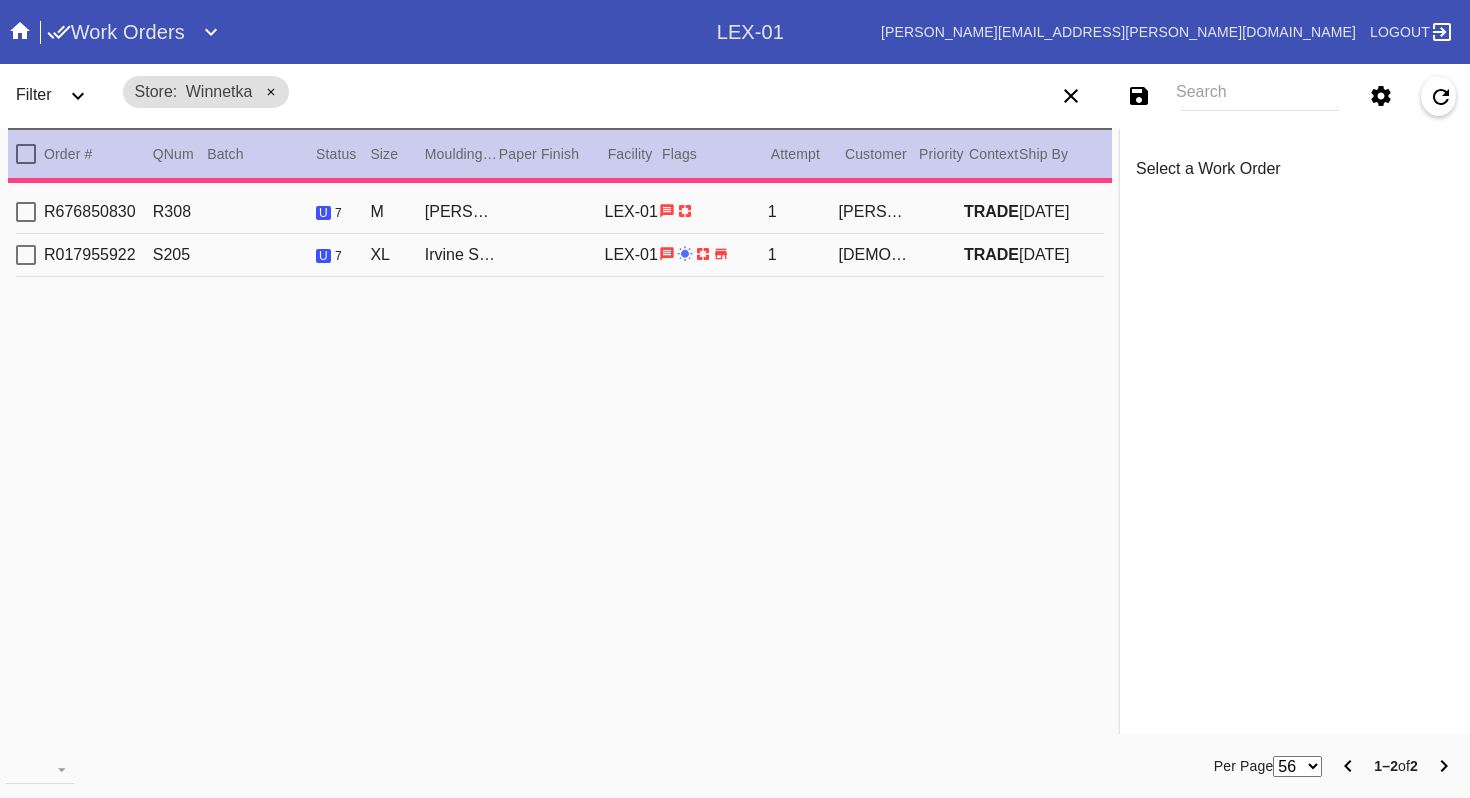 click 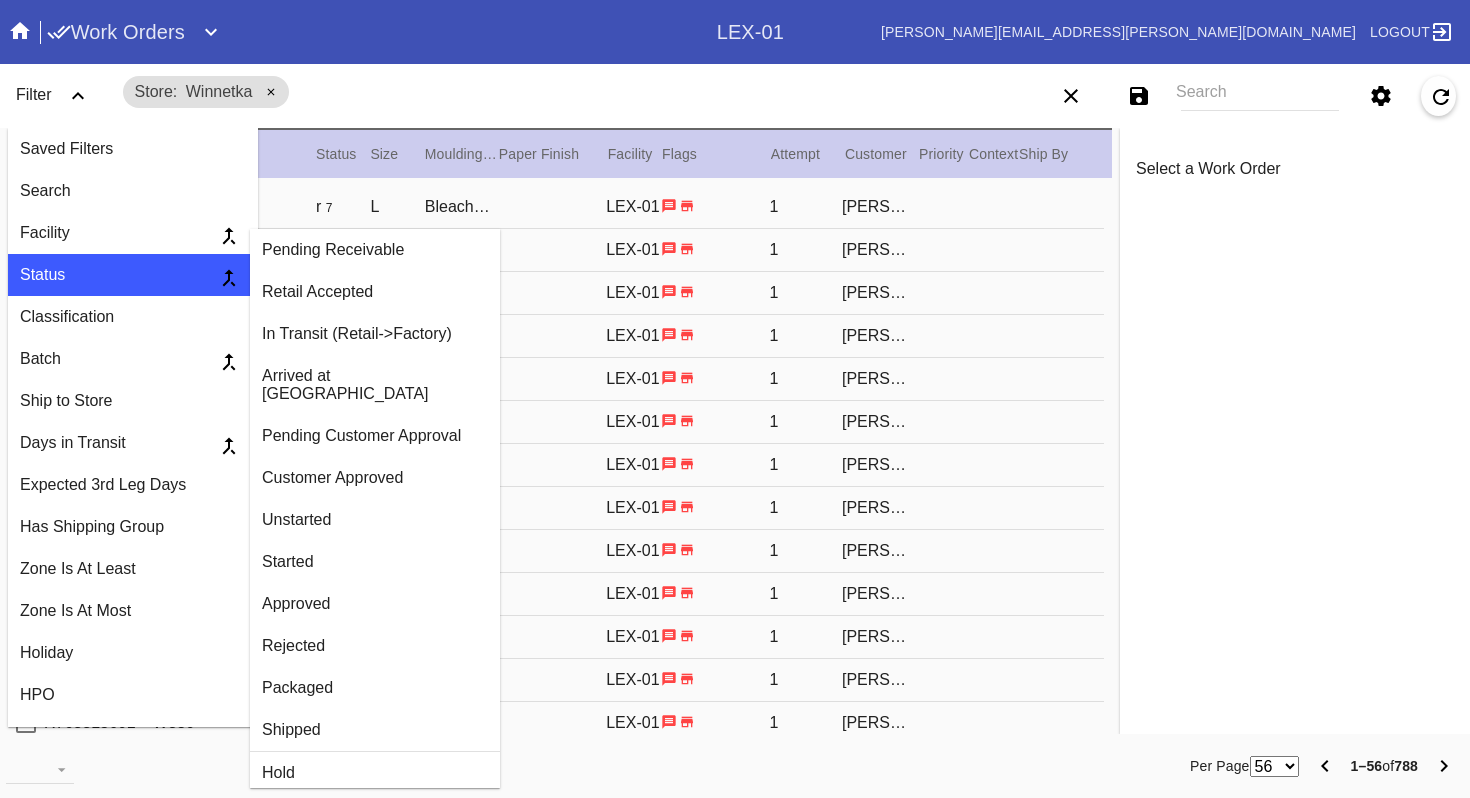 scroll, scrollTop: 45, scrollLeft: 0, axis: vertical 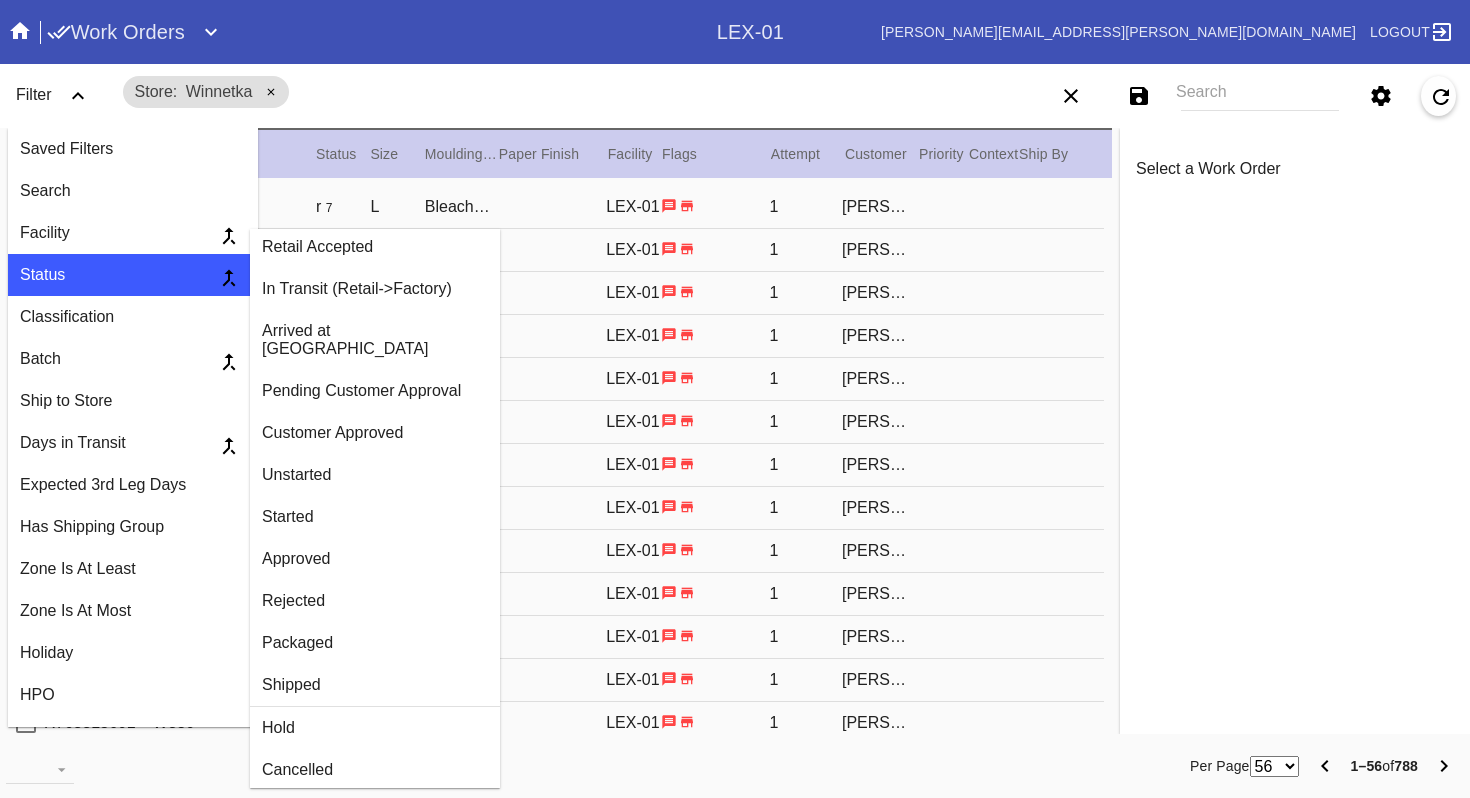 click on "Started" at bounding box center (375, 517) 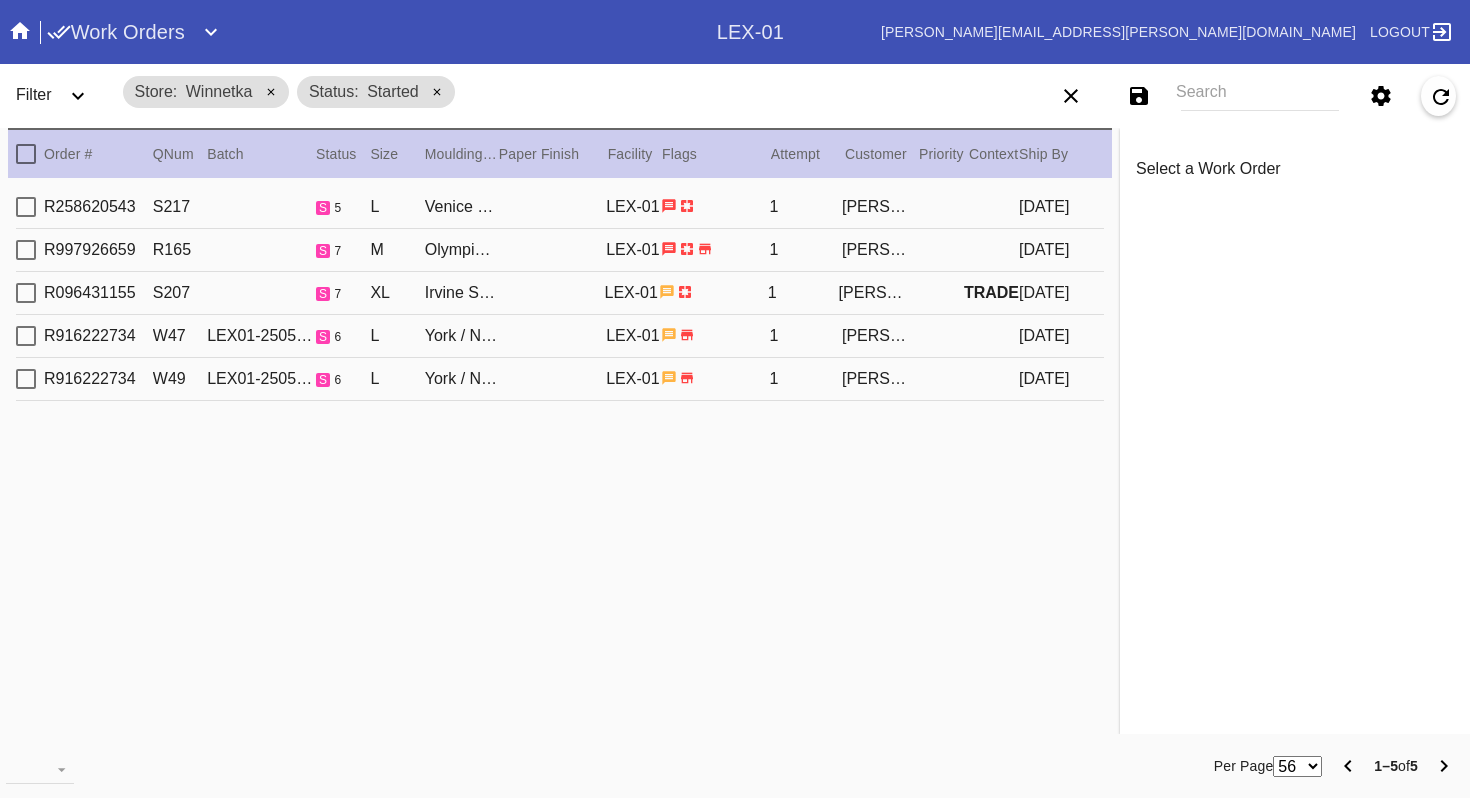 click at bounding box center [26, 293] 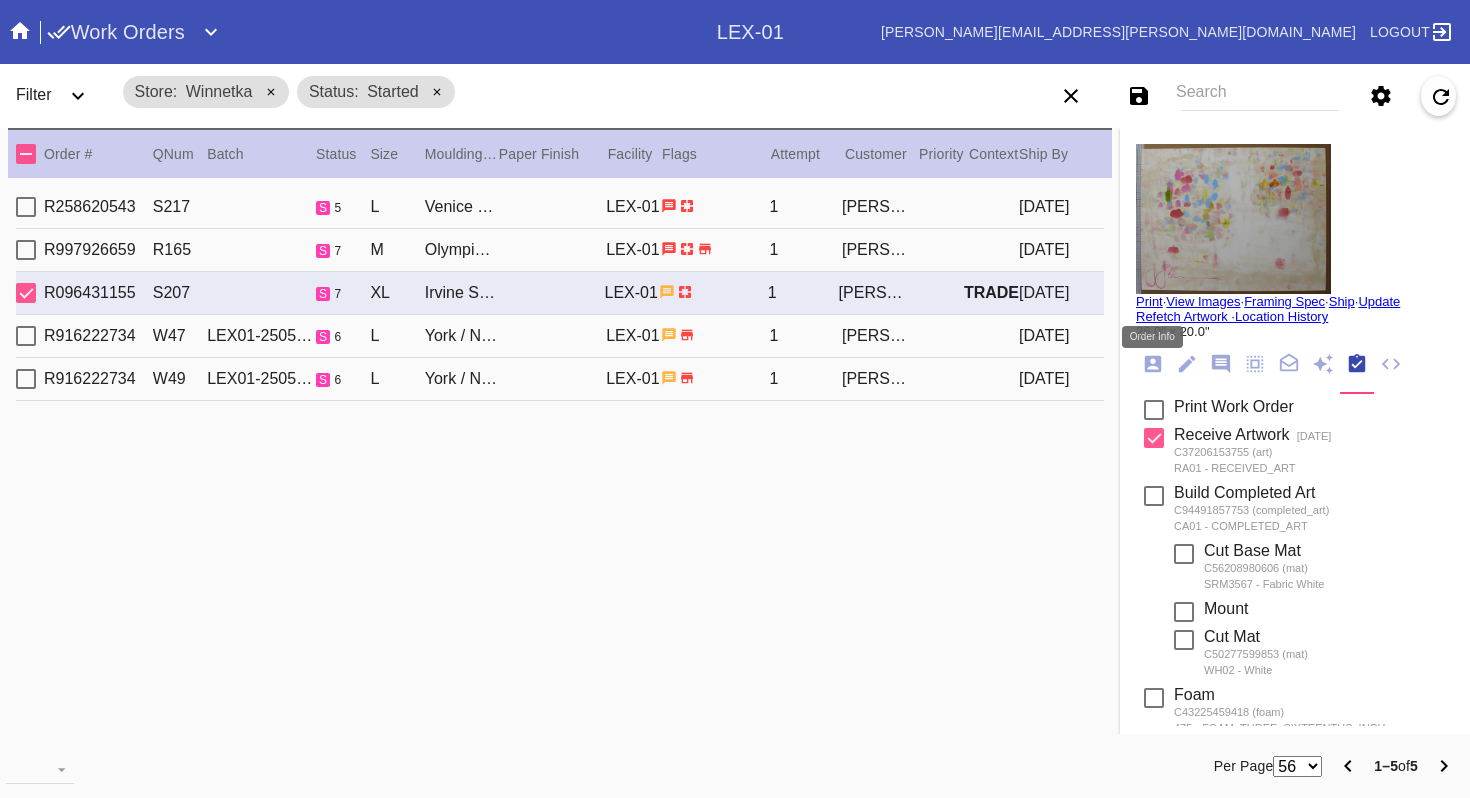 click 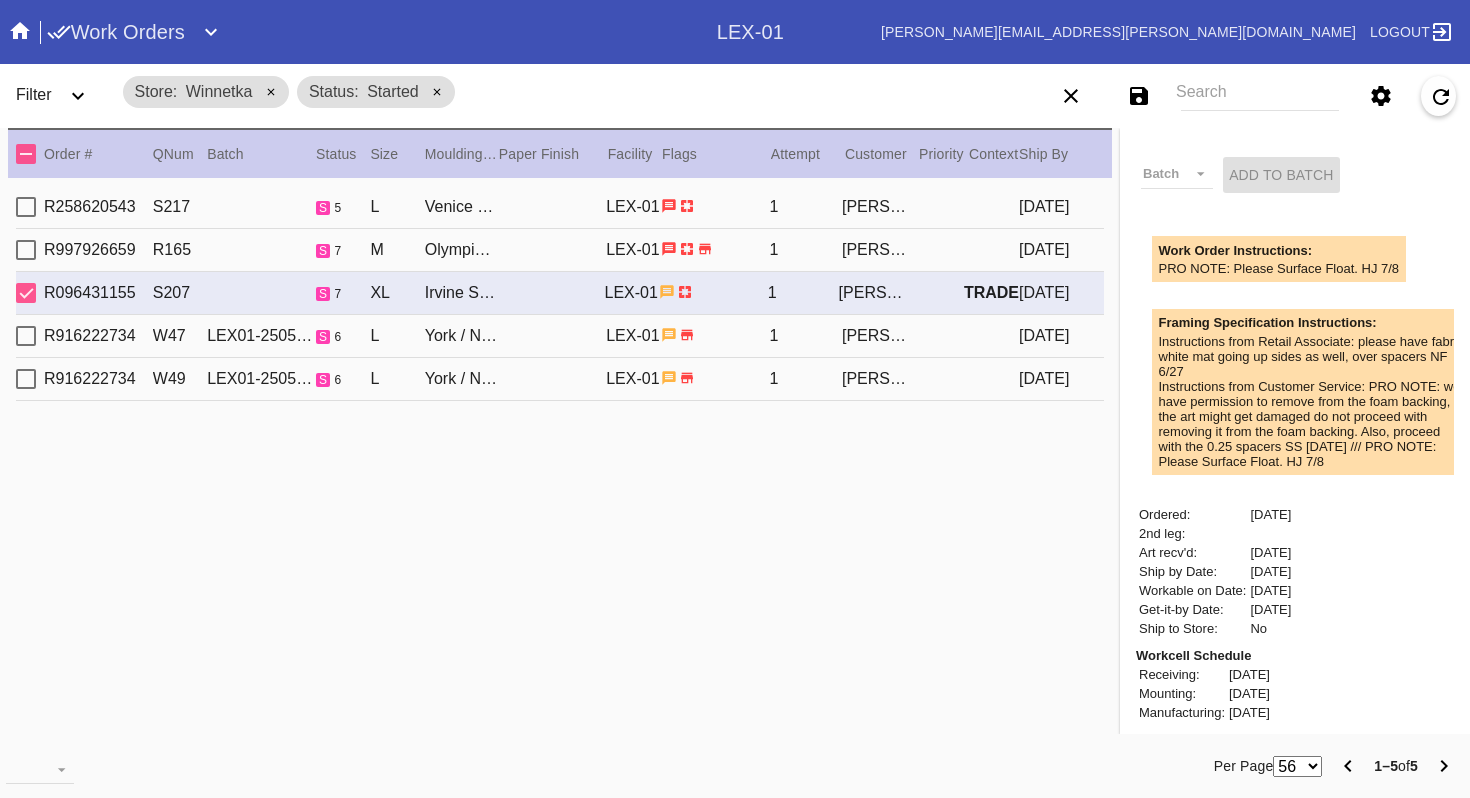 scroll, scrollTop: 564, scrollLeft: 0, axis: vertical 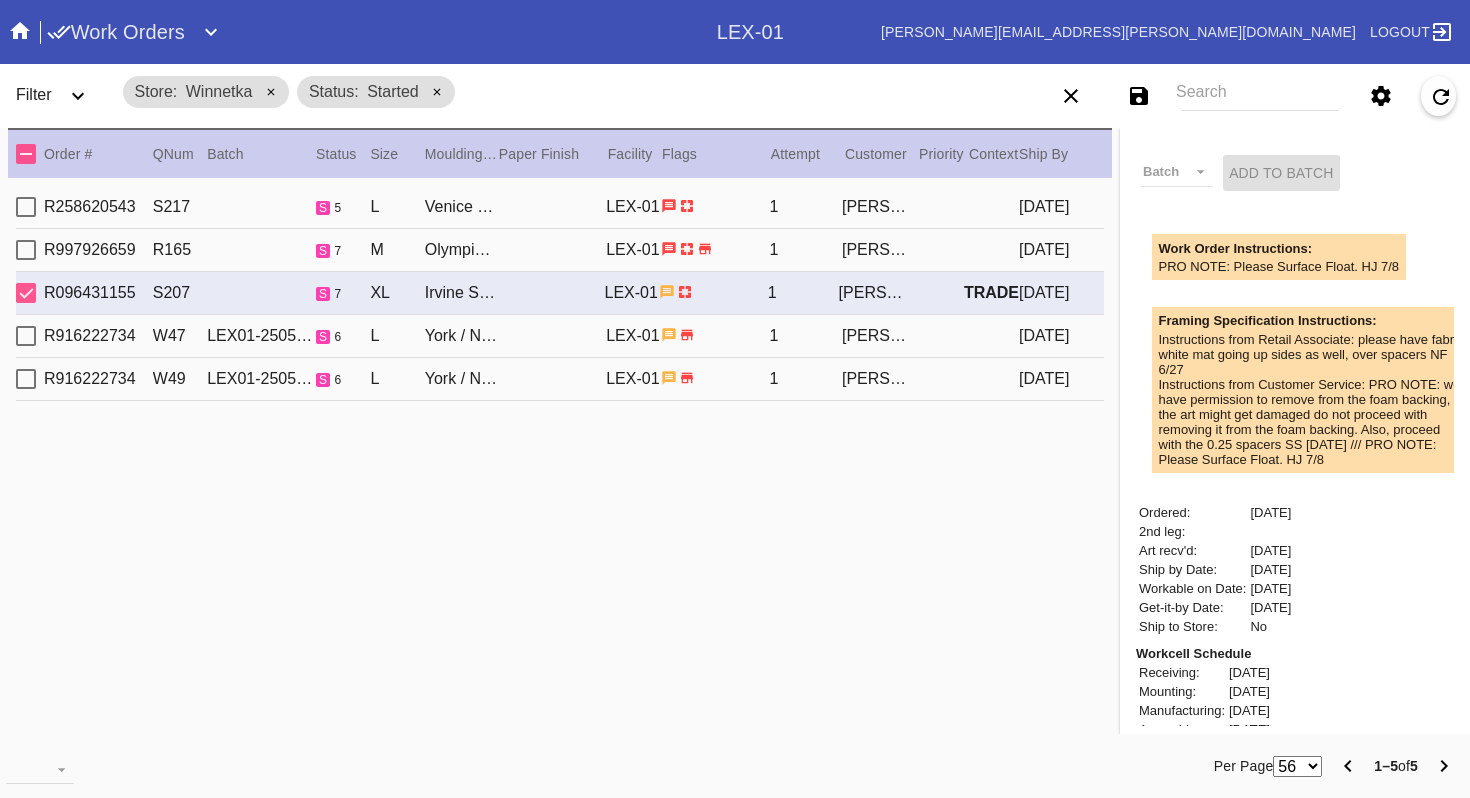click at bounding box center [26, 293] 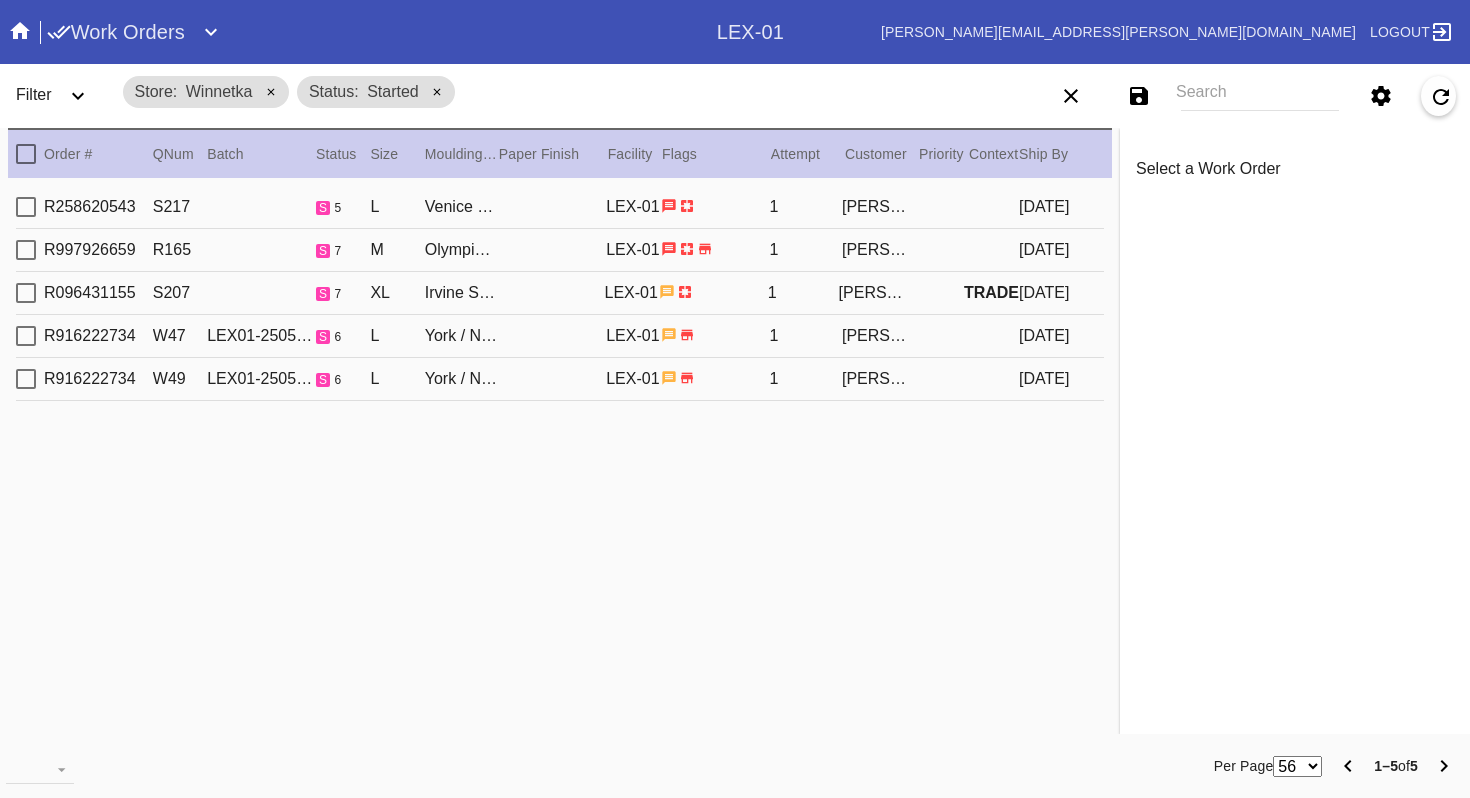 scroll, scrollTop: 0, scrollLeft: 0, axis: both 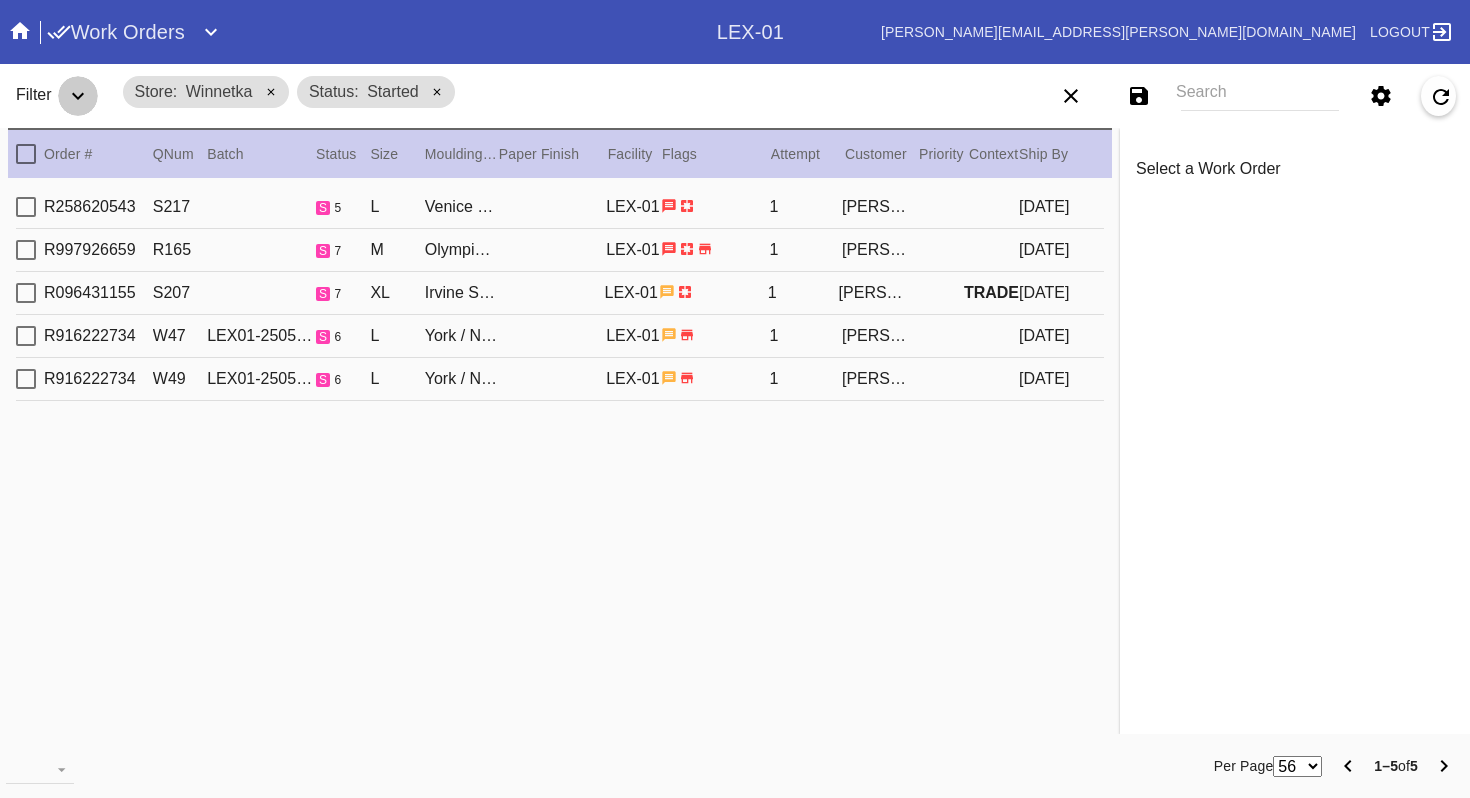 click 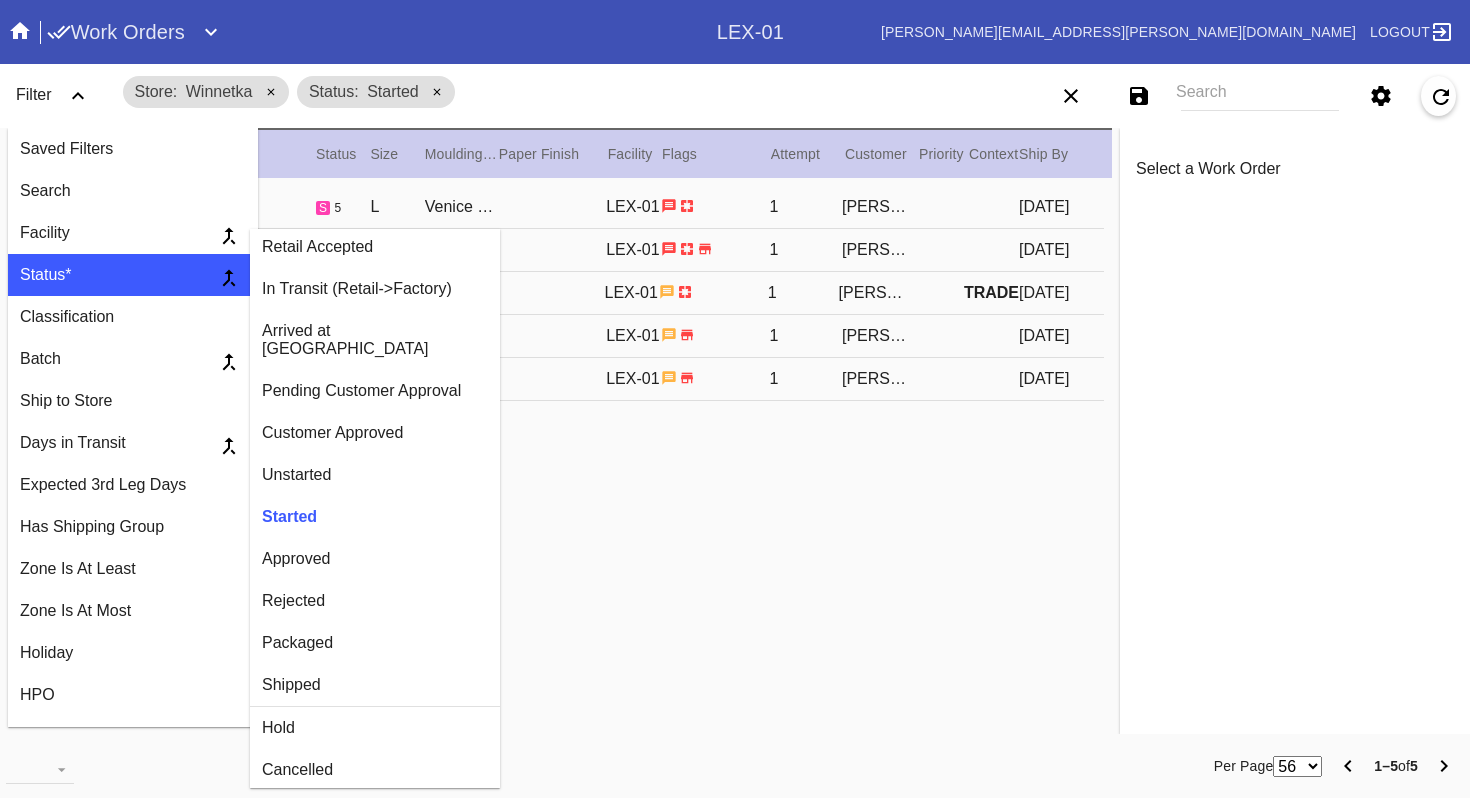 click 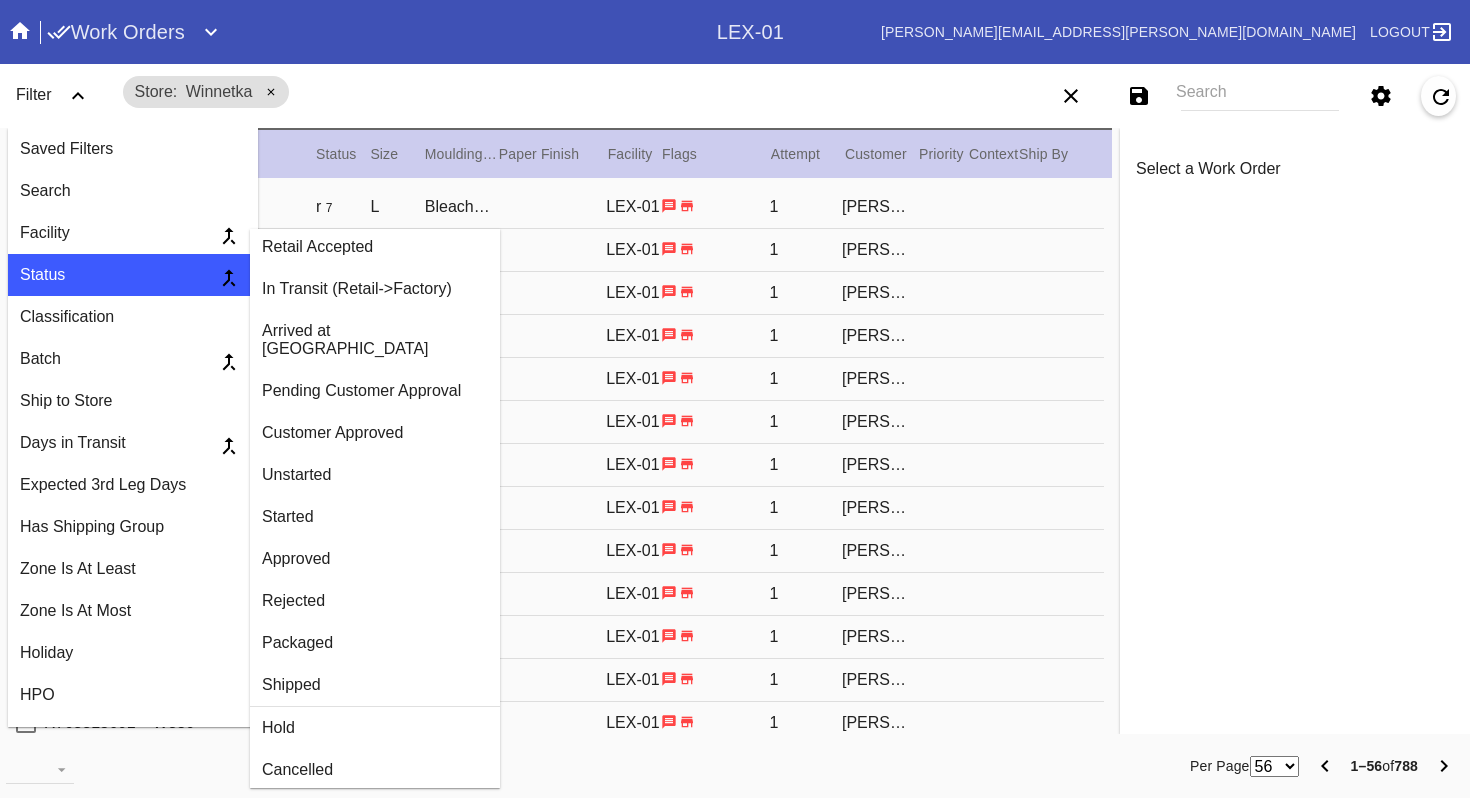 scroll, scrollTop: 0, scrollLeft: 0, axis: both 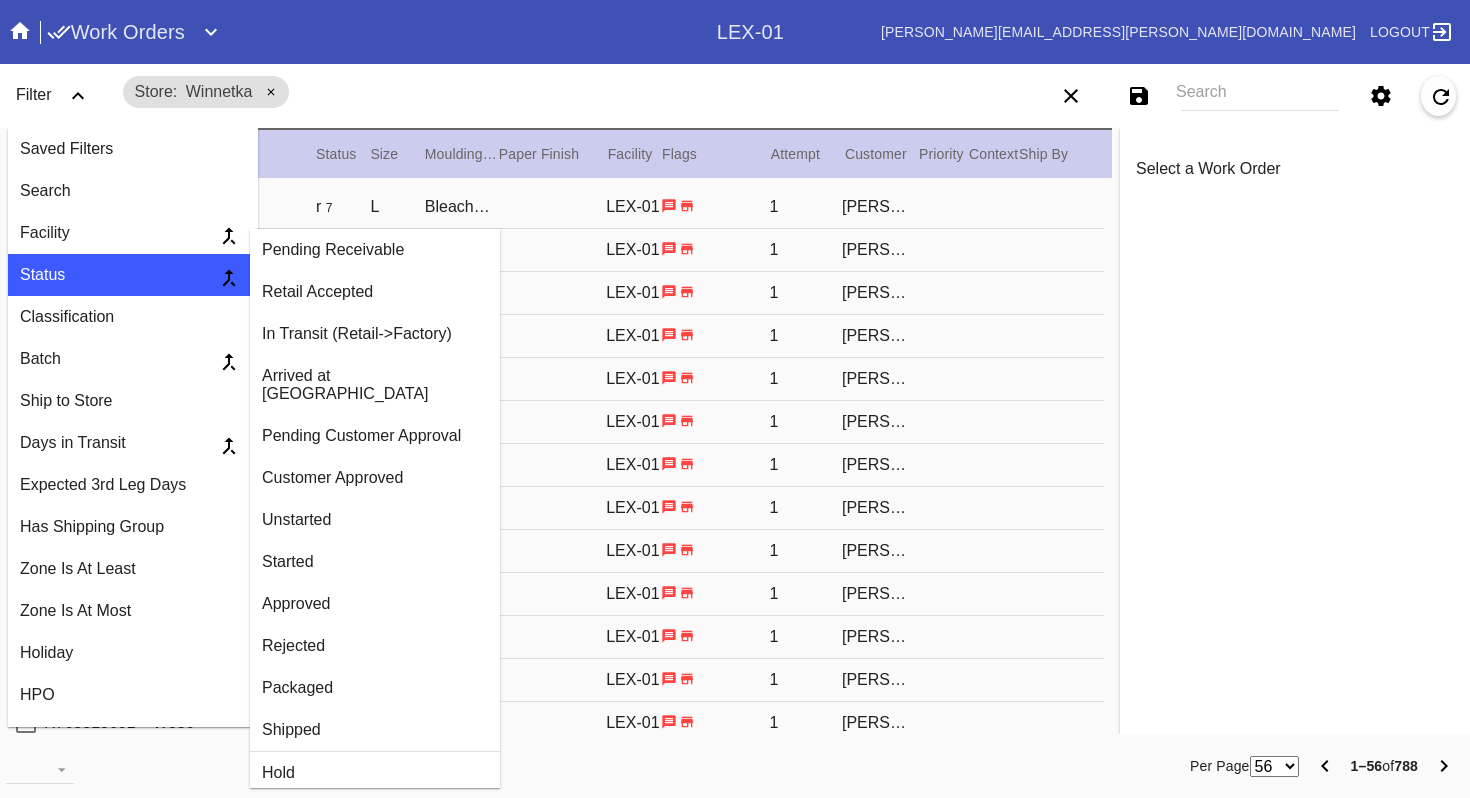 click on "In Transit (Retail->Factory)" at bounding box center [375, 334] 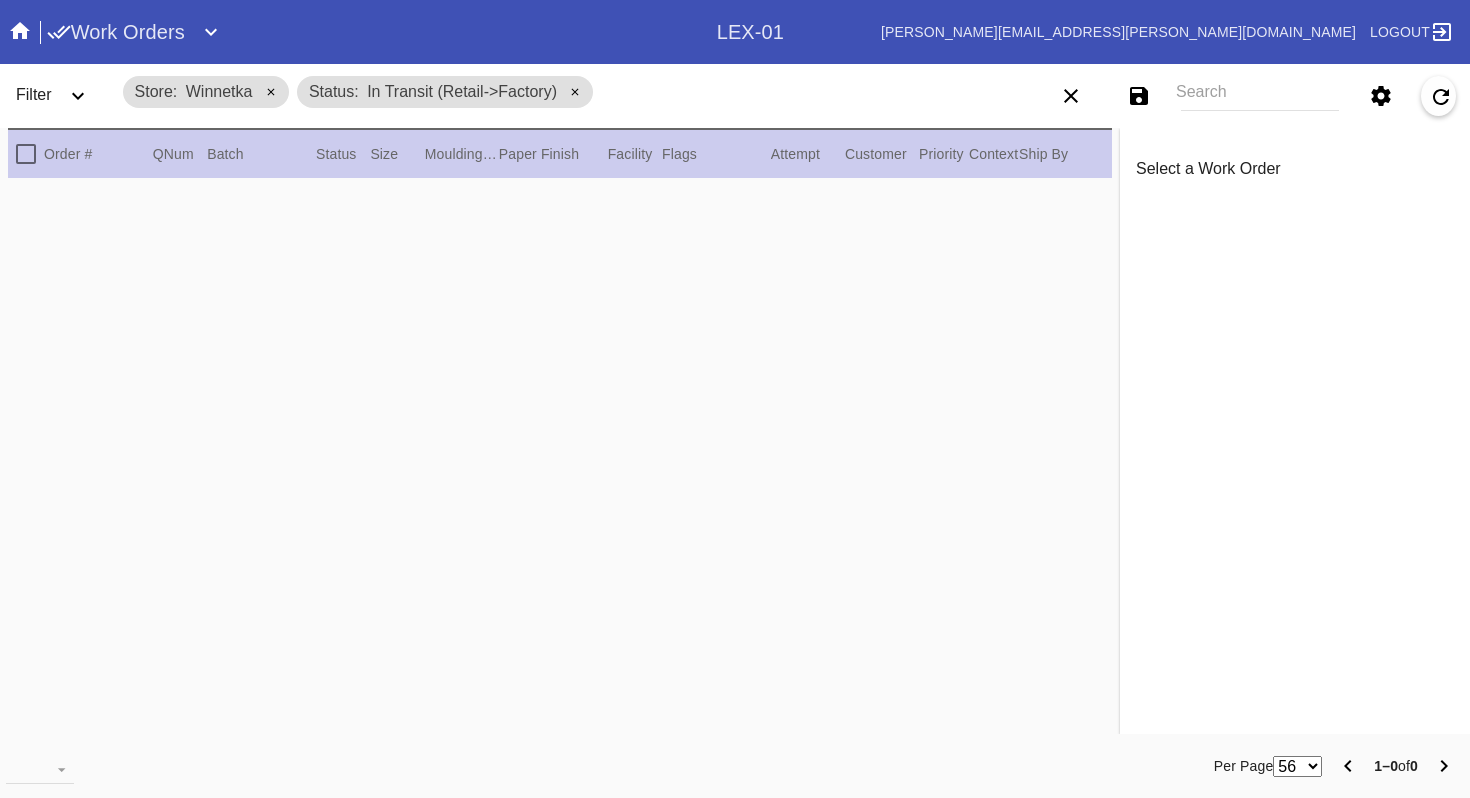 click 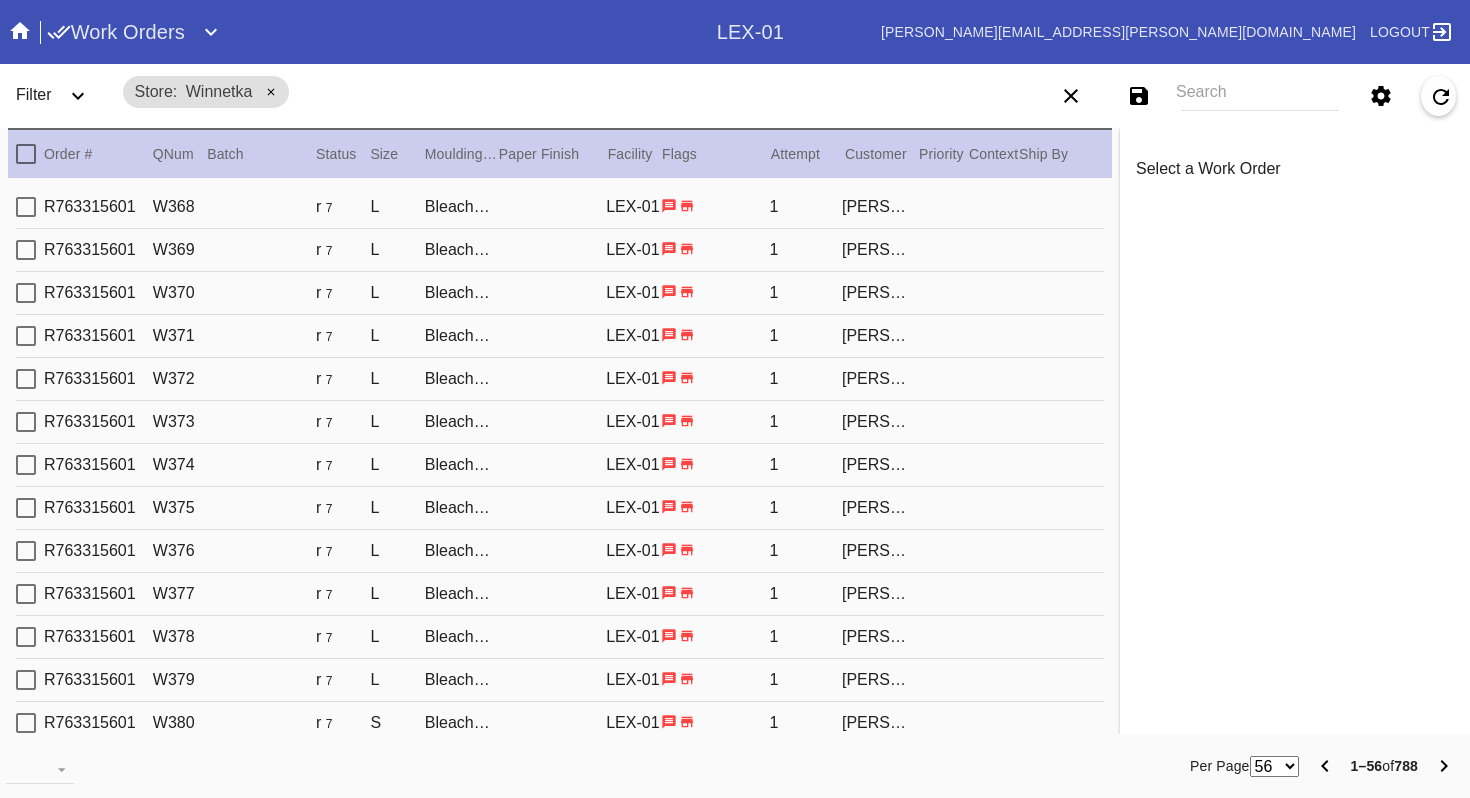 click 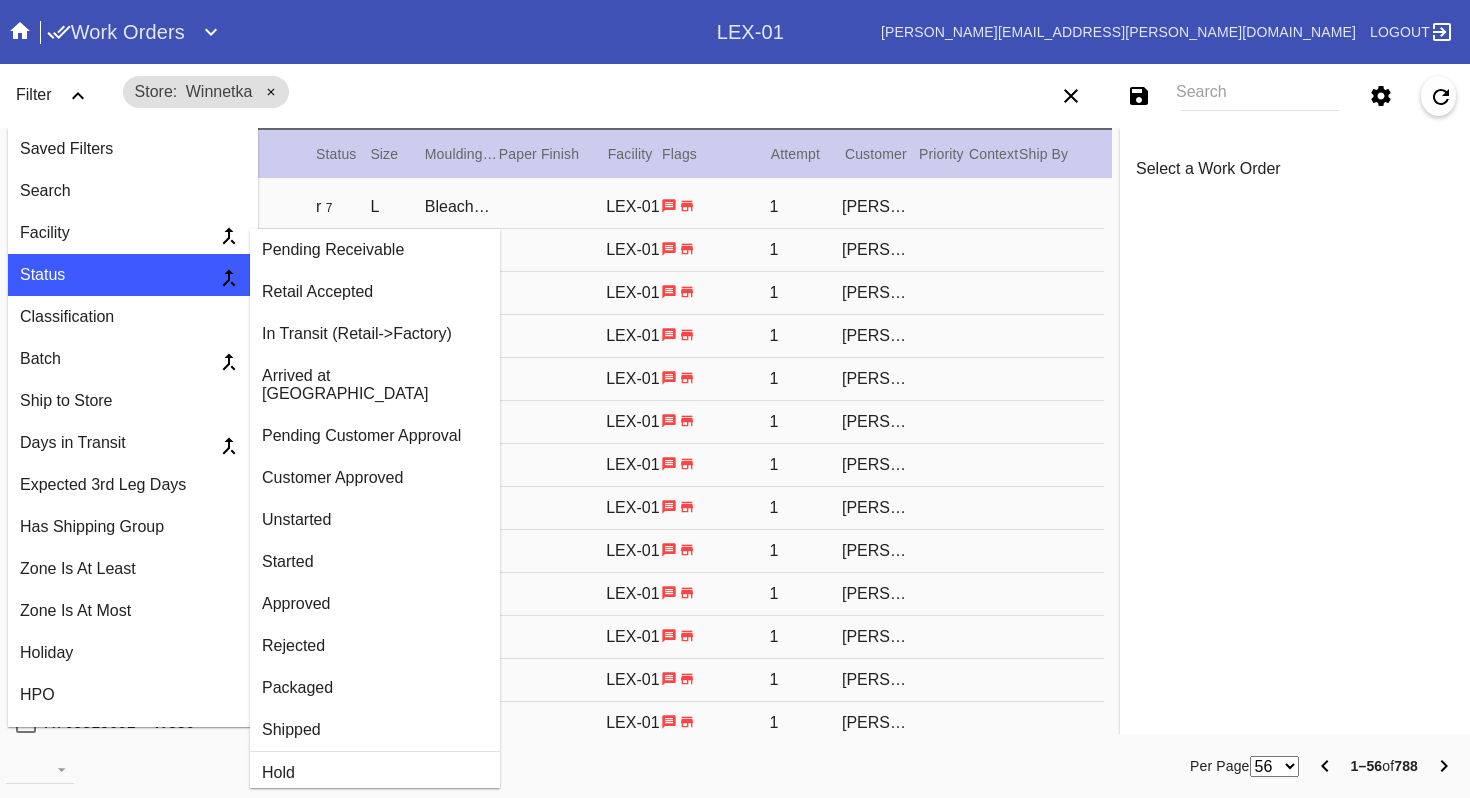 click on "Retail Accepted" at bounding box center (375, 292) 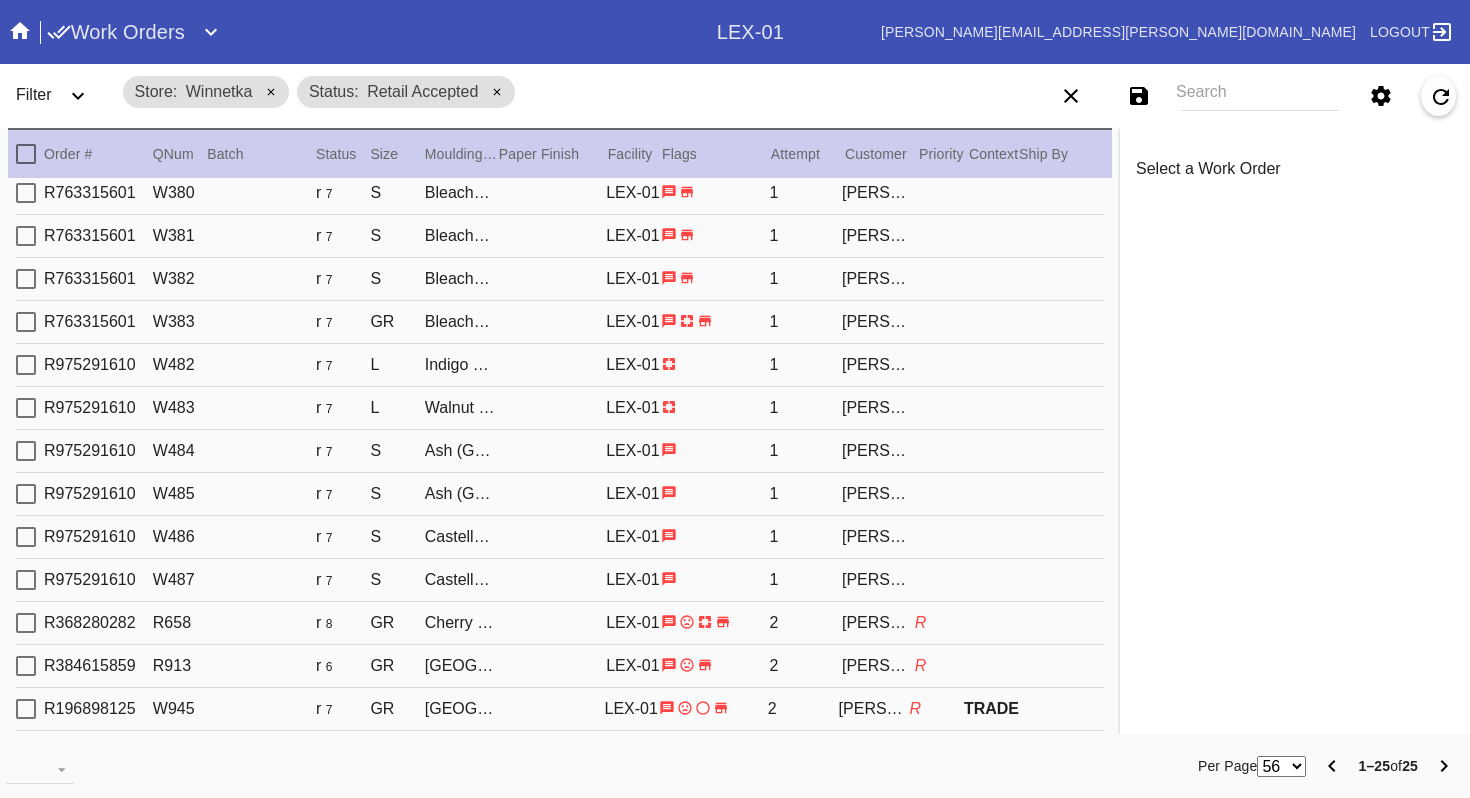scroll, scrollTop: 554, scrollLeft: 0, axis: vertical 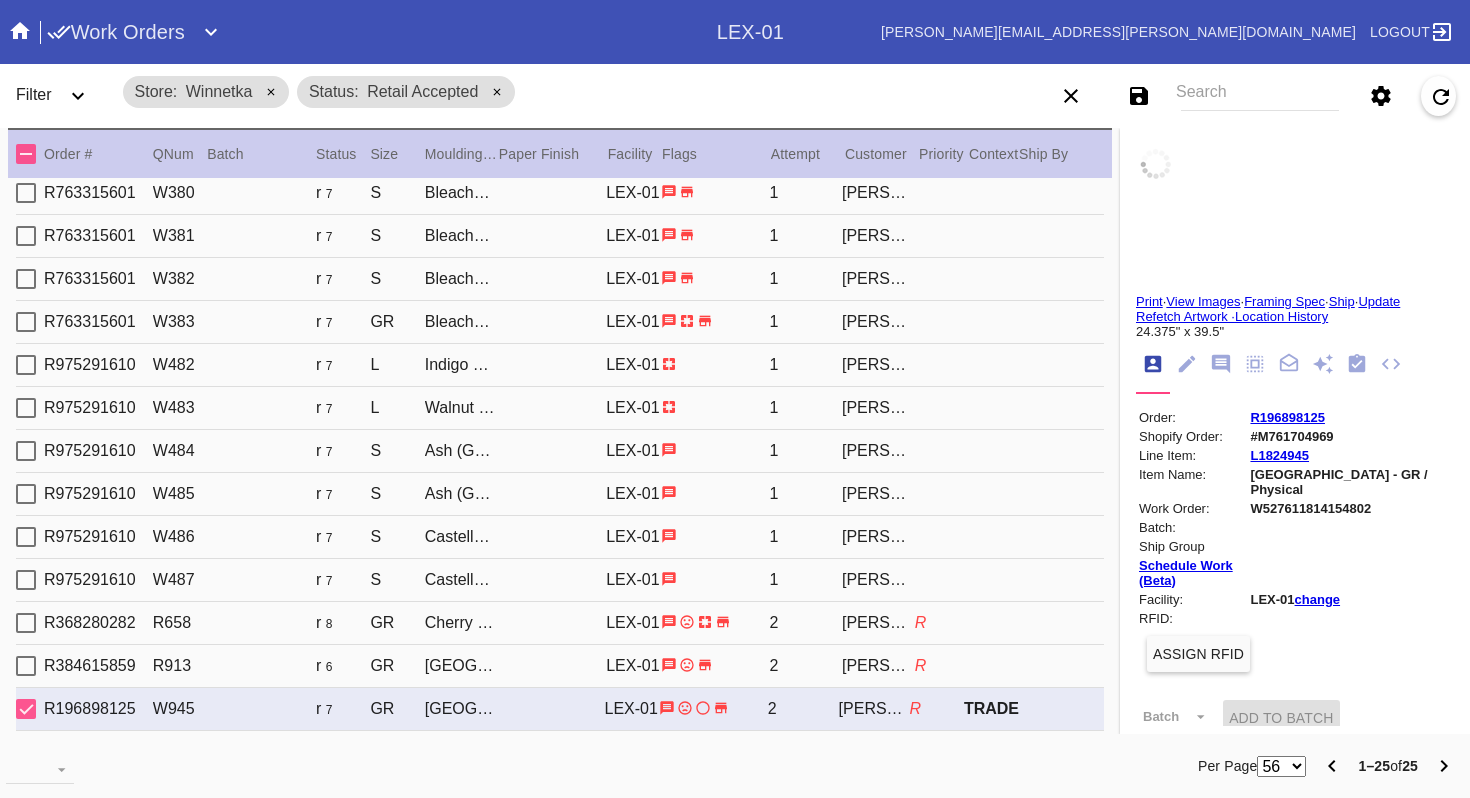 click at bounding box center [26, 709] 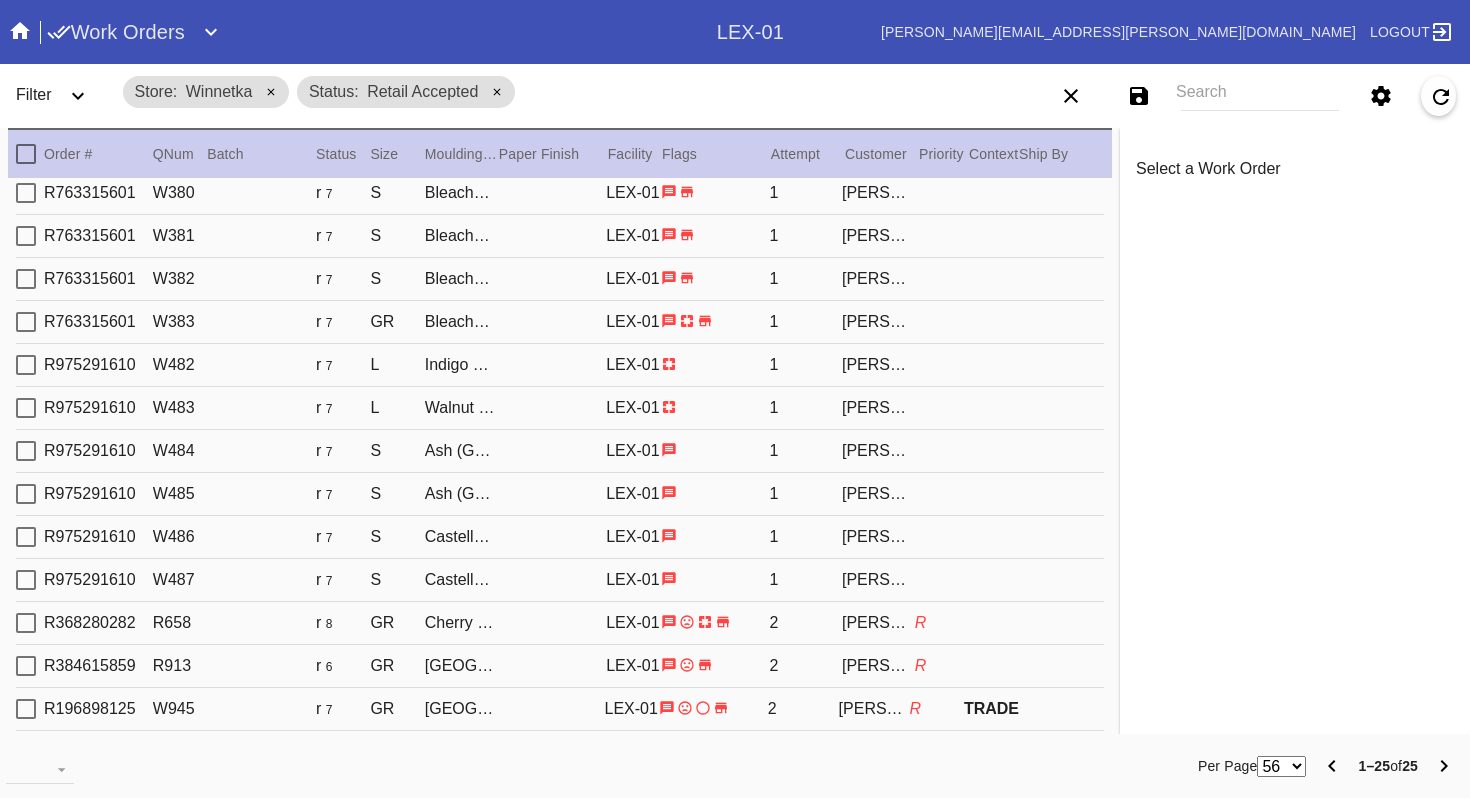 click at bounding box center (26, 666) 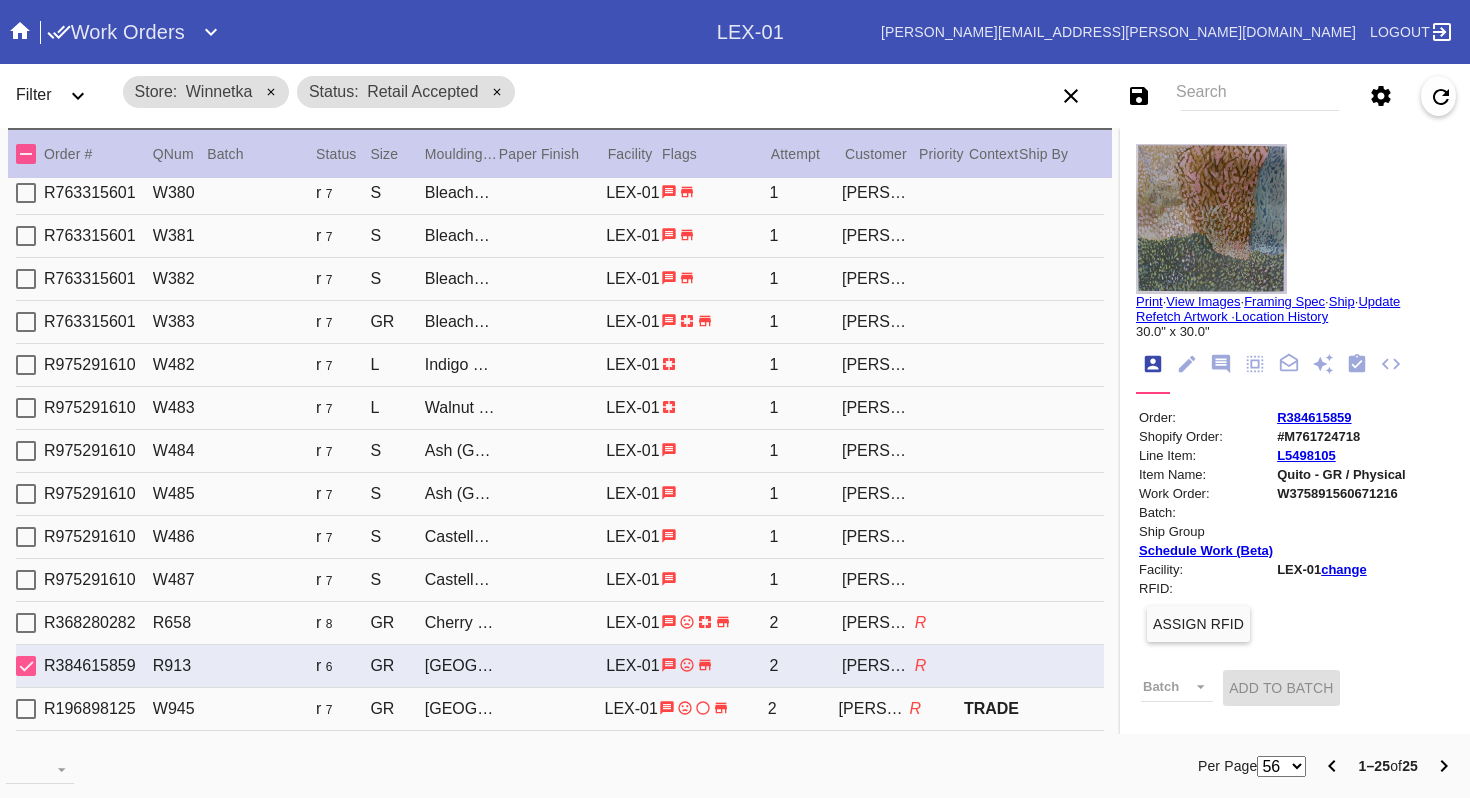 scroll, scrollTop: 487, scrollLeft: 0, axis: vertical 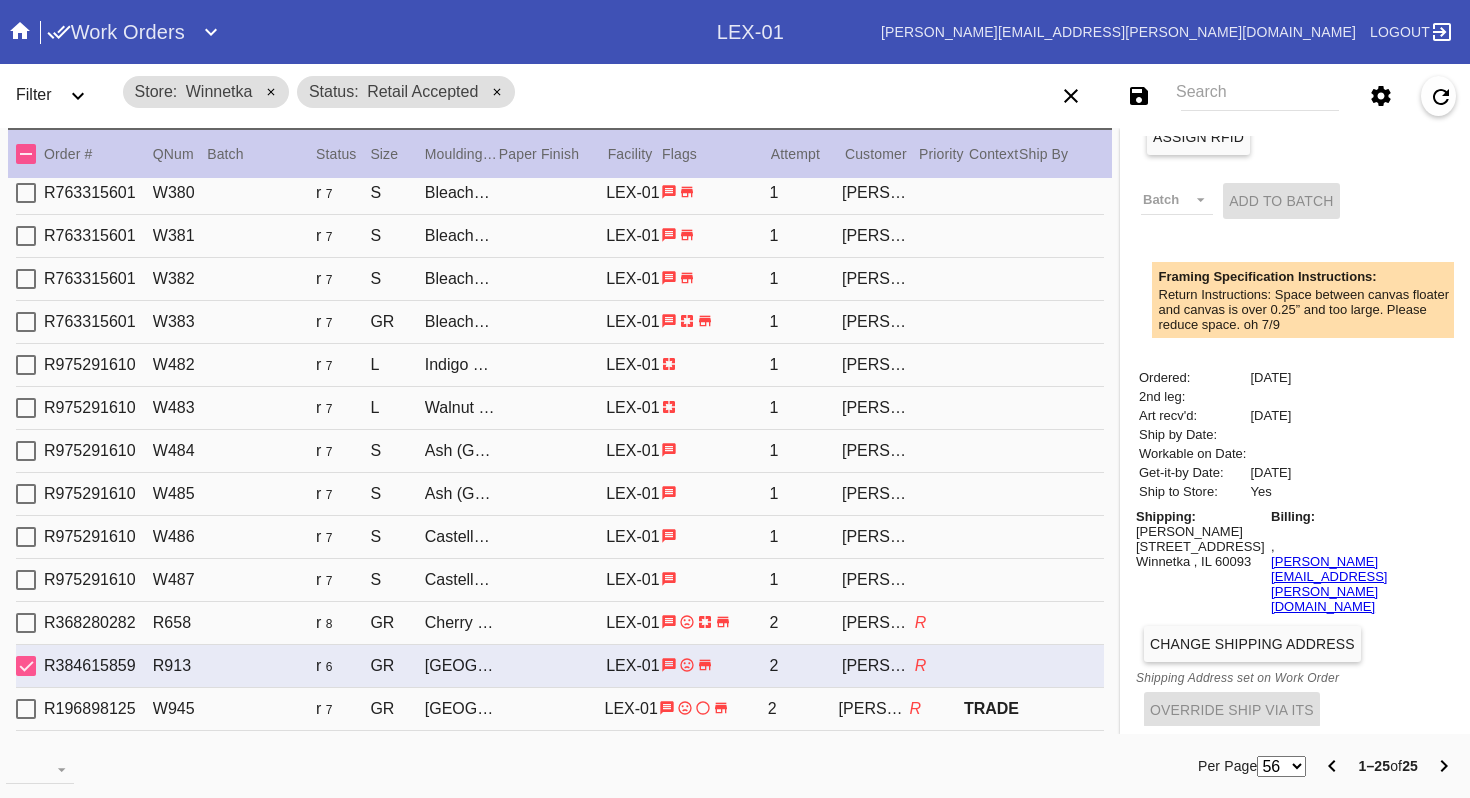 click at bounding box center (26, 666) 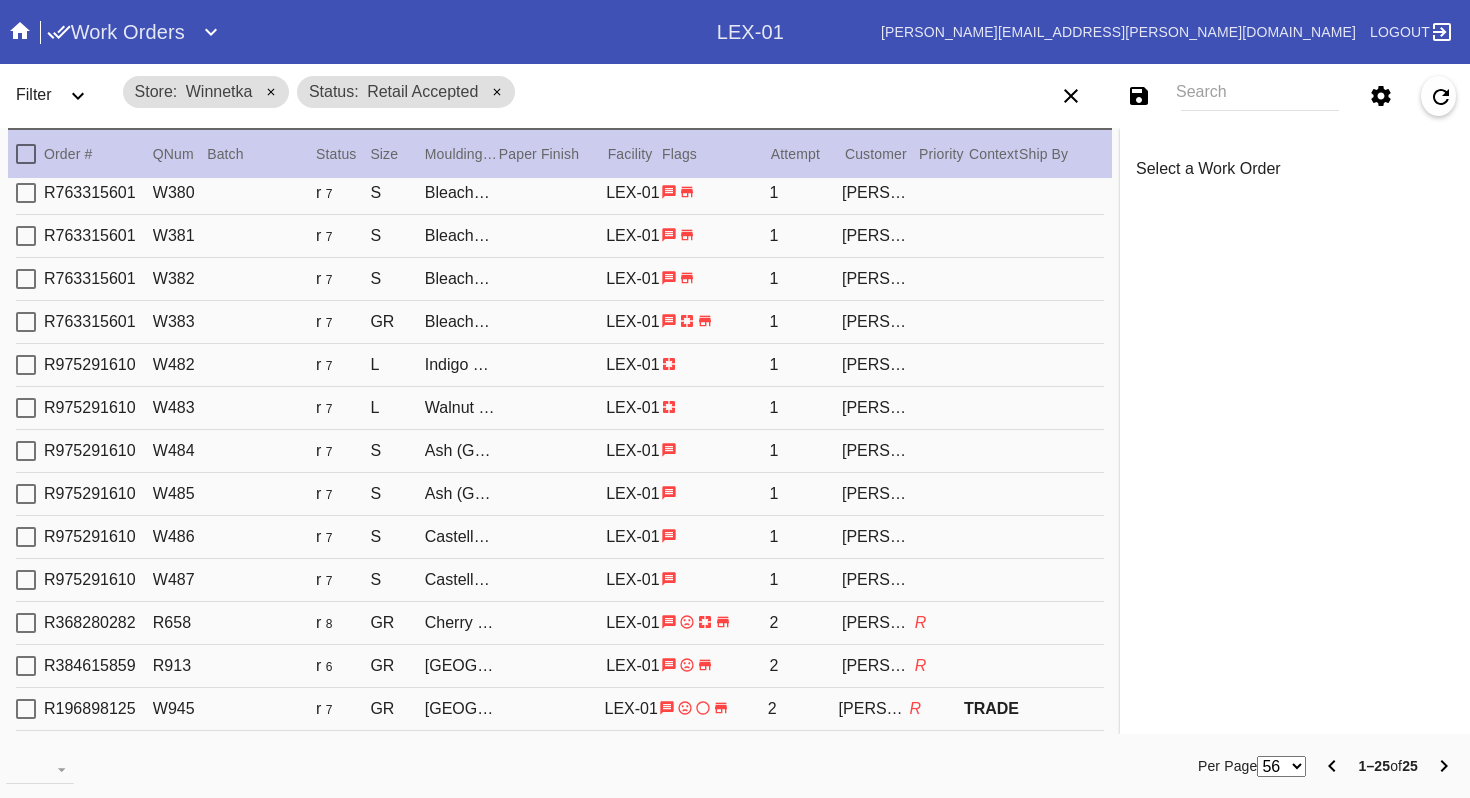 click at bounding box center [26, 623] 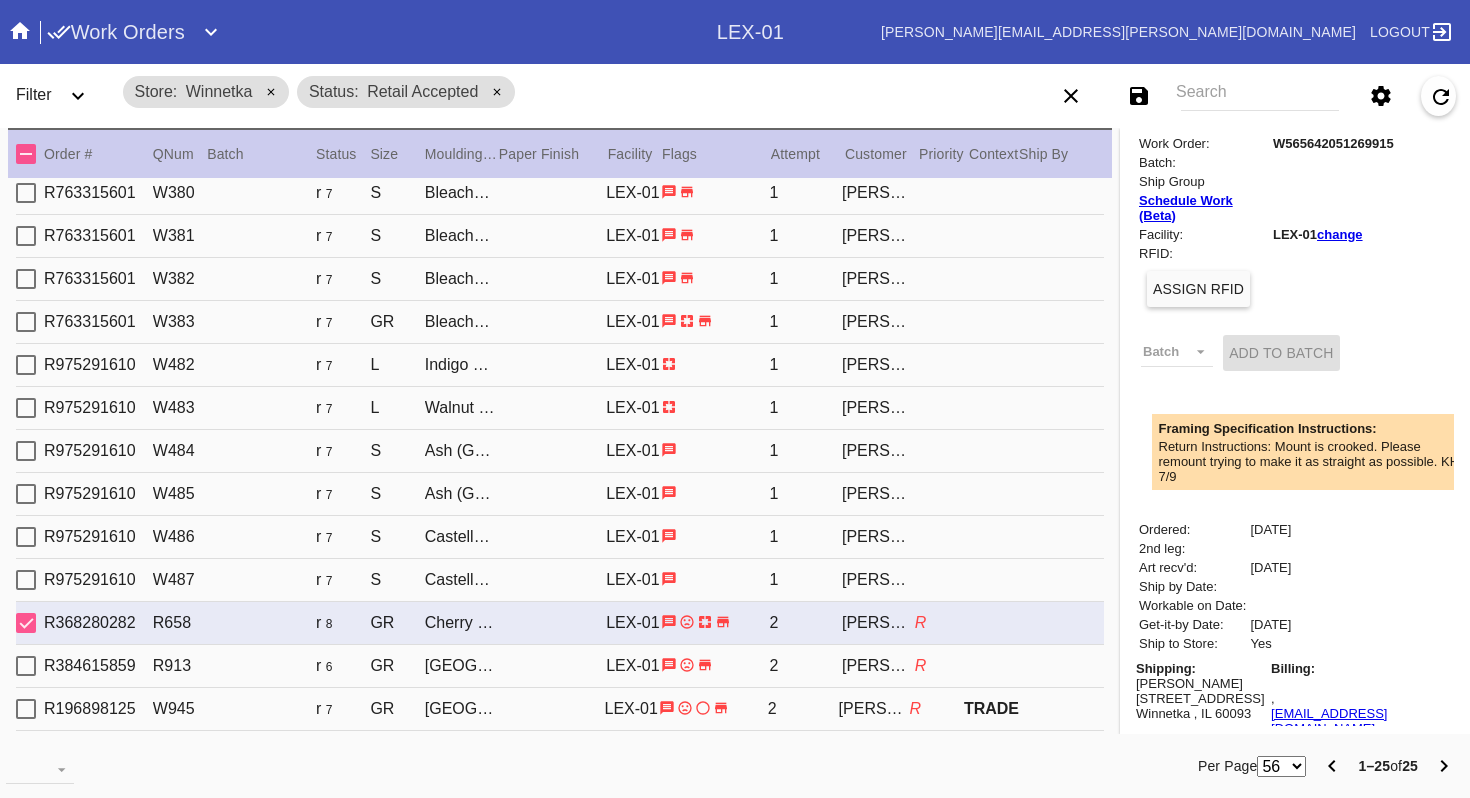 scroll, scrollTop: 519, scrollLeft: 0, axis: vertical 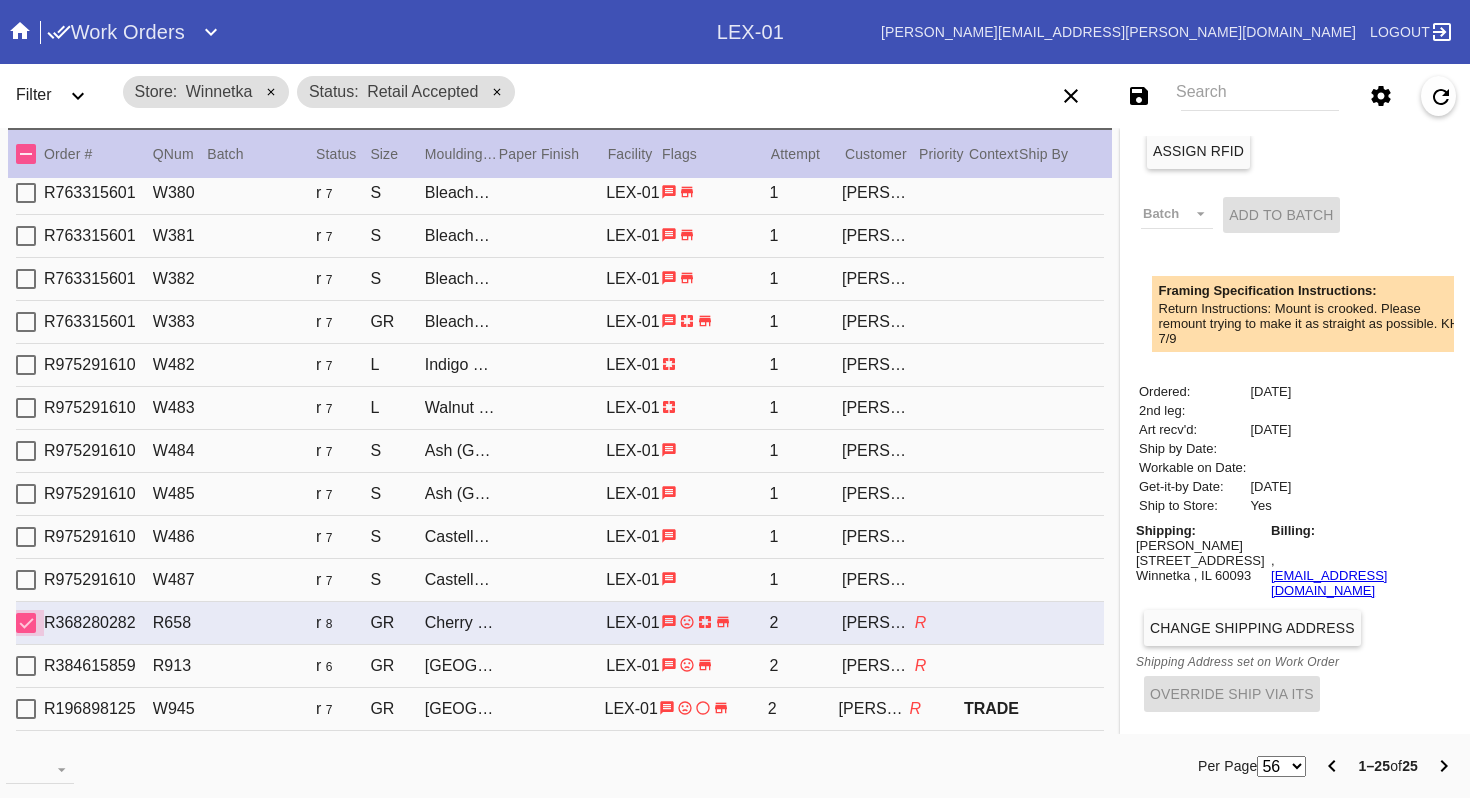 click at bounding box center (26, 623) 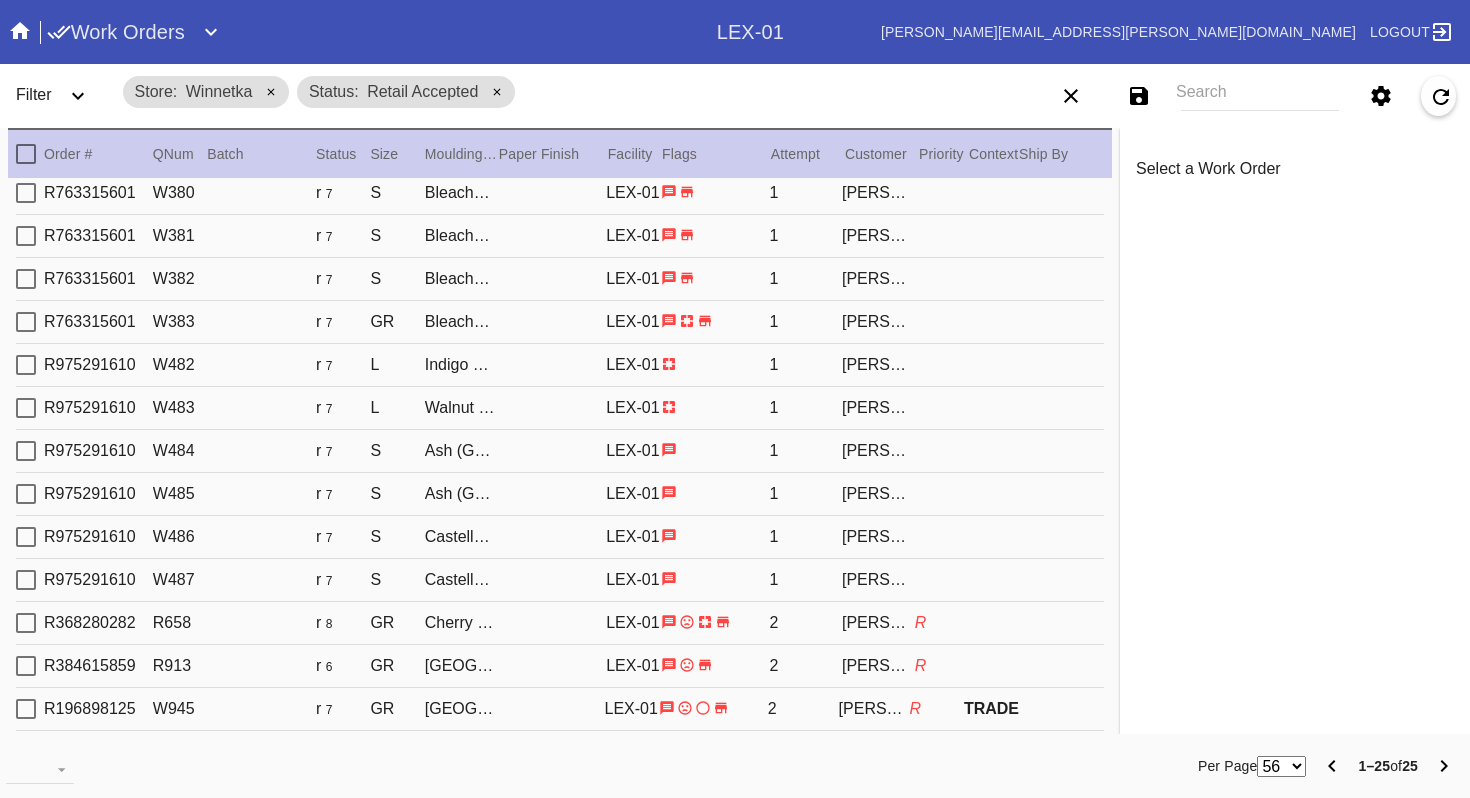 click at bounding box center (26, 580) 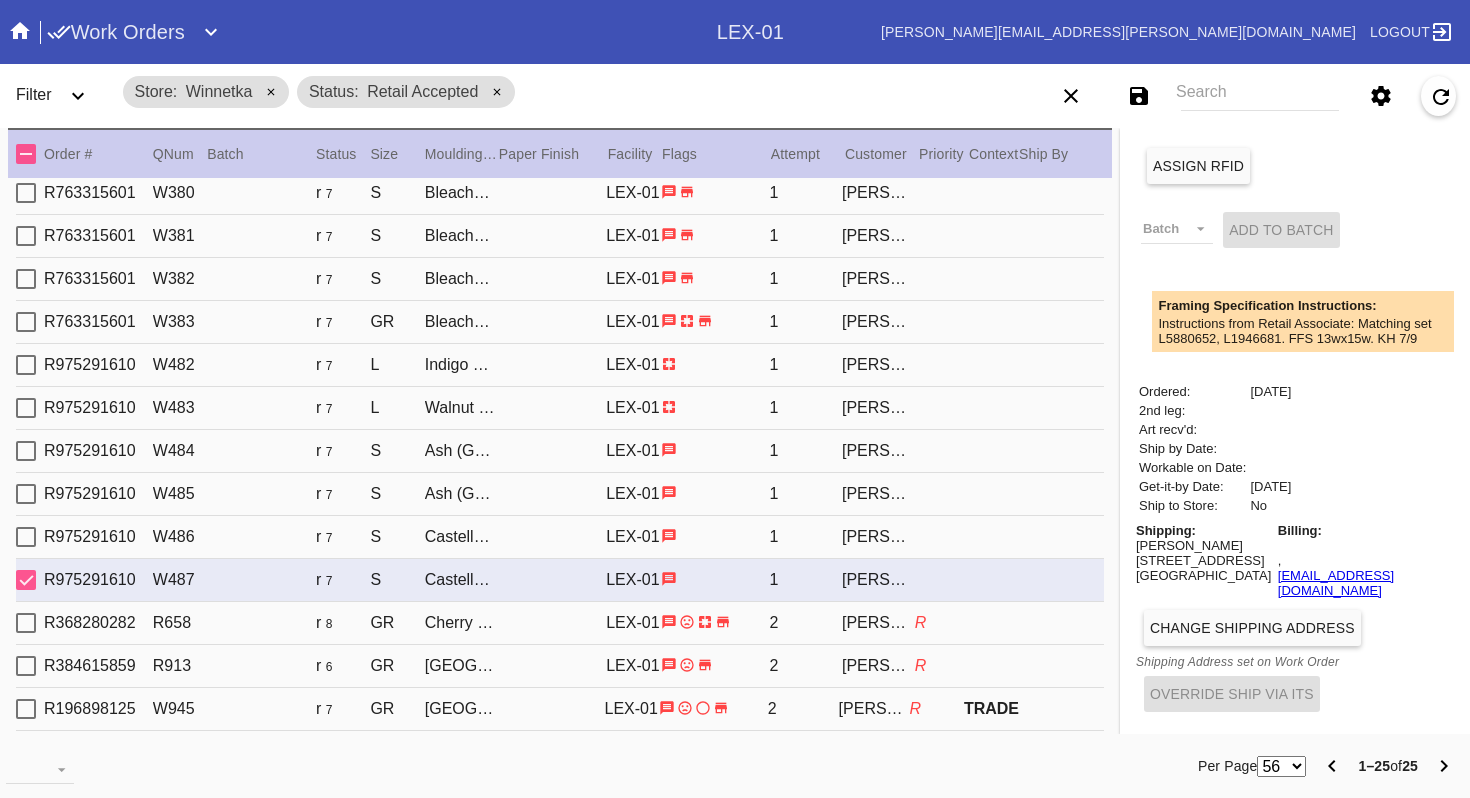 scroll, scrollTop: 471, scrollLeft: 0, axis: vertical 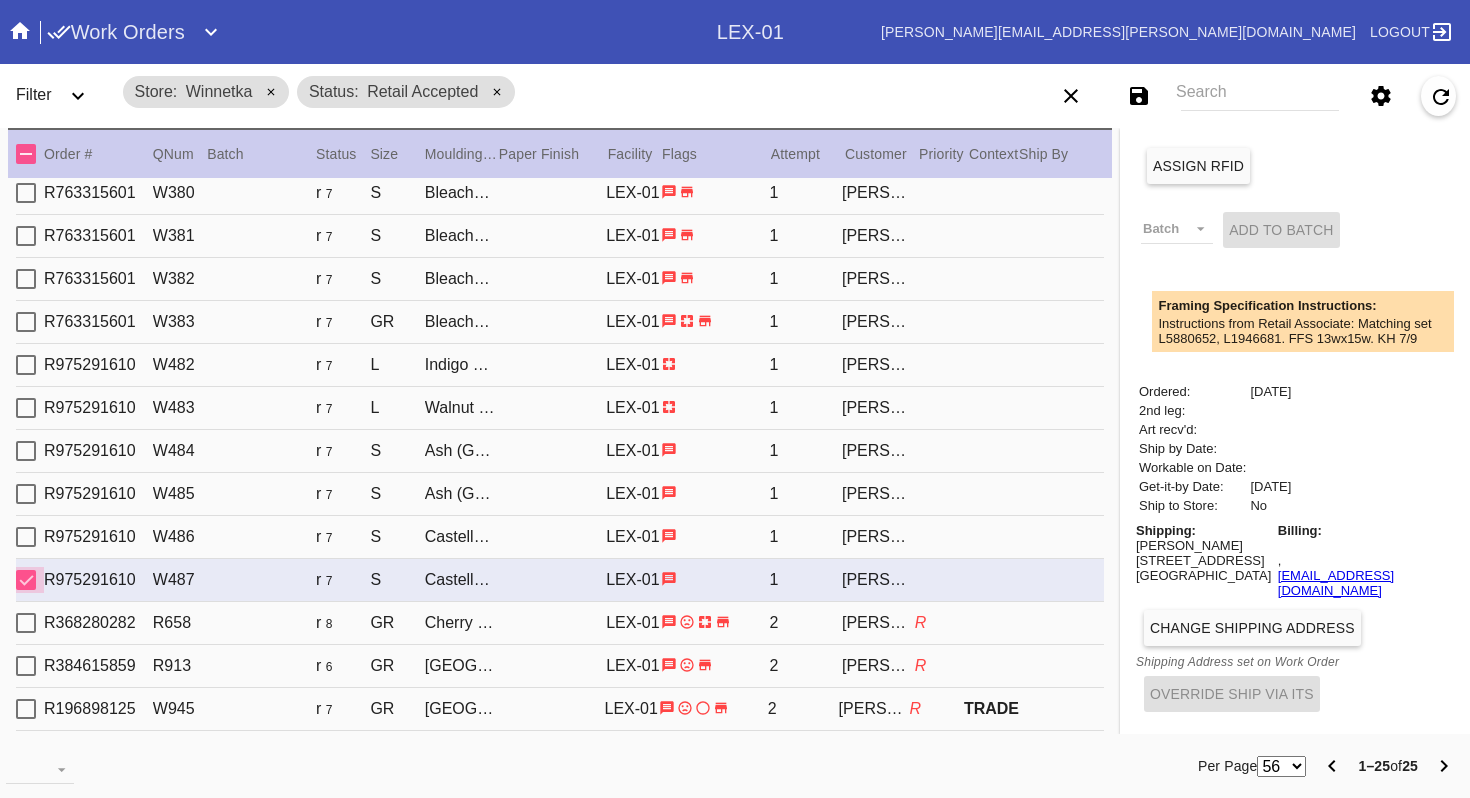 click at bounding box center (26, 580) 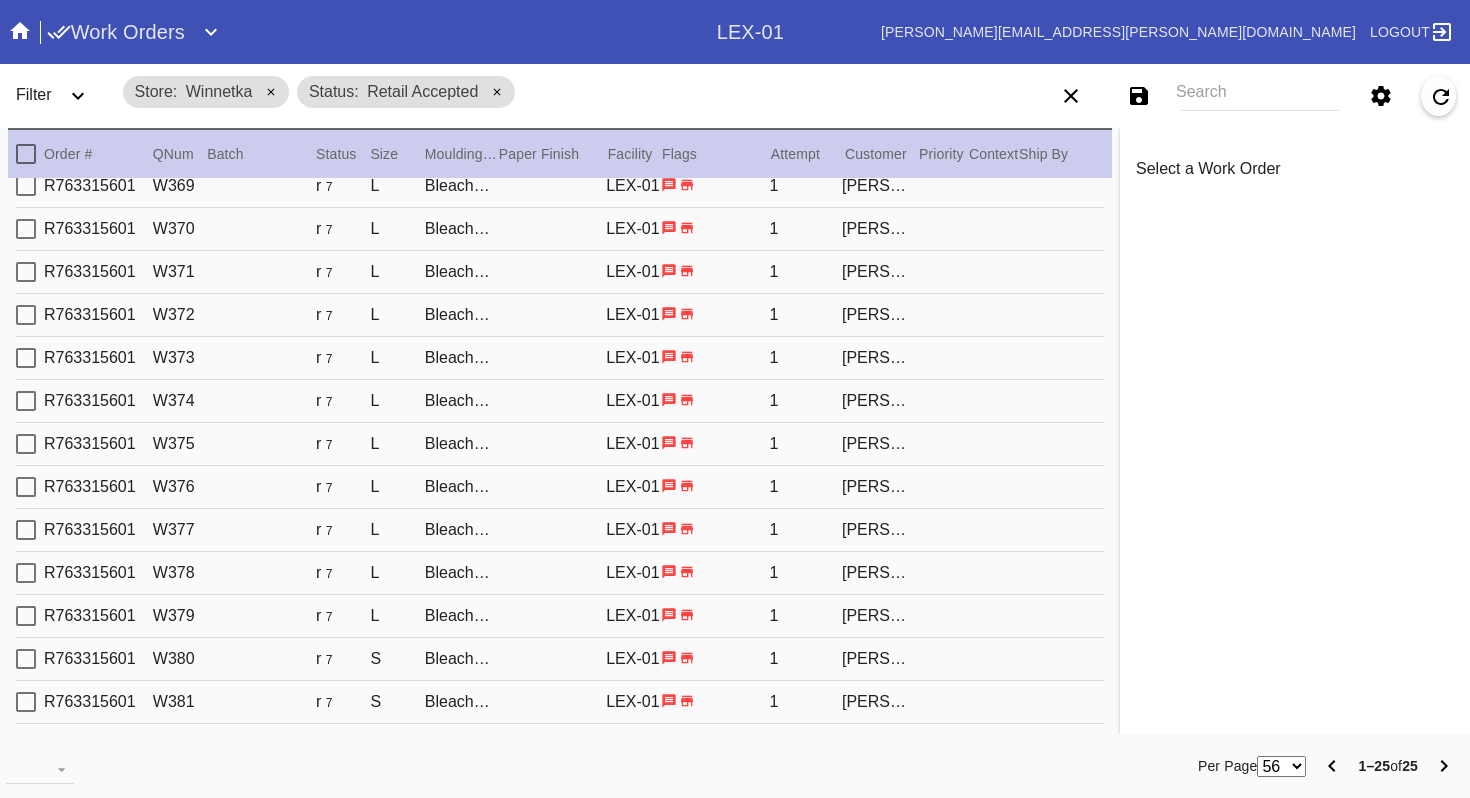 scroll, scrollTop: 0, scrollLeft: 0, axis: both 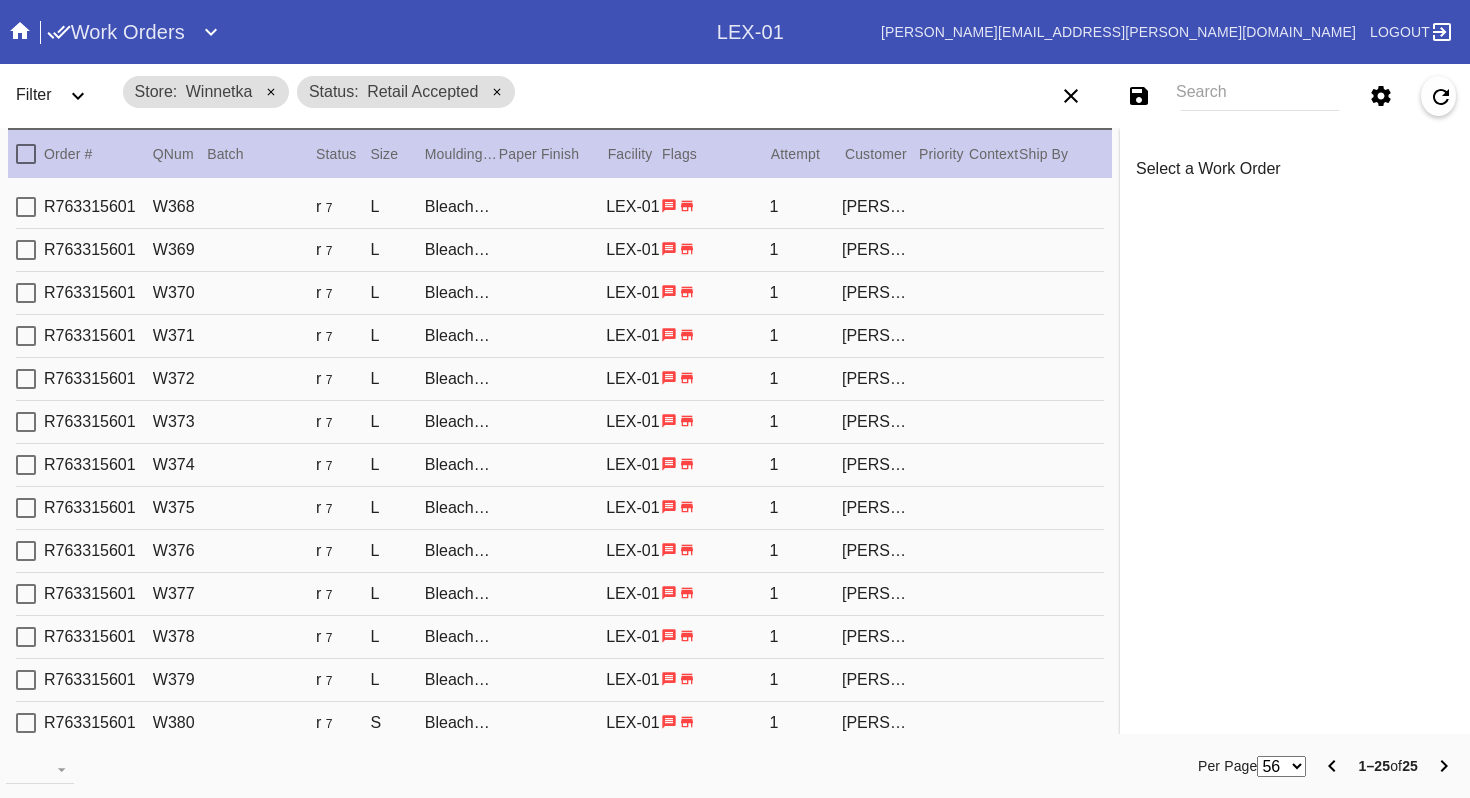 click 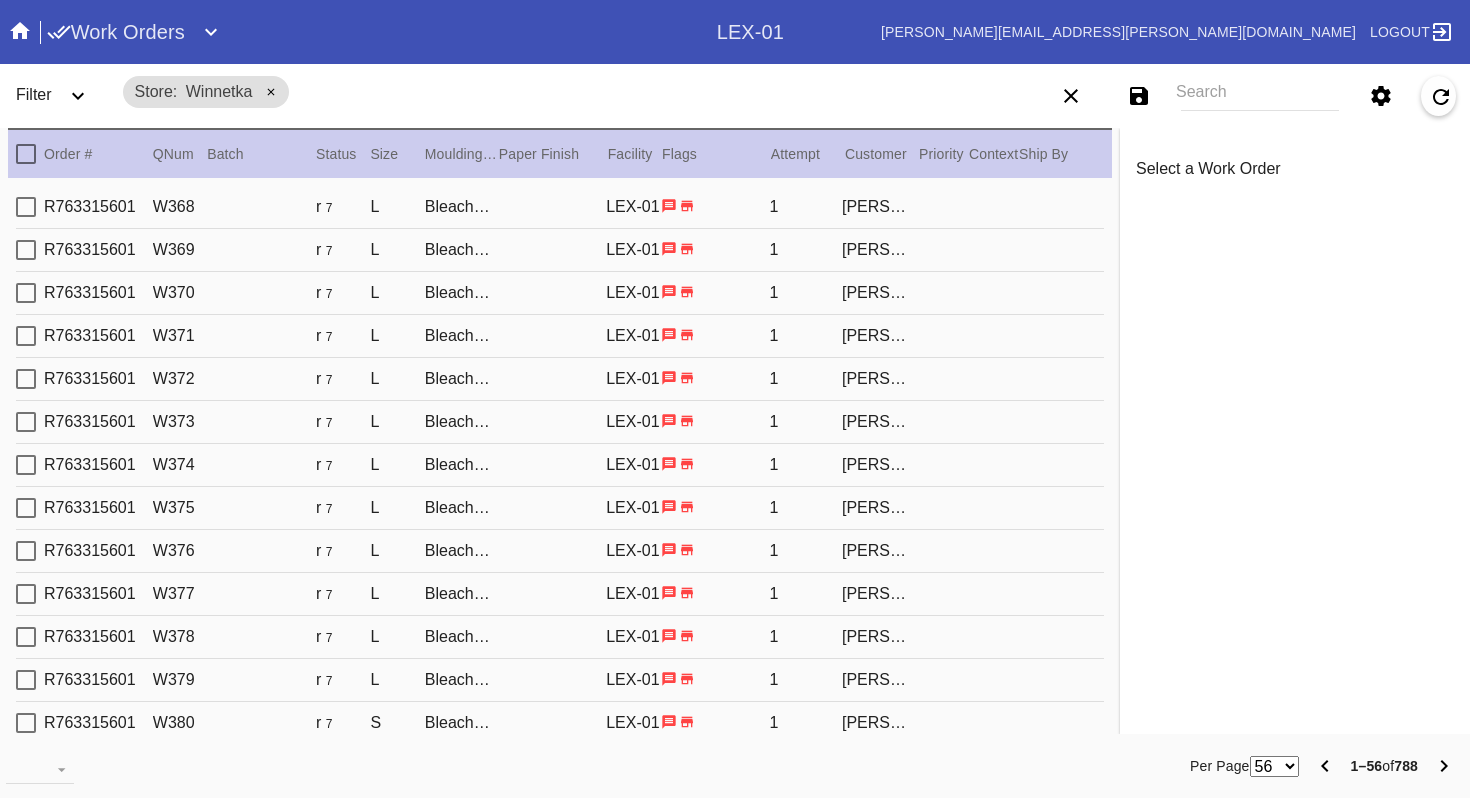 click 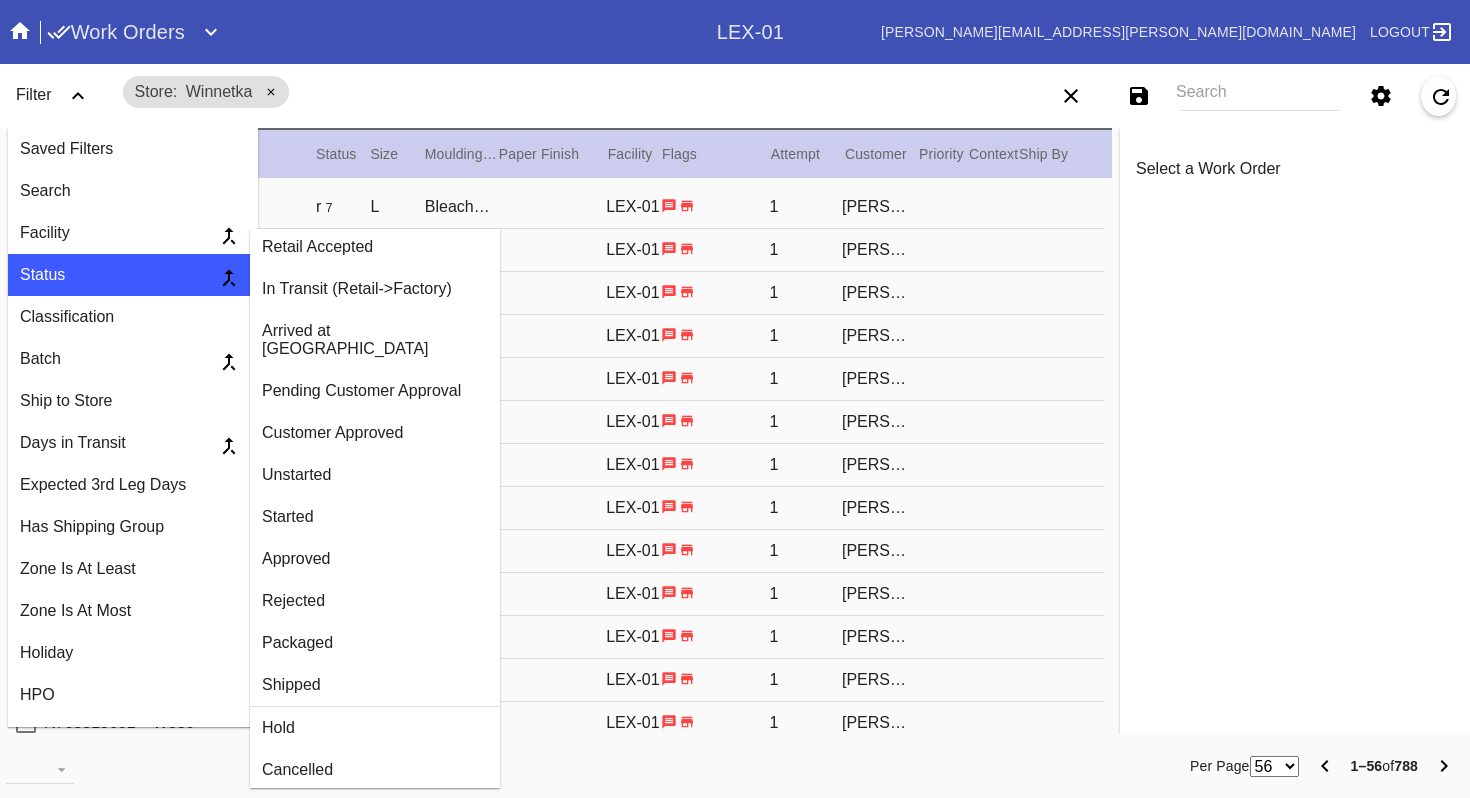 scroll, scrollTop: 0, scrollLeft: 0, axis: both 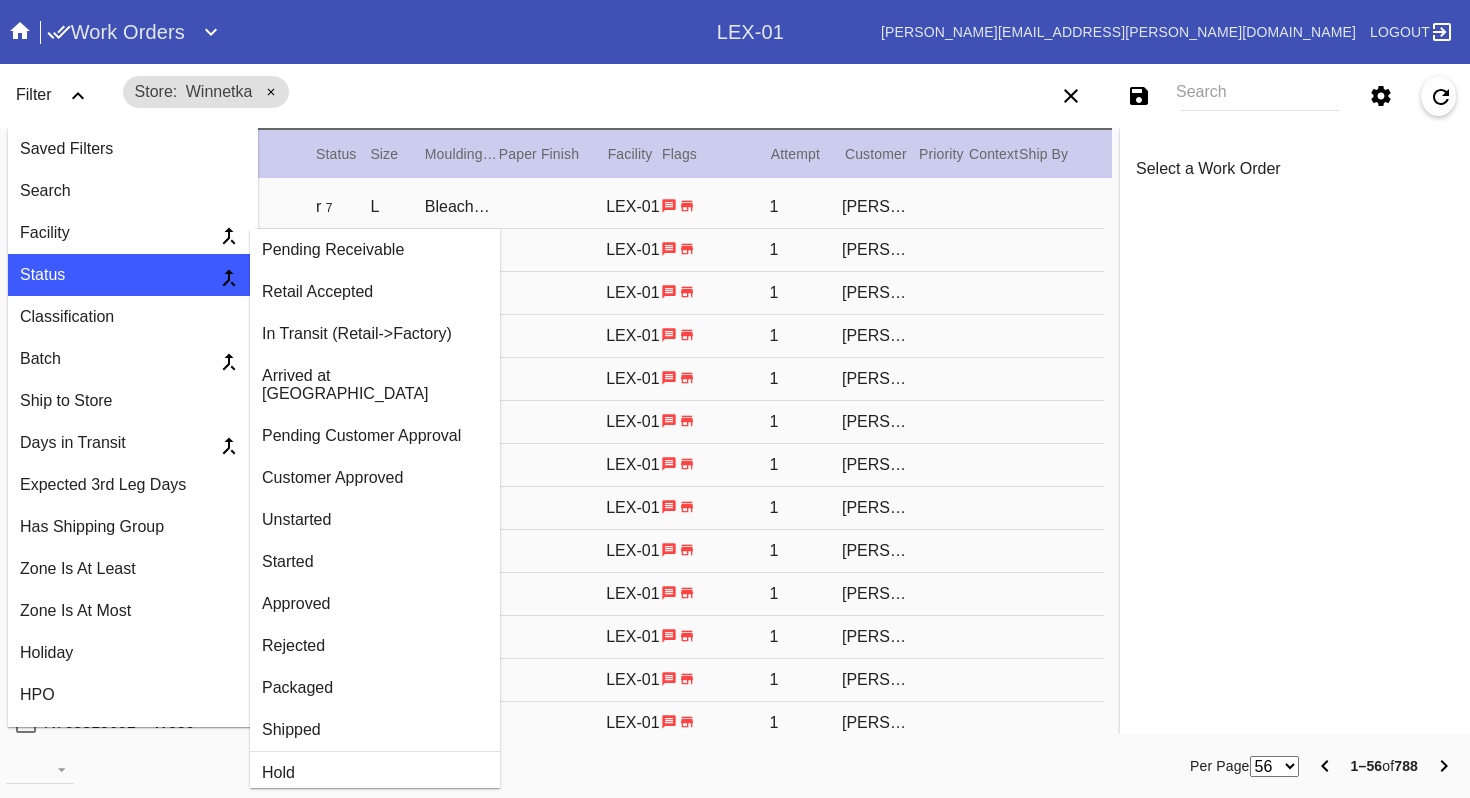 click on "Arrived at [GEOGRAPHIC_DATA]" at bounding box center [375, 385] 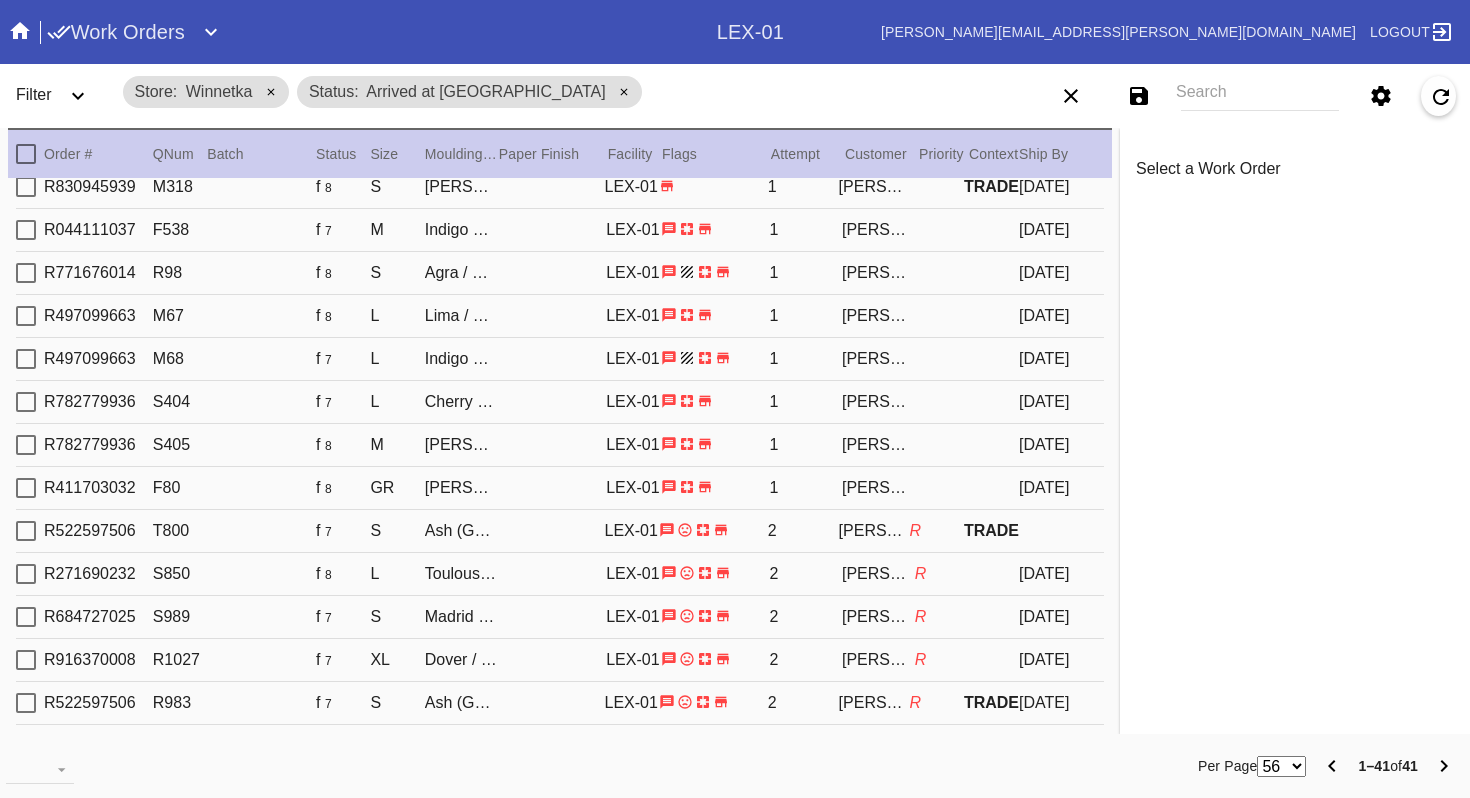 scroll, scrollTop: 1258, scrollLeft: 0, axis: vertical 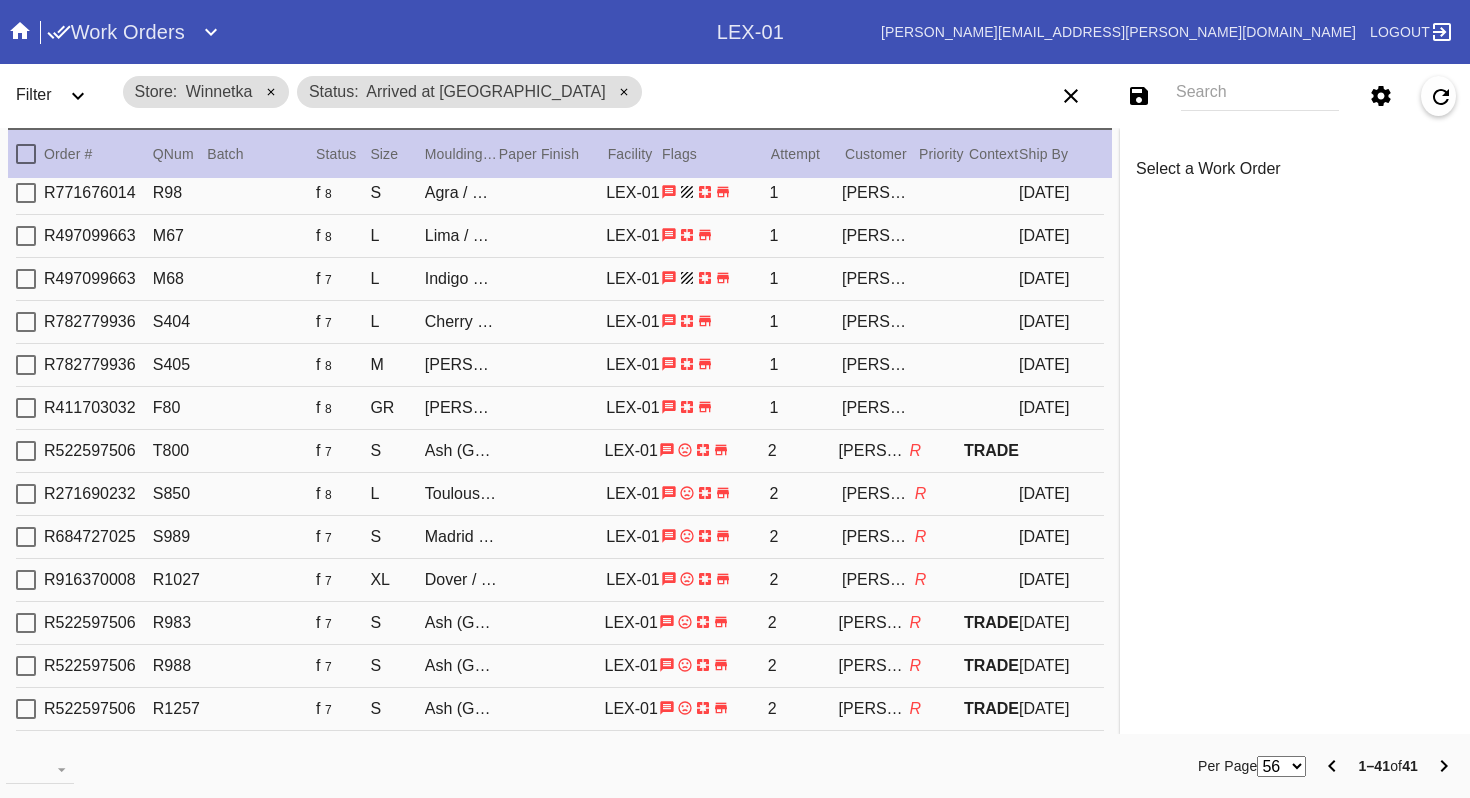 click at bounding box center [26, 709] 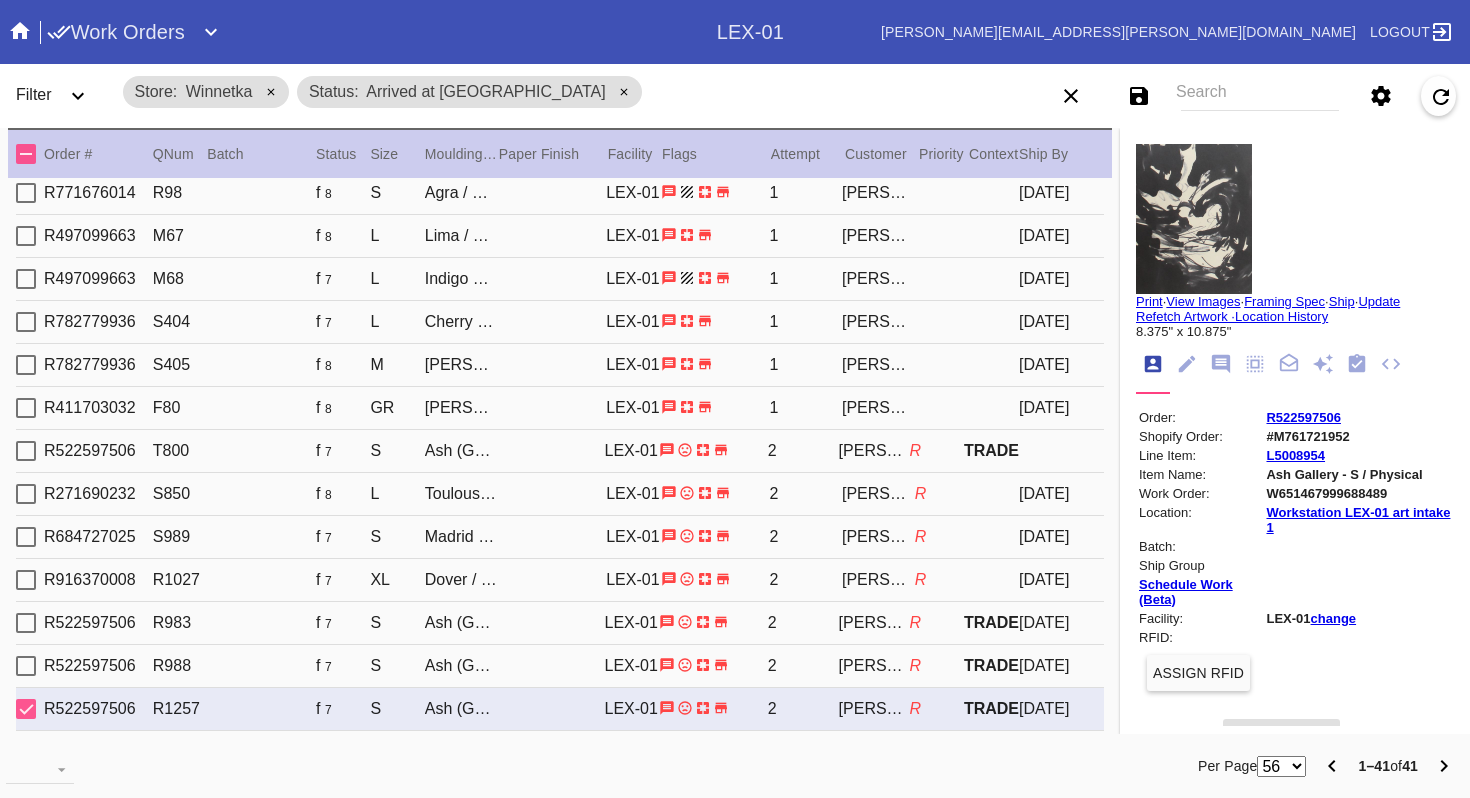 click at bounding box center [26, 709] 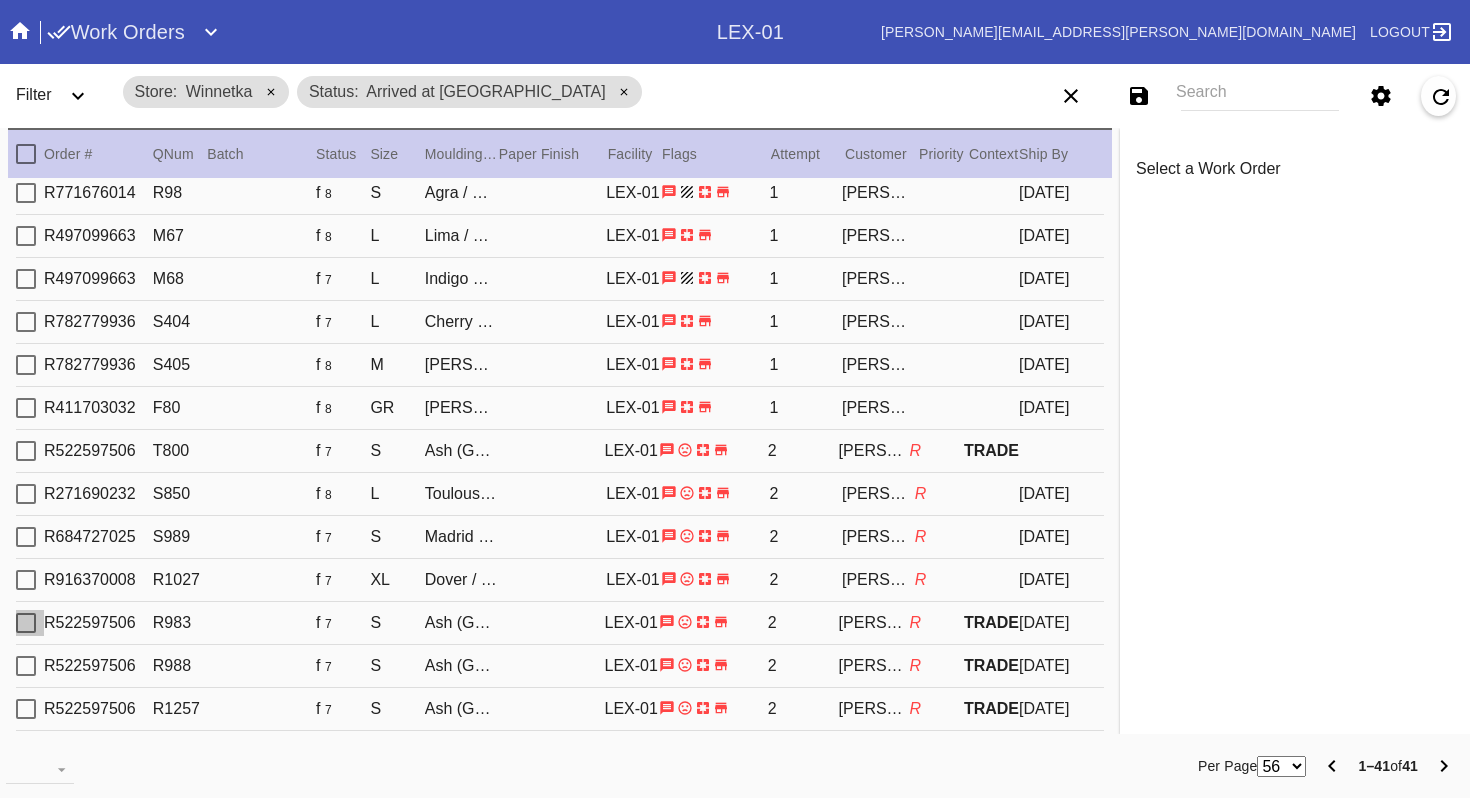 click at bounding box center [26, 623] 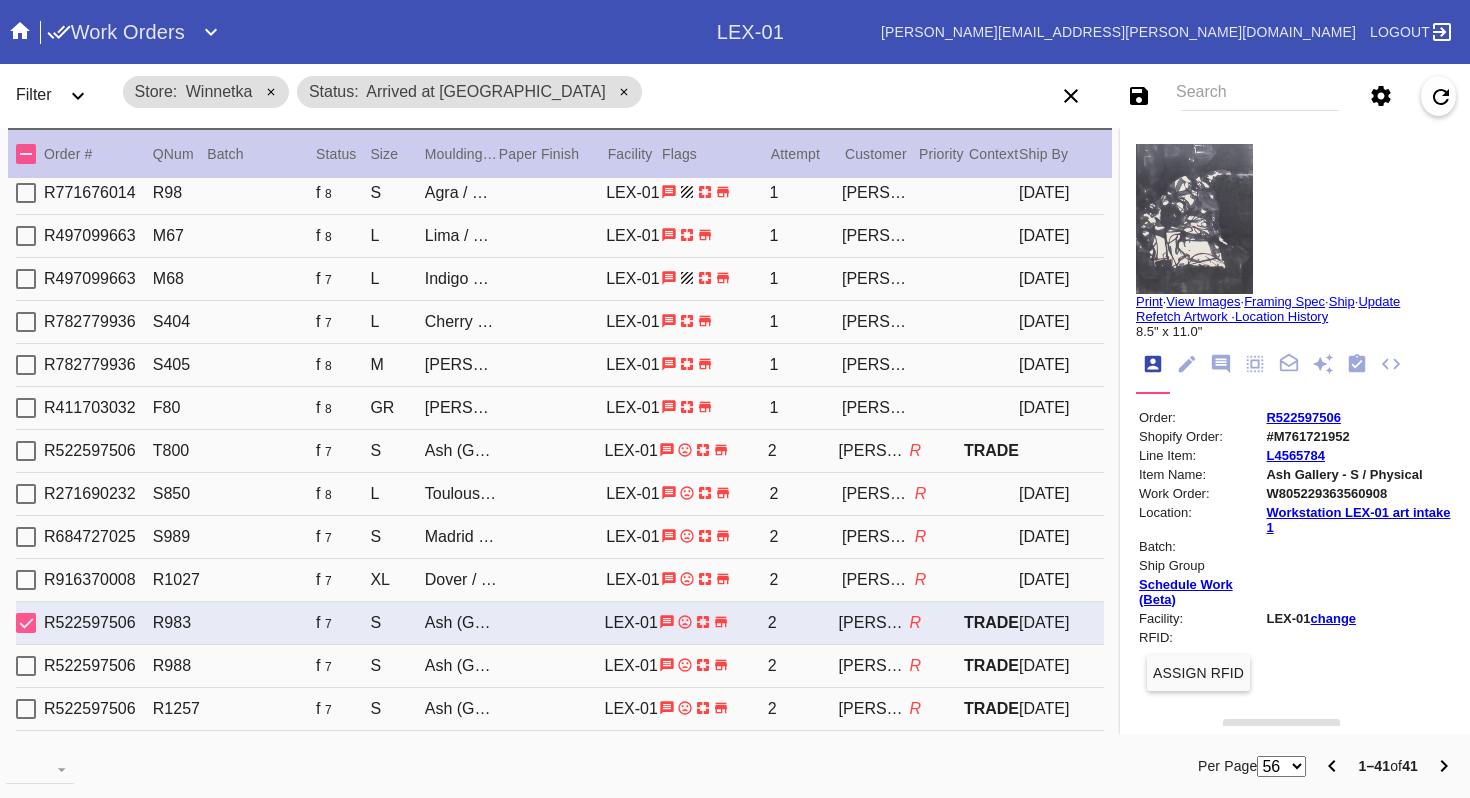 click at bounding box center [26, 623] 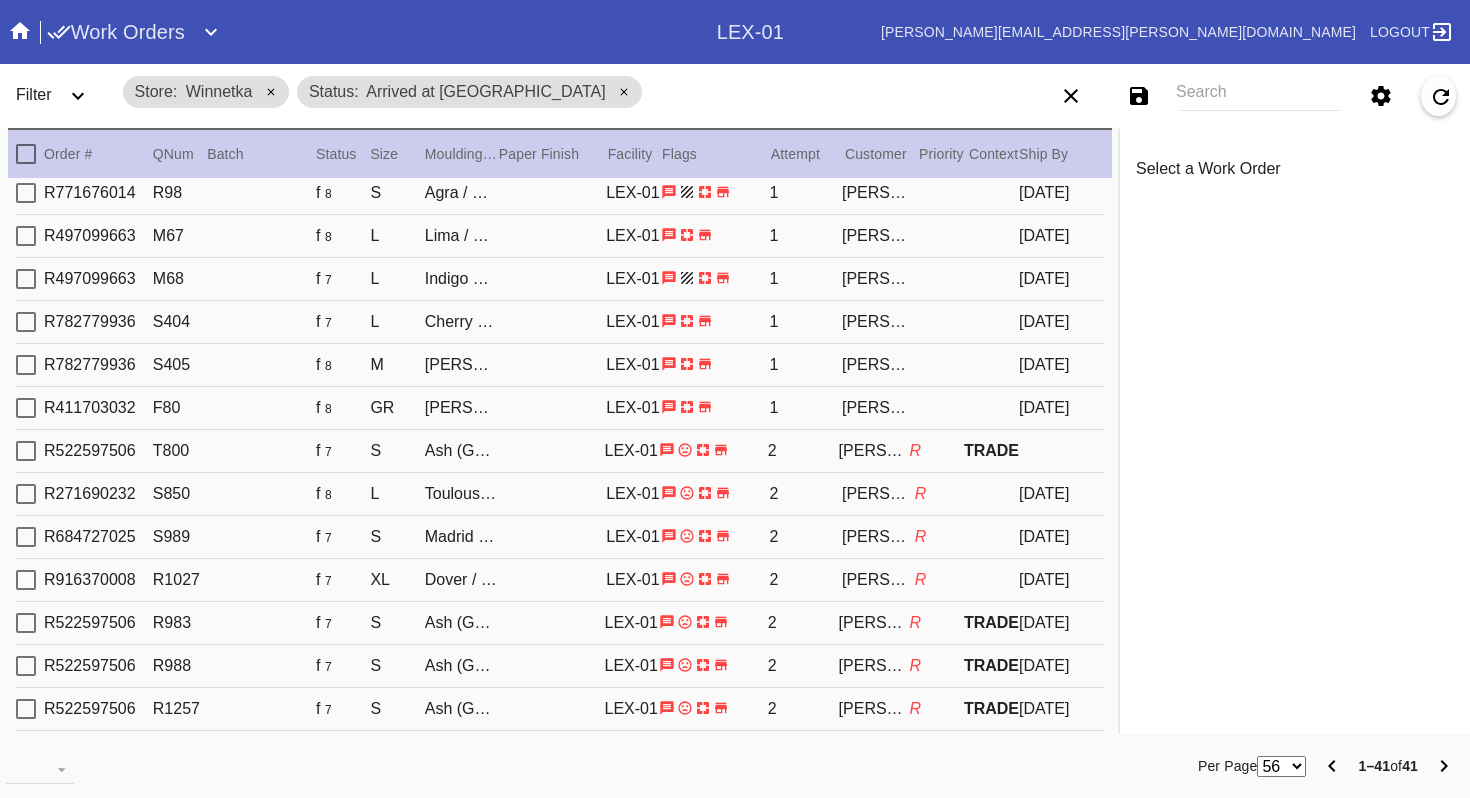 click at bounding box center (26, 580) 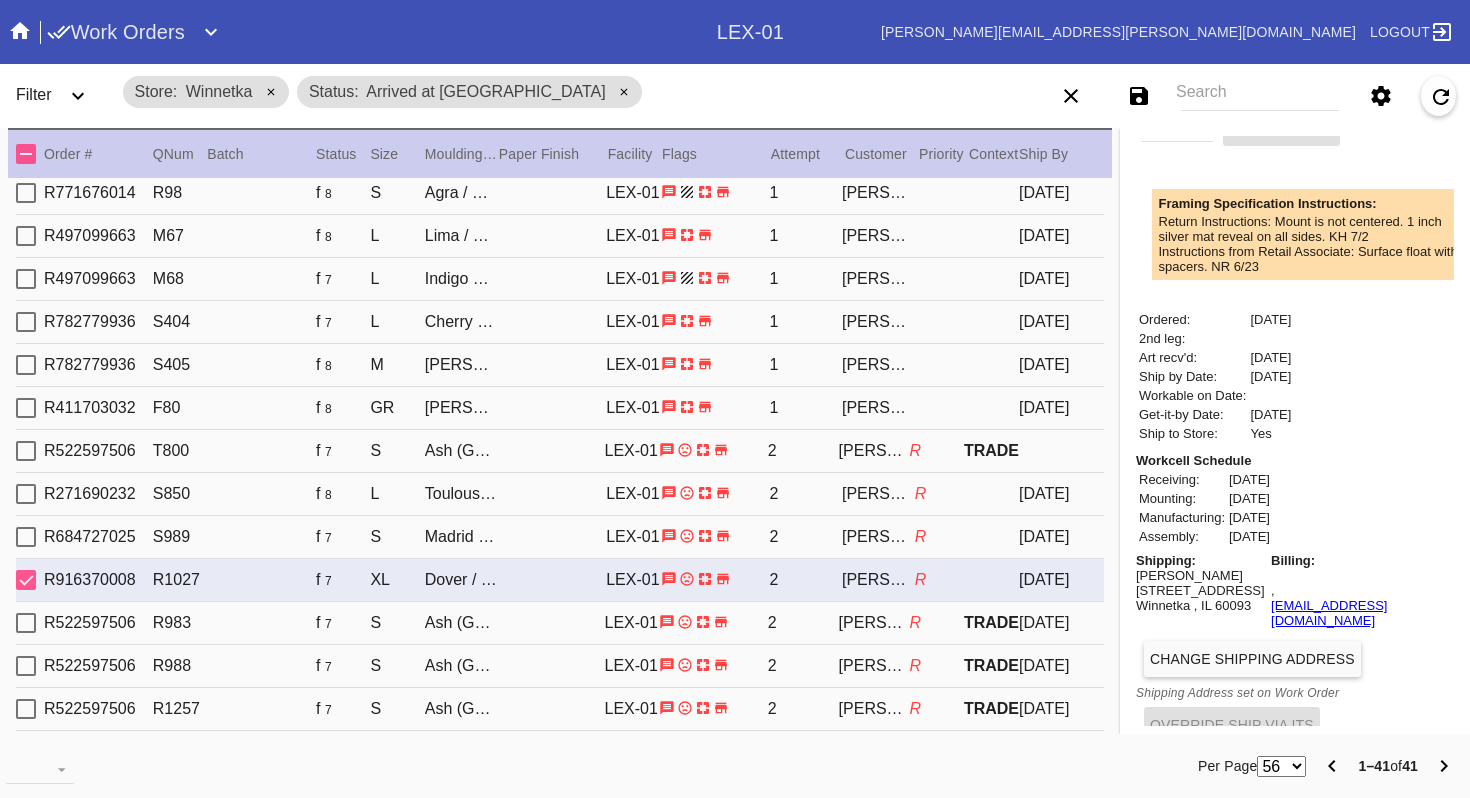 scroll, scrollTop: 663, scrollLeft: 0, axis: vertical 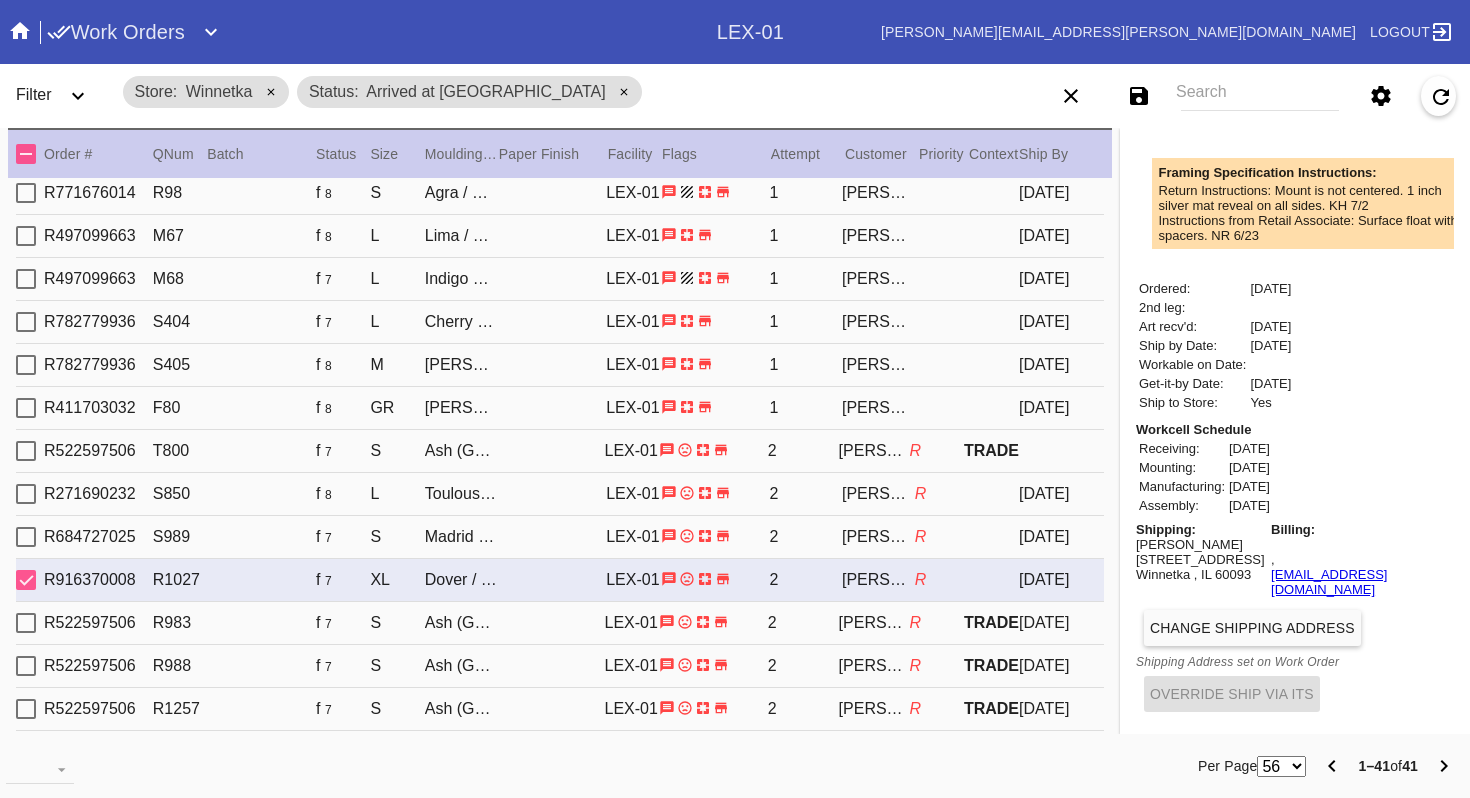 click at bounding box center [26, 580] 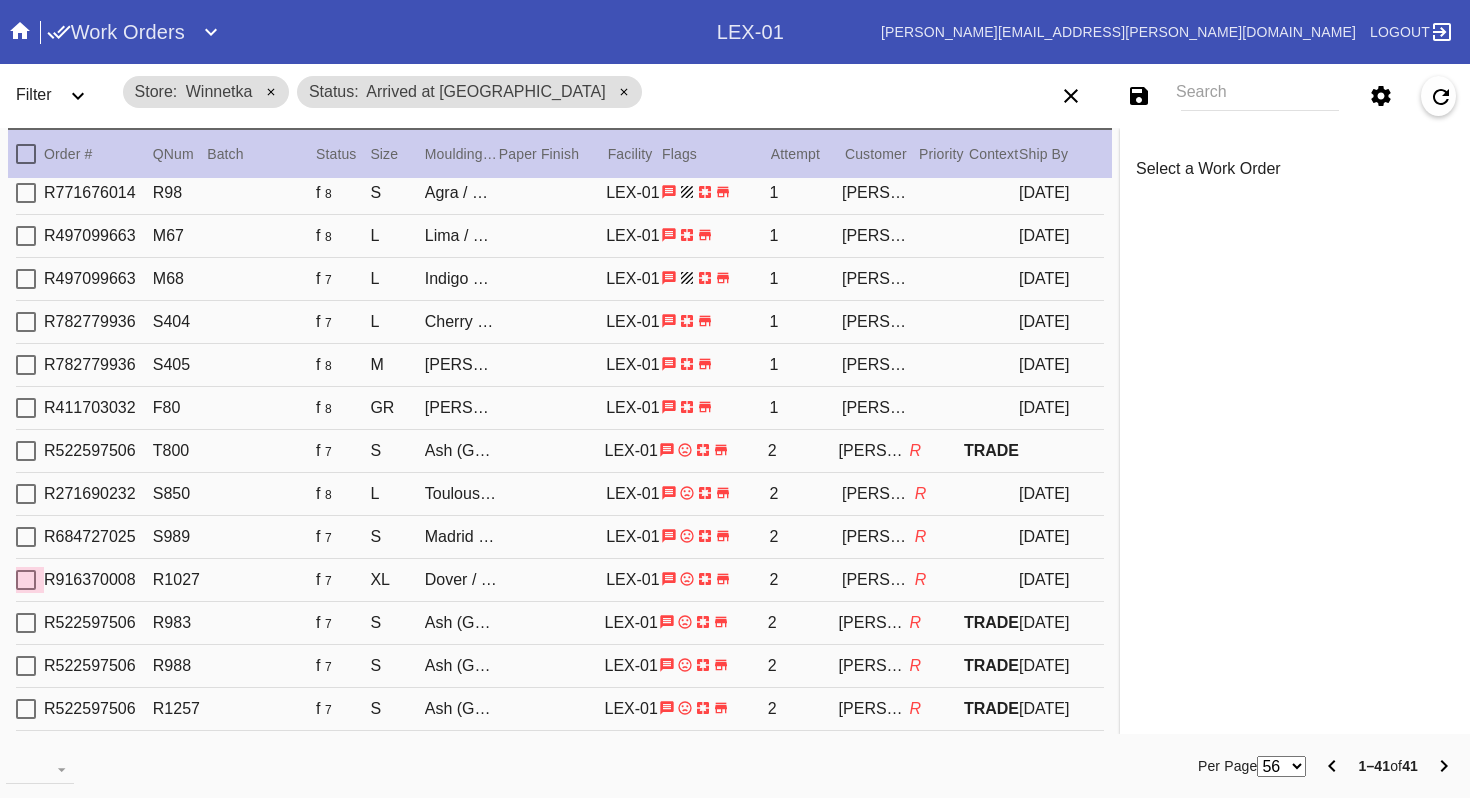 scroll, scrollTop: 0, scrollLeft: 0, axis: both 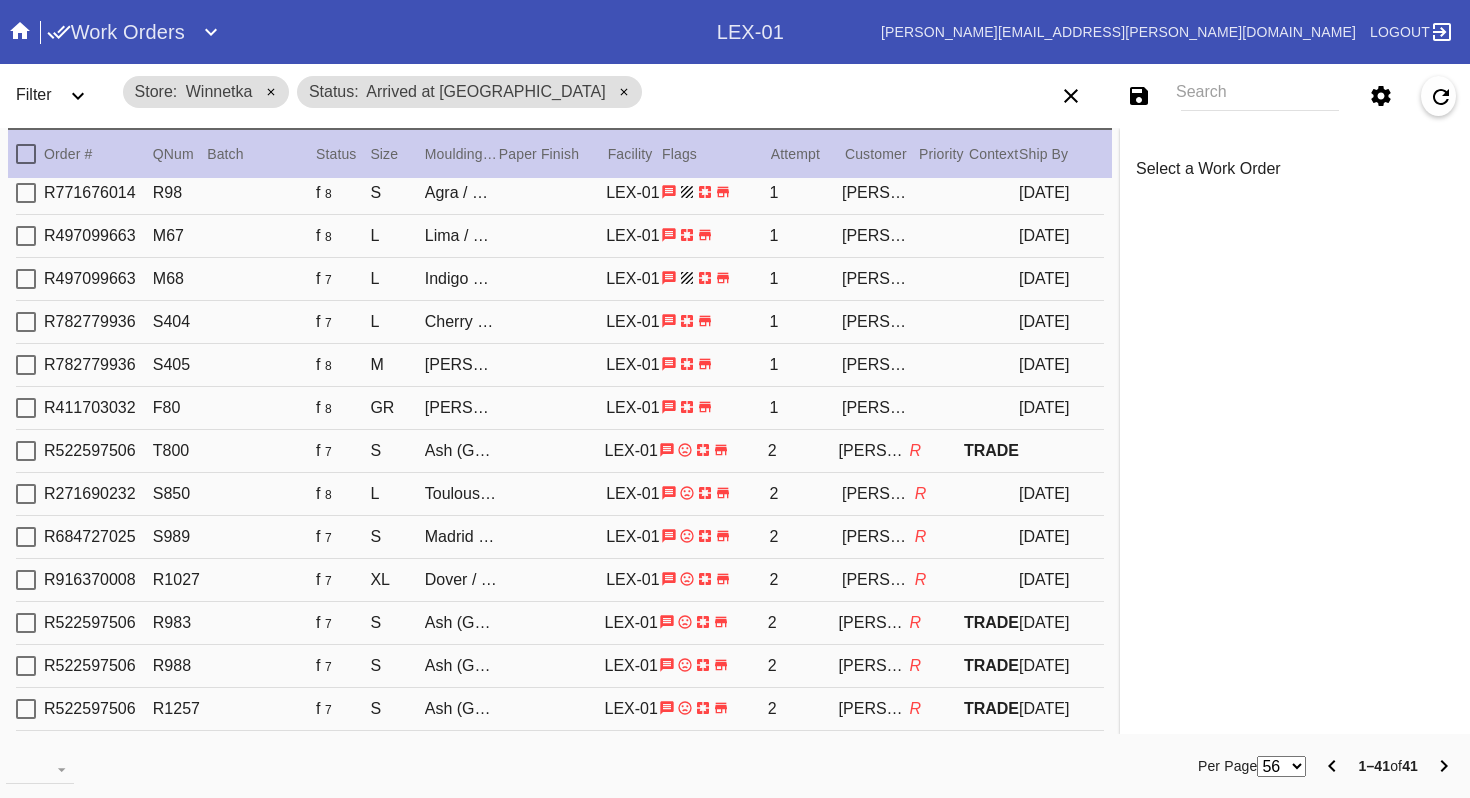 click at bounding box center (26, 537) 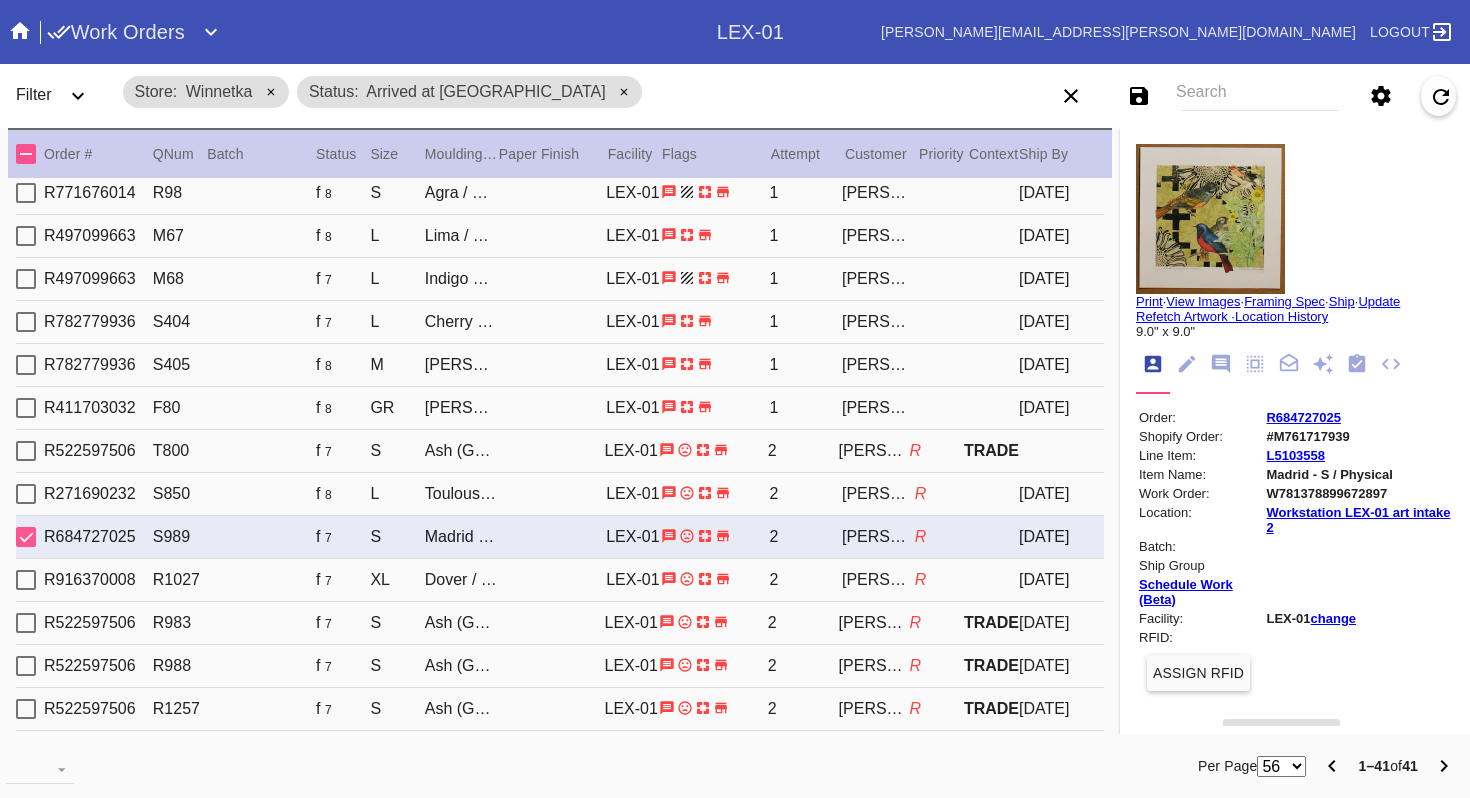 scroll, scrollTop: 631, scrollLeft: 0, axis: vertical 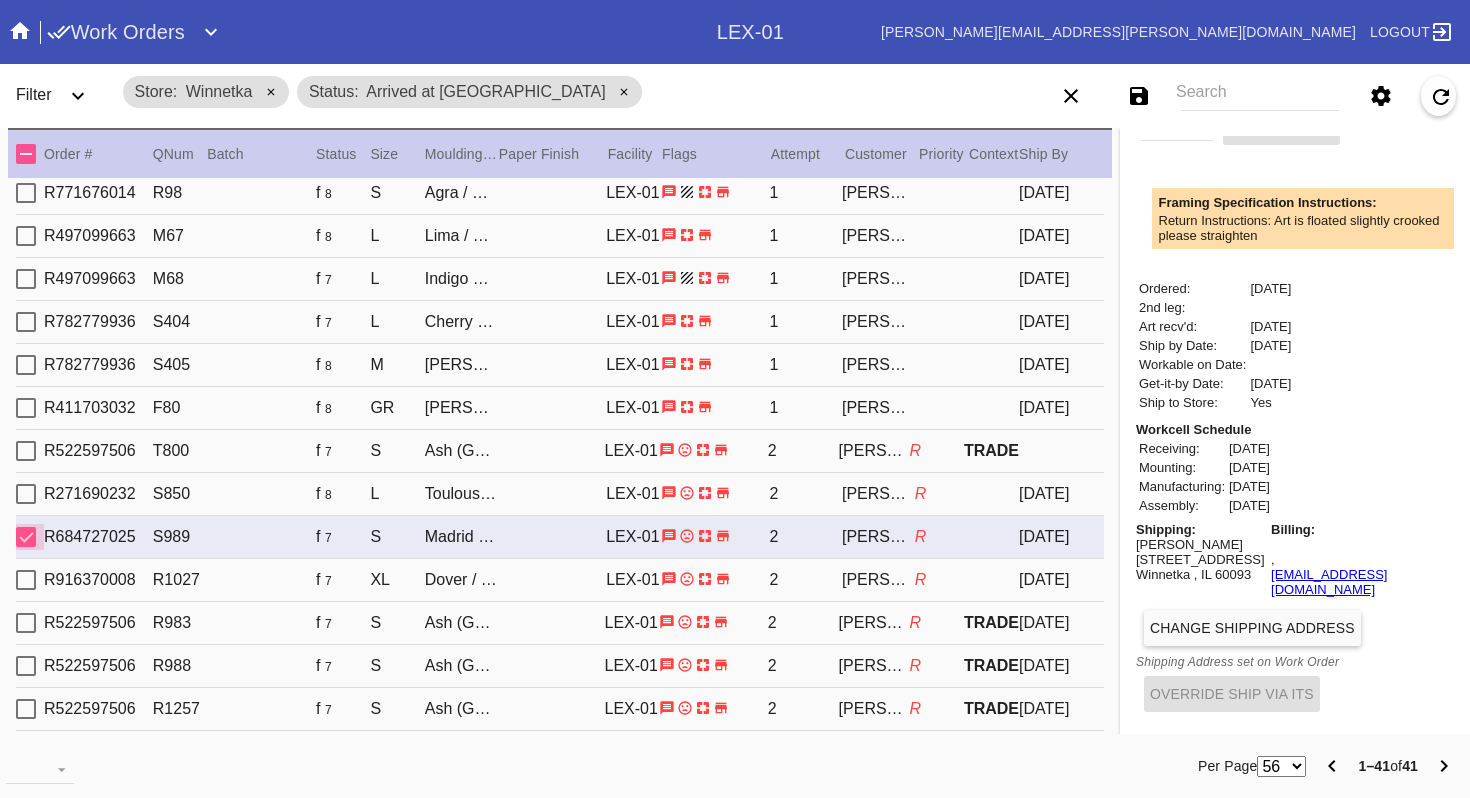 click at bounding box center [26, 537] 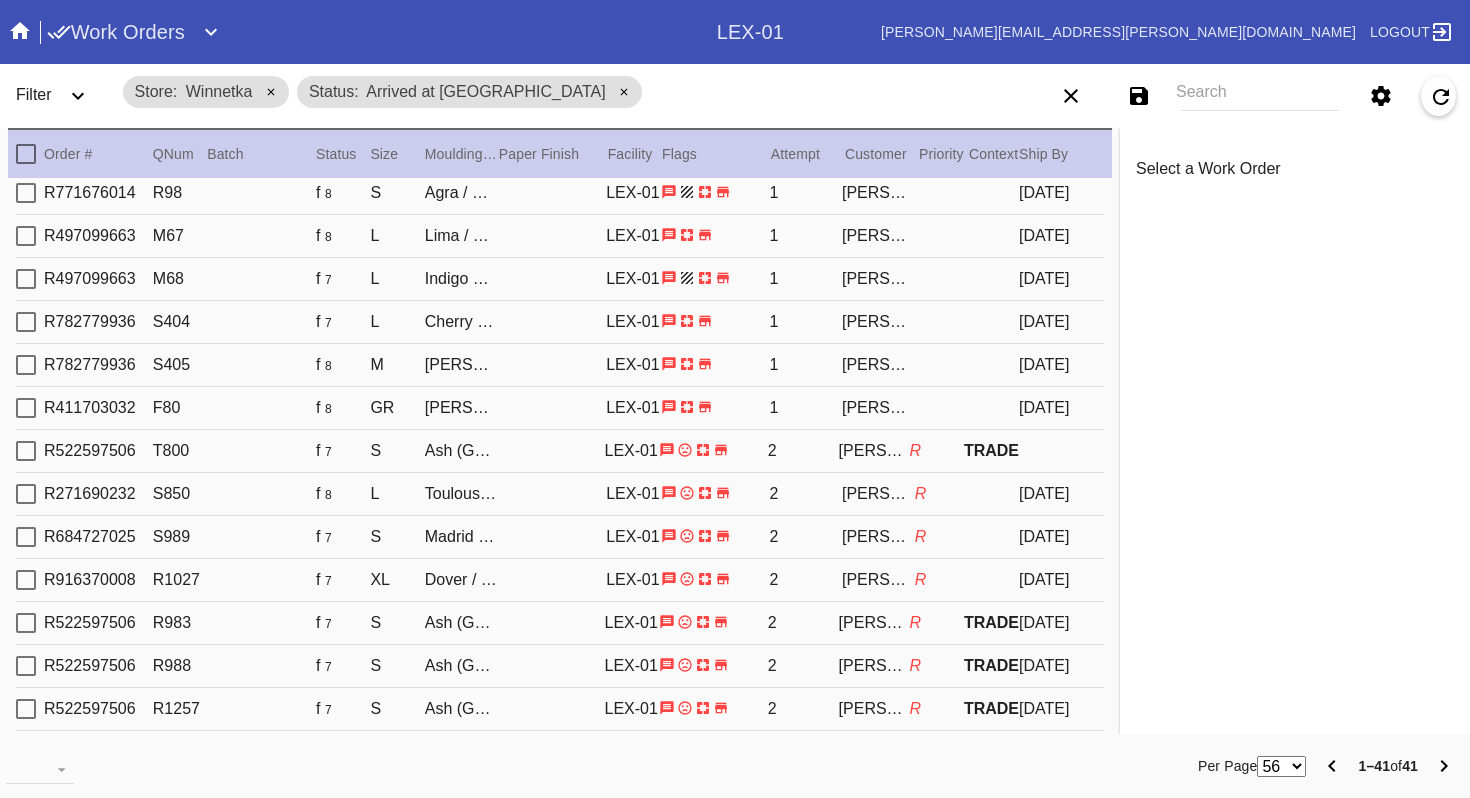 click at bounding box center (26, 494) 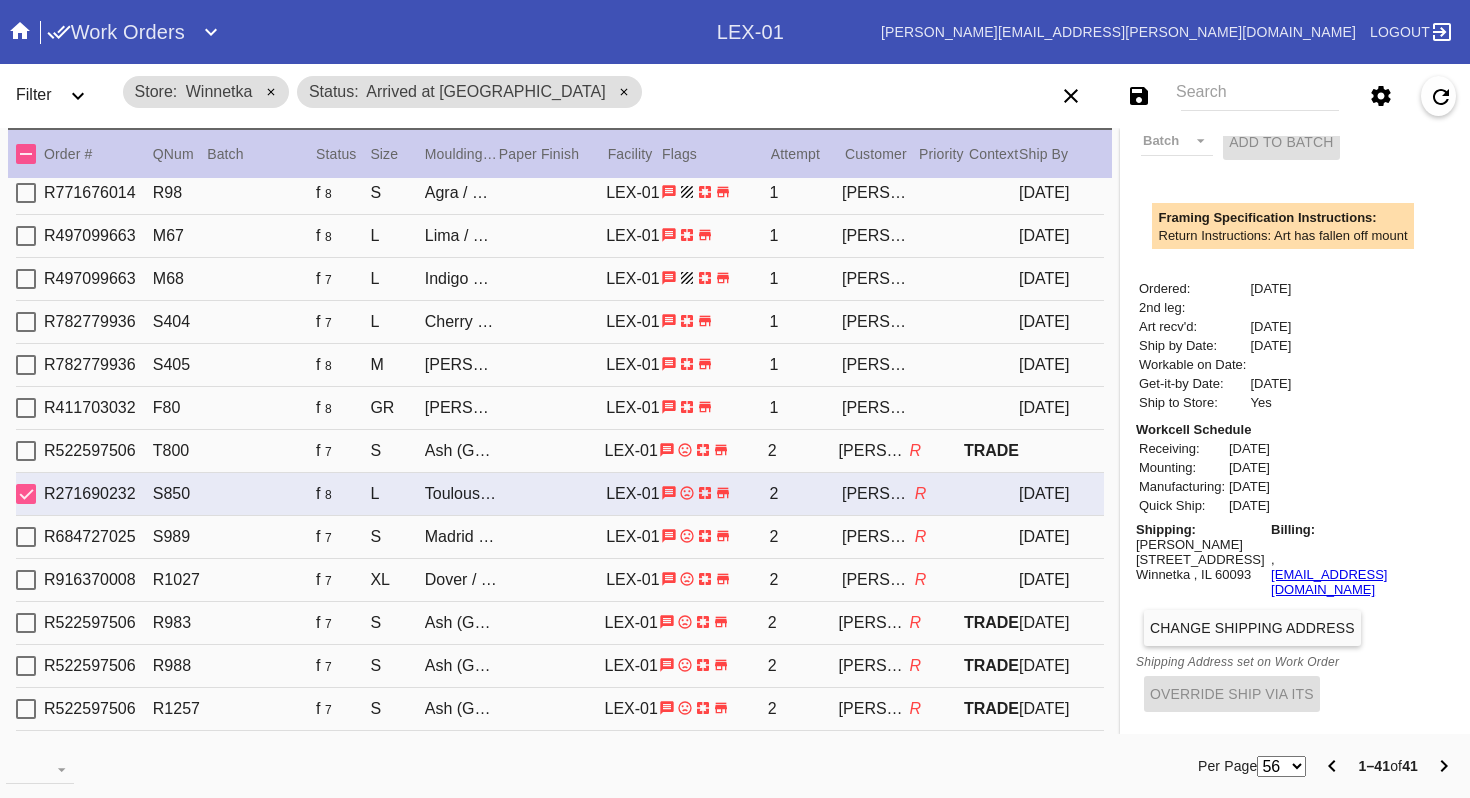 scroll, scrollTop: 0, scrollLeft: 0, axis: both 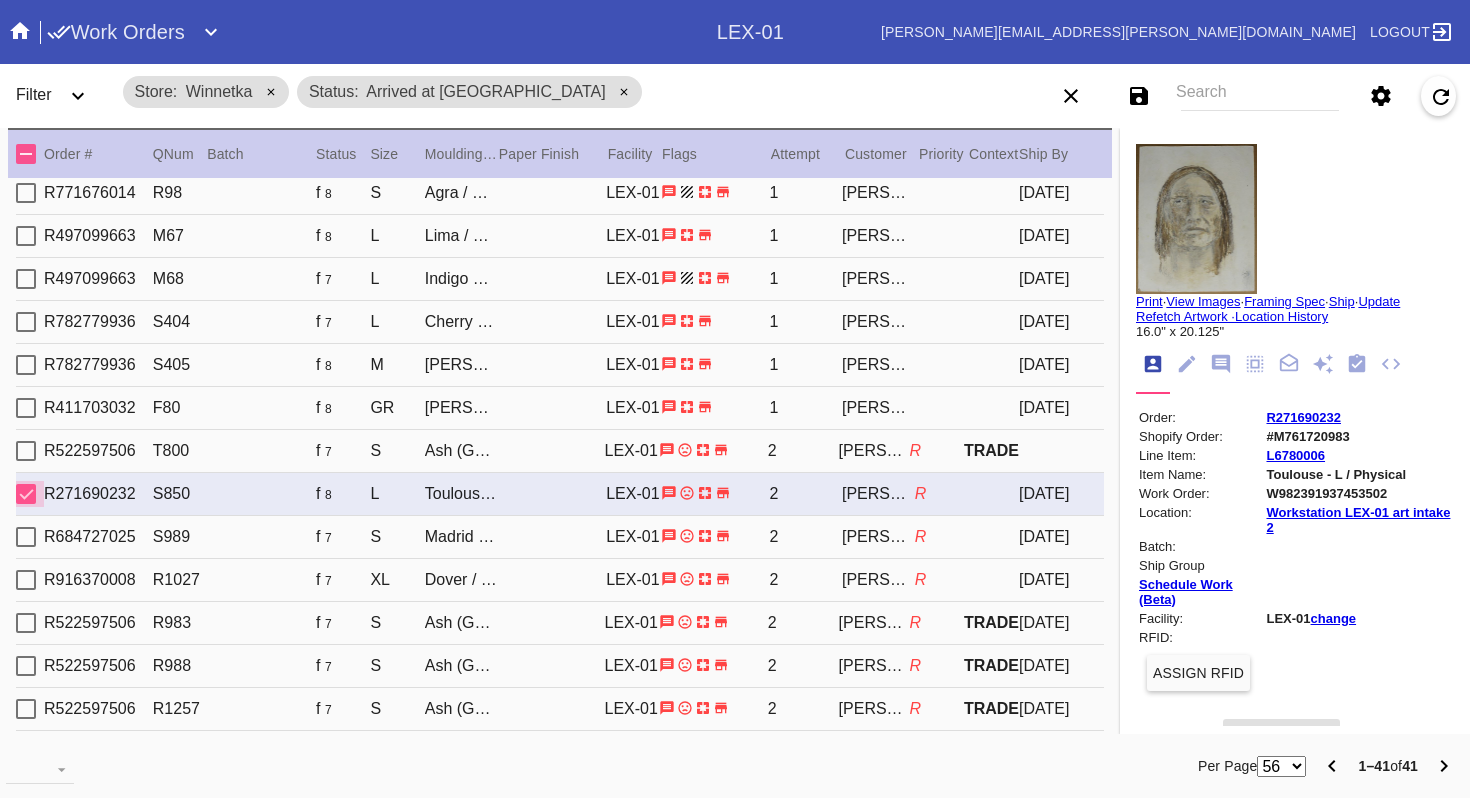 click at bounding box center [26, 494] 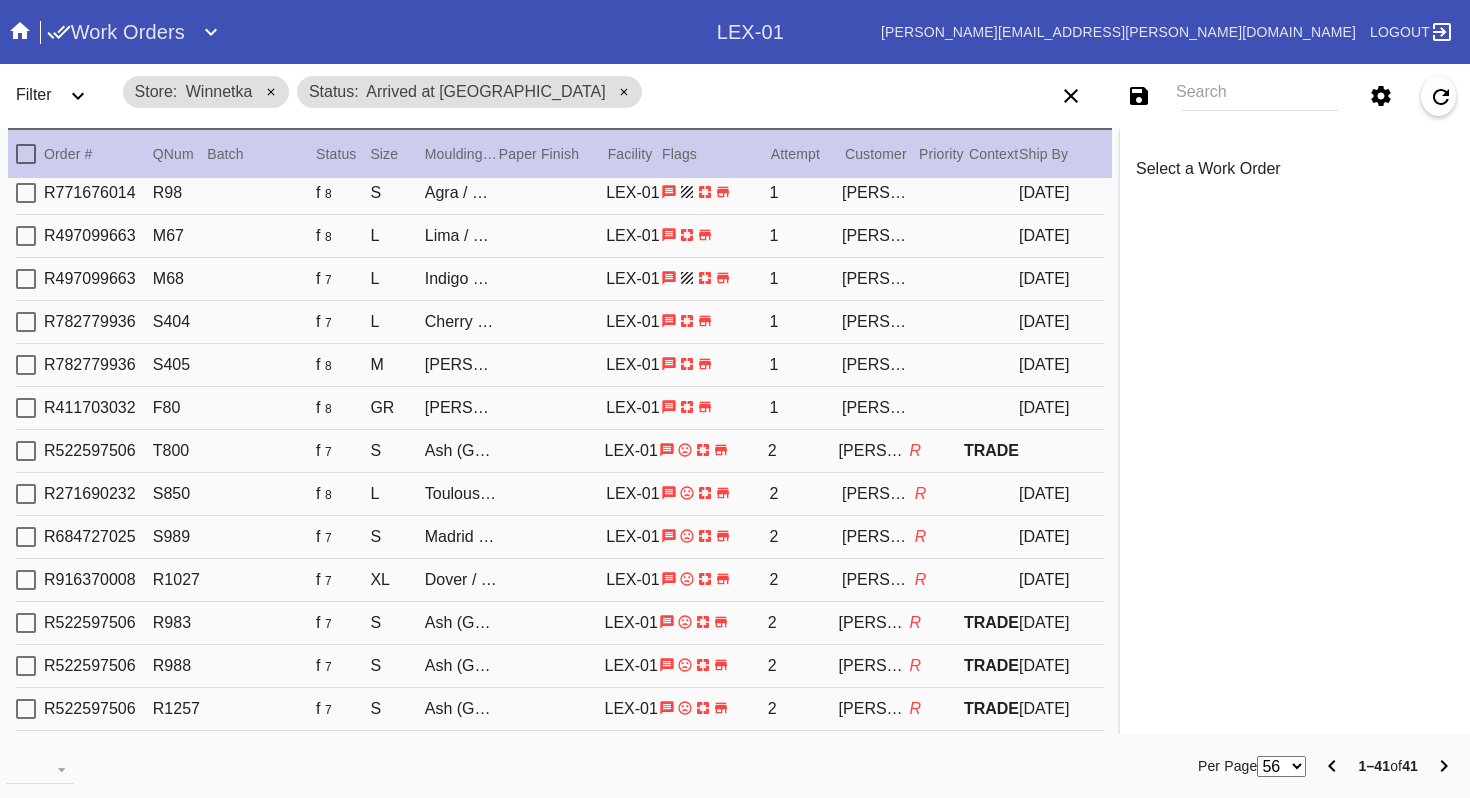 click at bounding box center (26, 451) 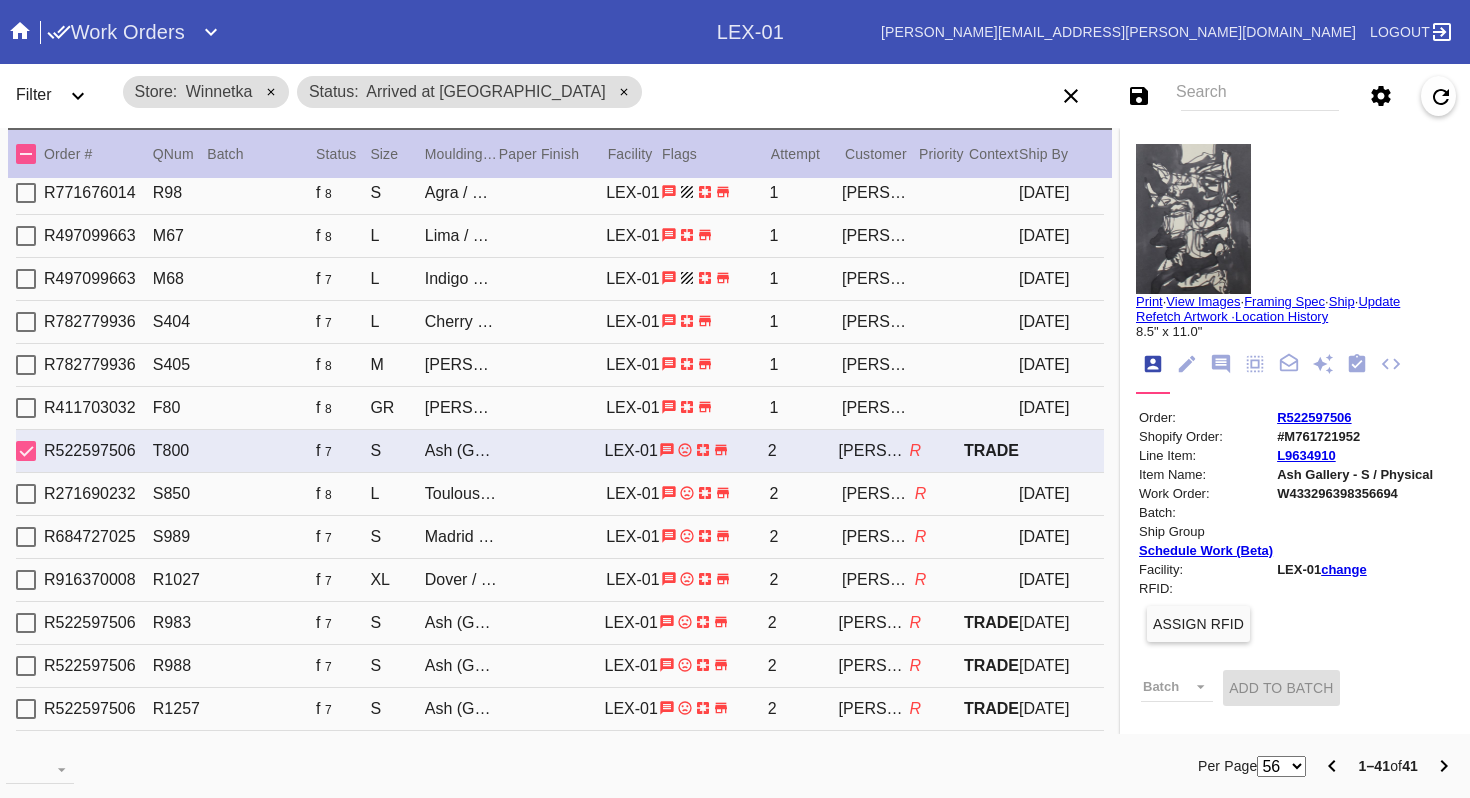 click at bounding box center [26, 451] 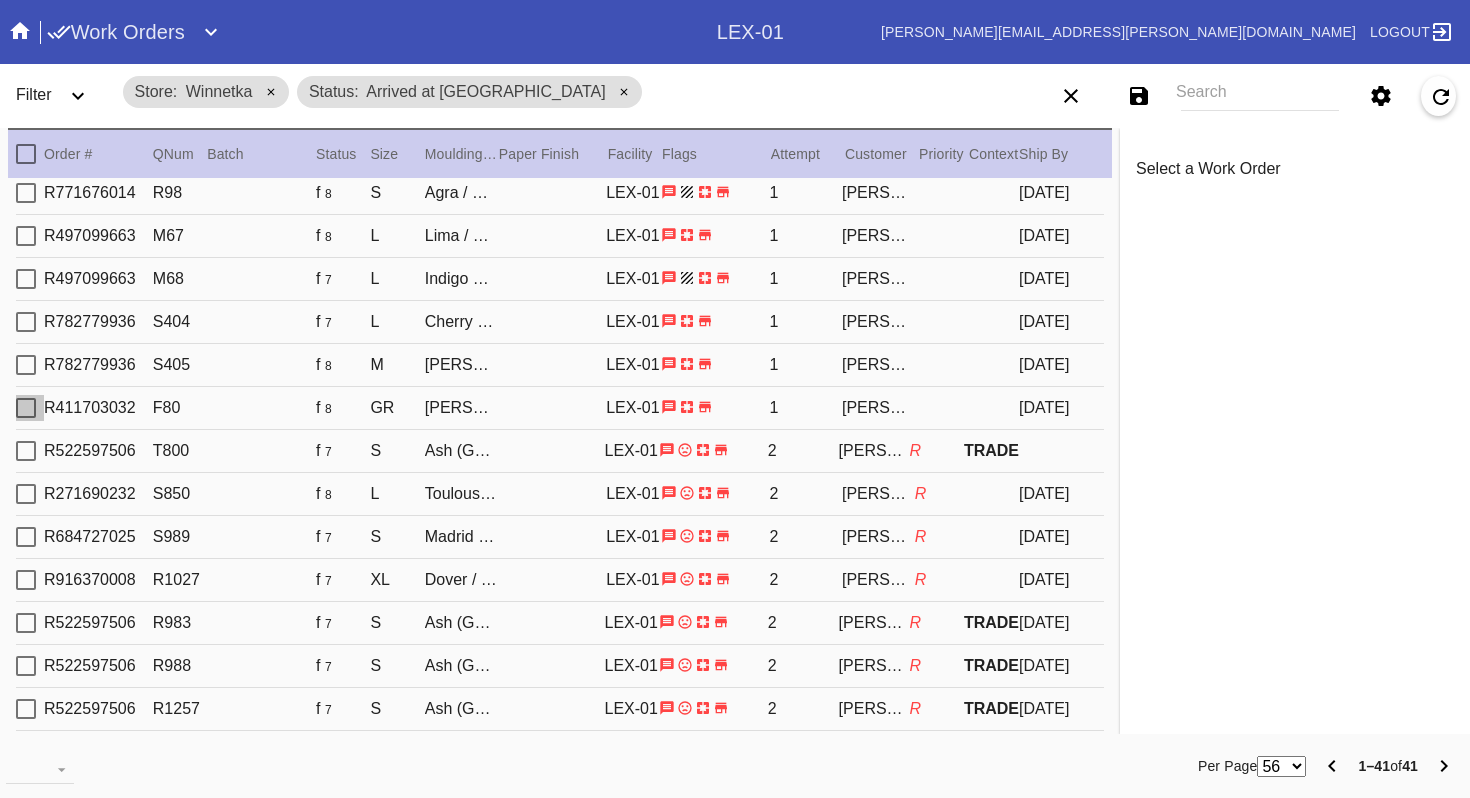 click at bounding box center [26, 408] 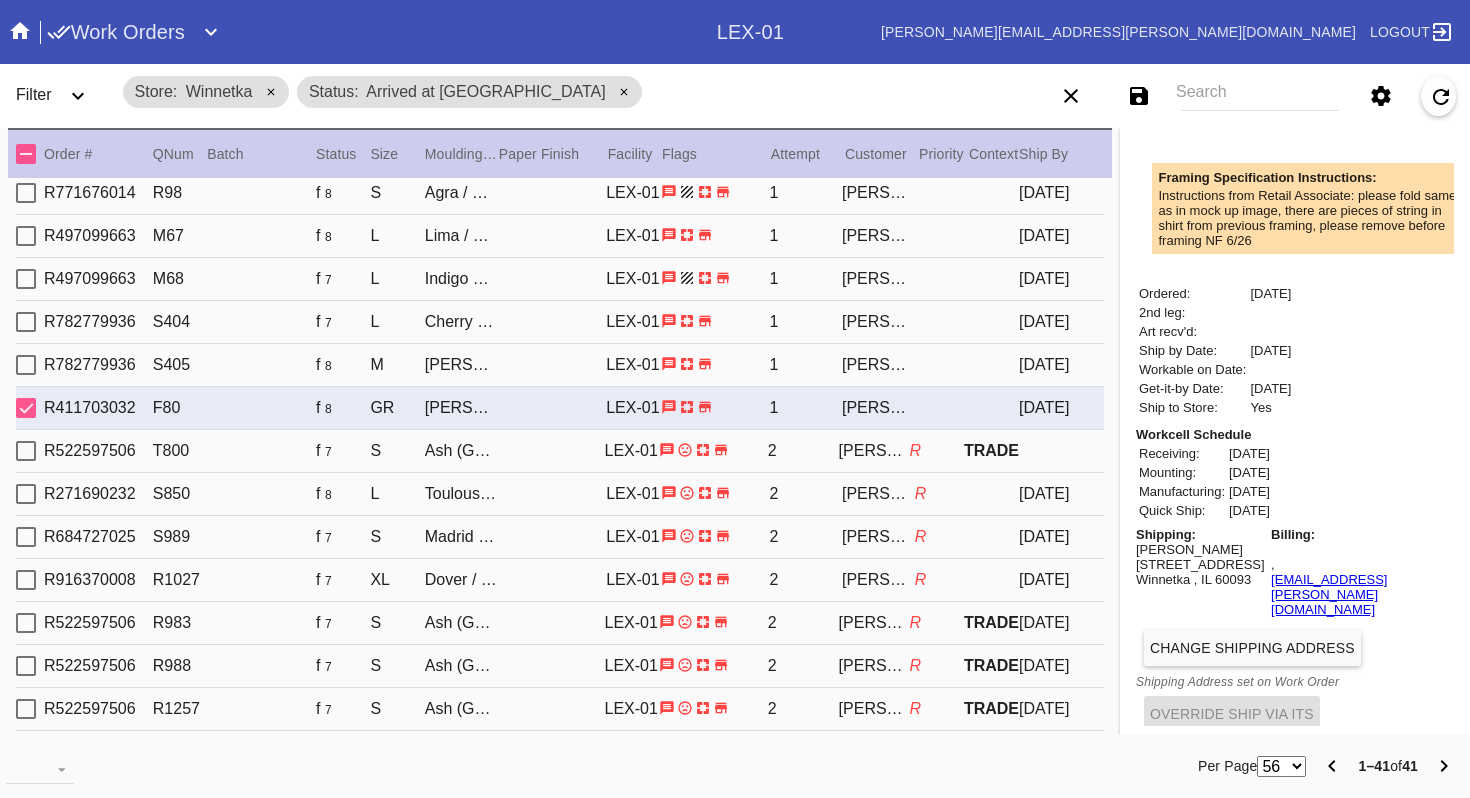 scroll, scrollTop: 630, scrollLeft: 0, axis: vertical 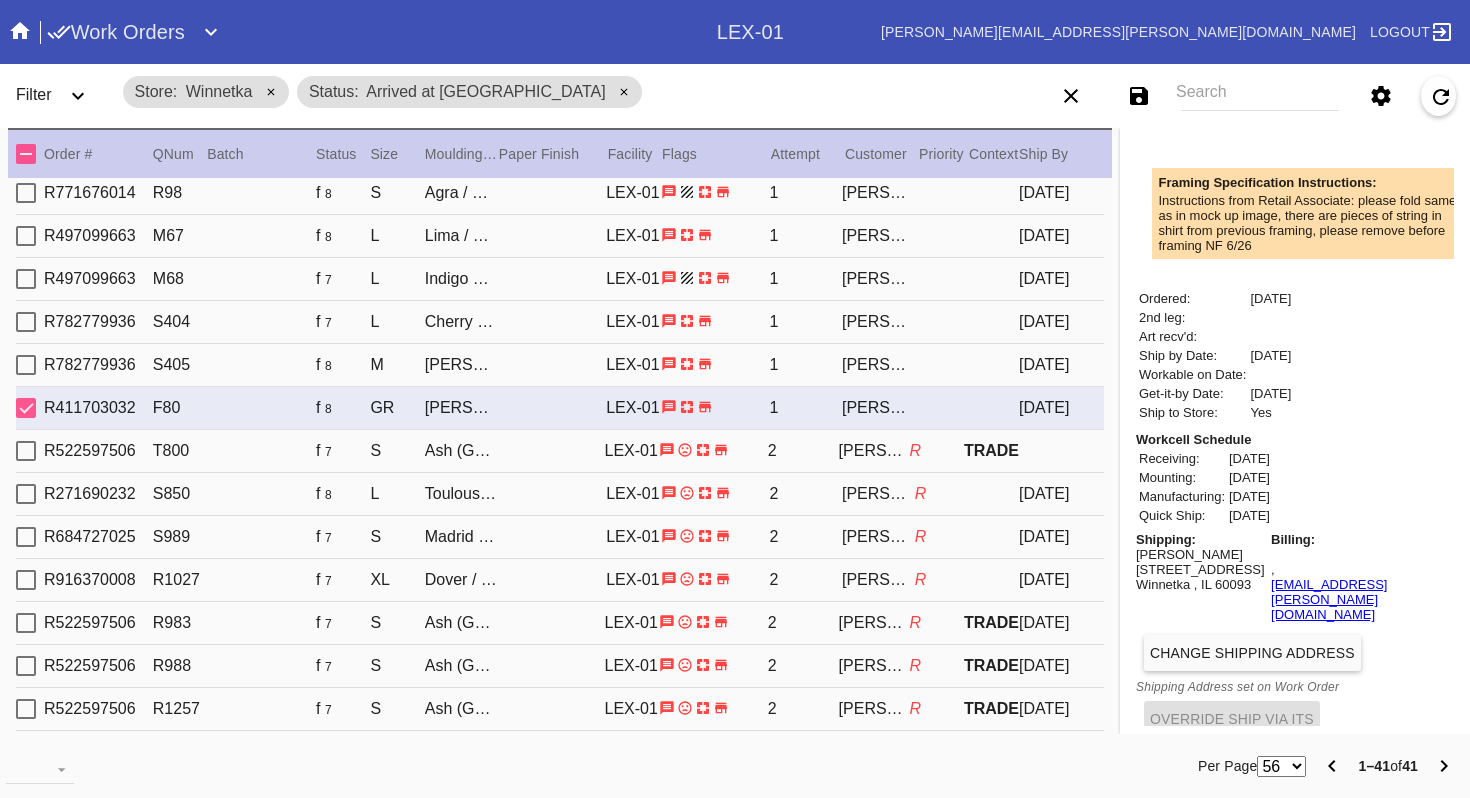 click at bounding box center (26, 408) 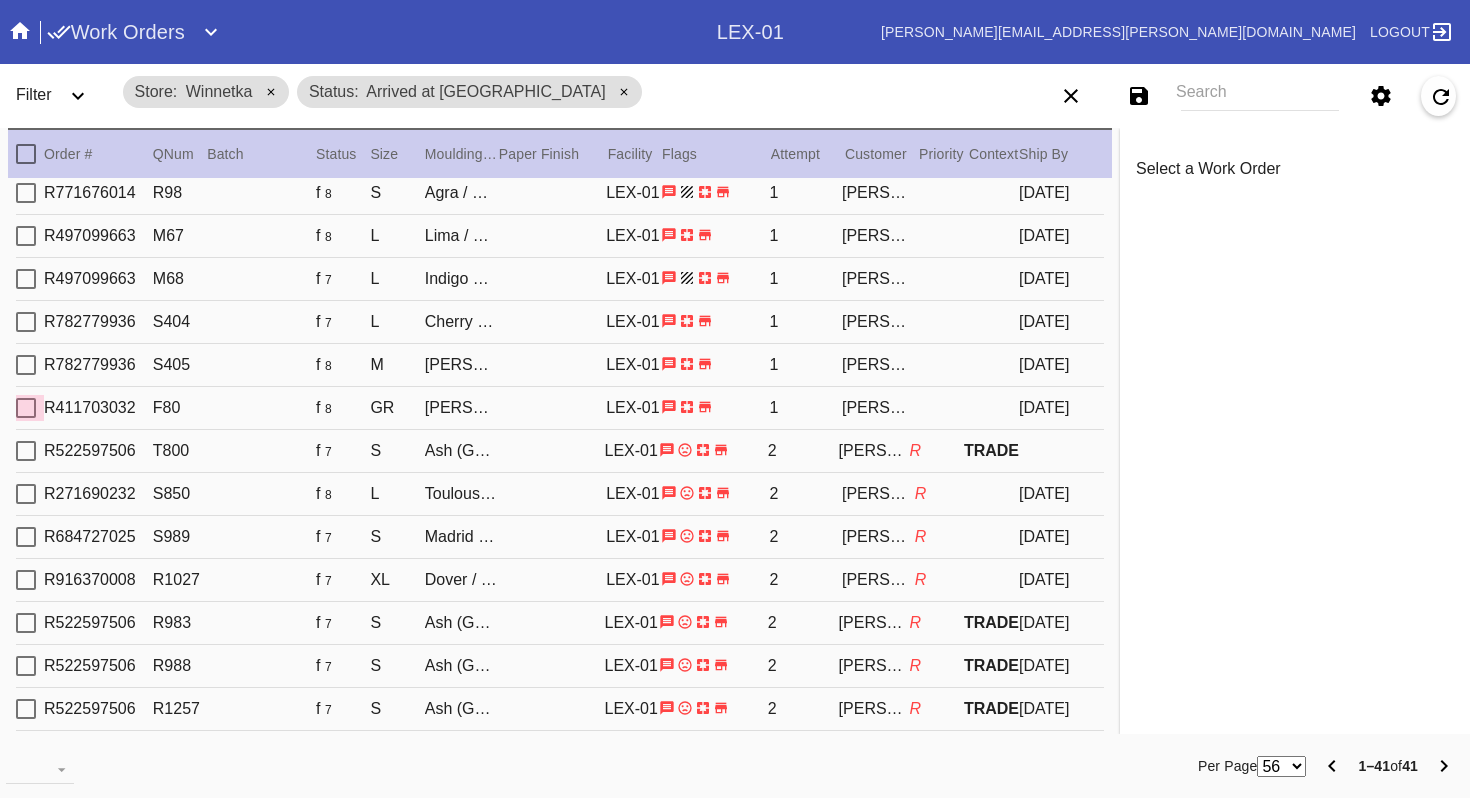 scroll, scrollTop: 0, scrollLeft: 0, axis: both 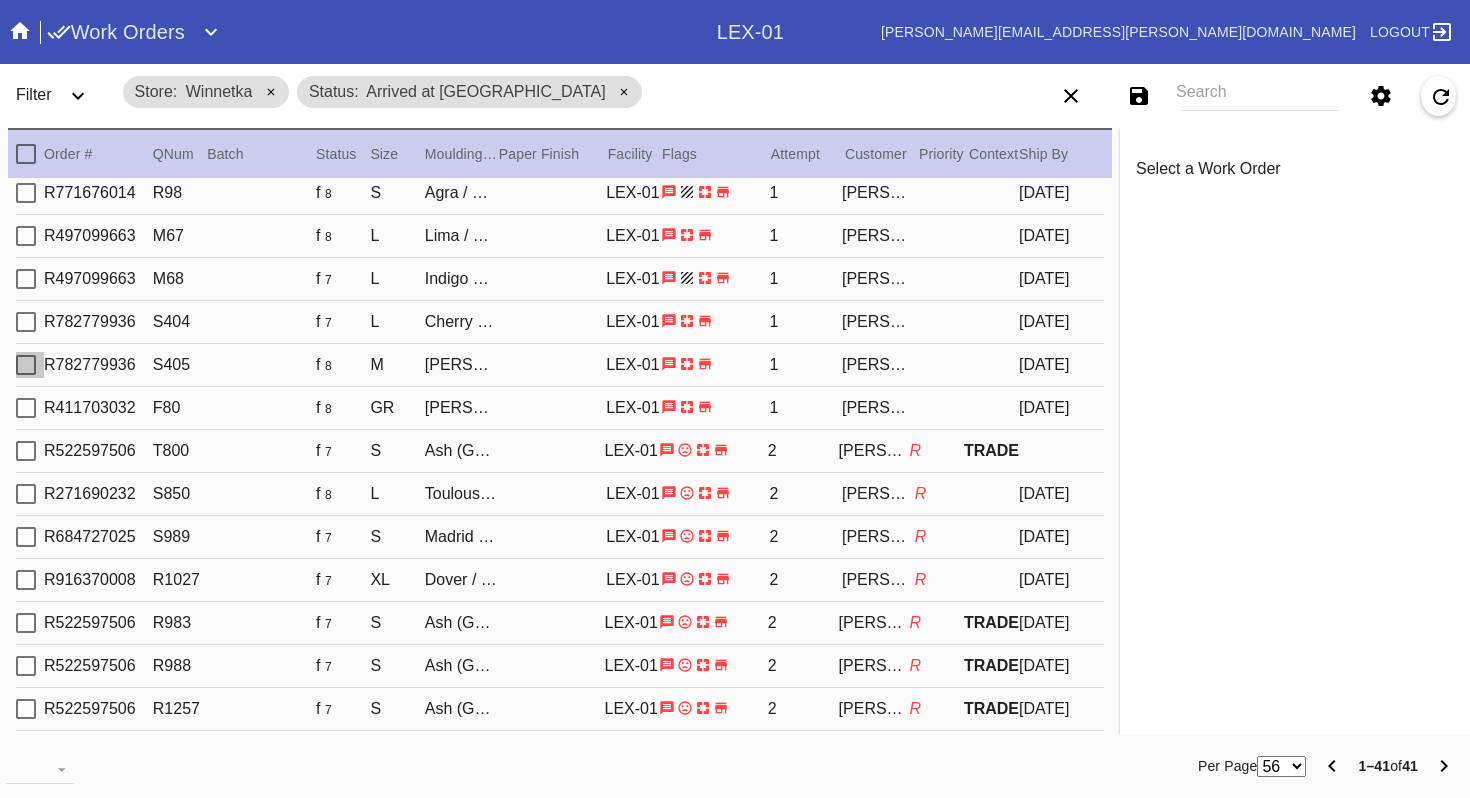 click at bounding box center [26, 365] 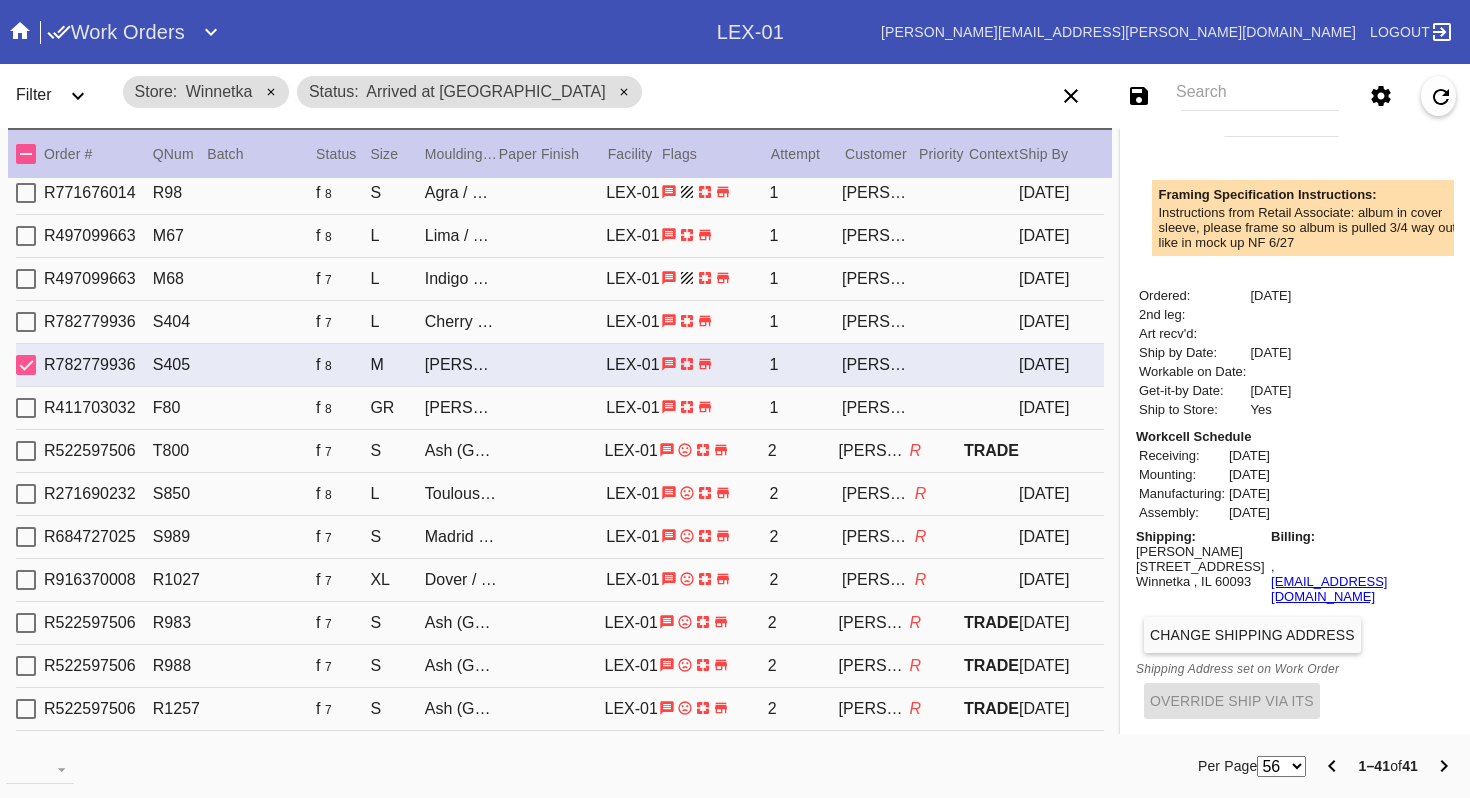scroll, scrollTop: 647, scrollLeft: 0, axis: vertical 